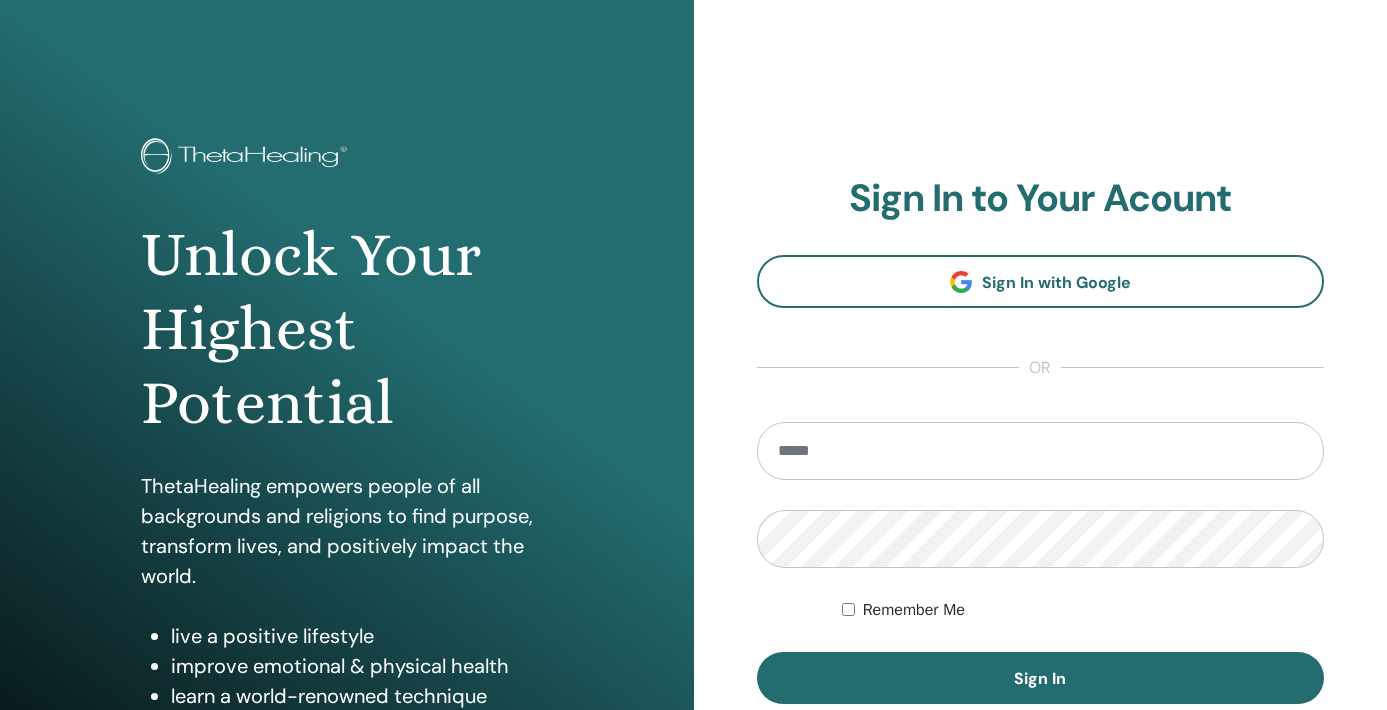 scroll, scrollTop: 0, scrollLeft: 0, axis: both 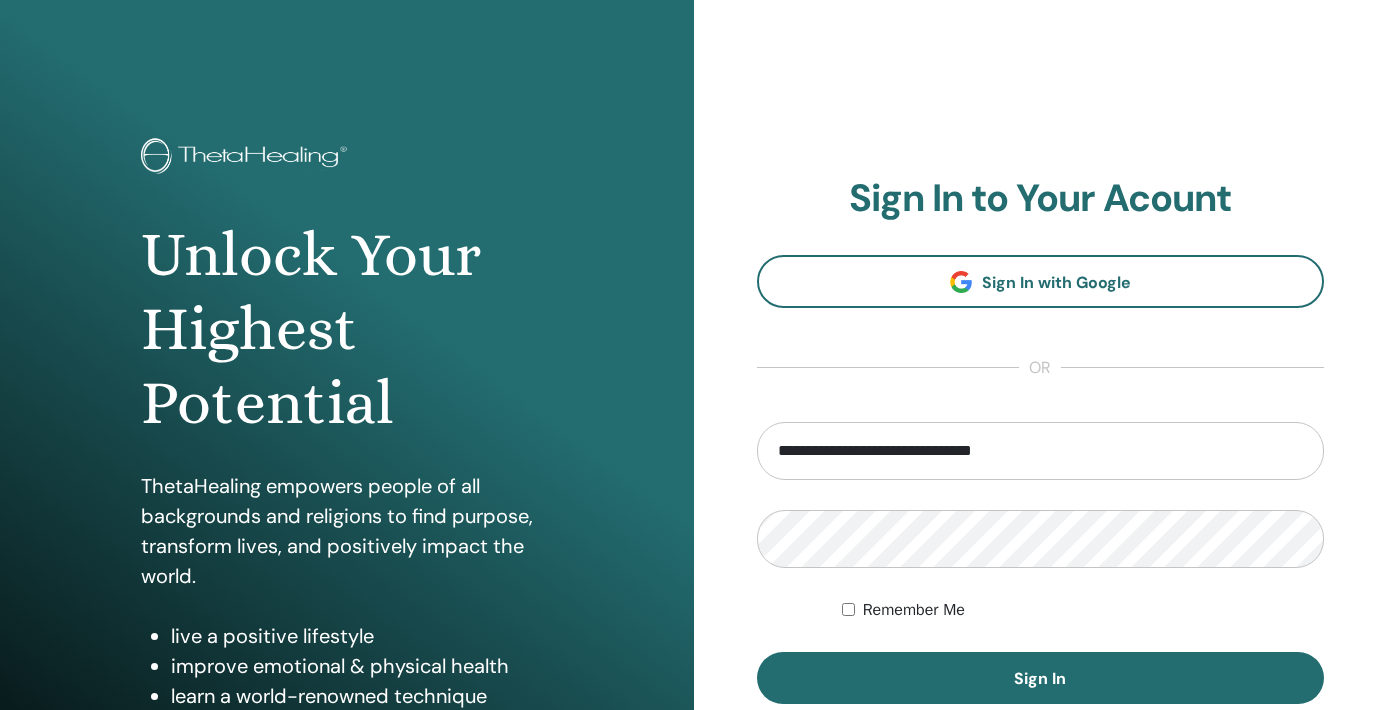 type on "**********" 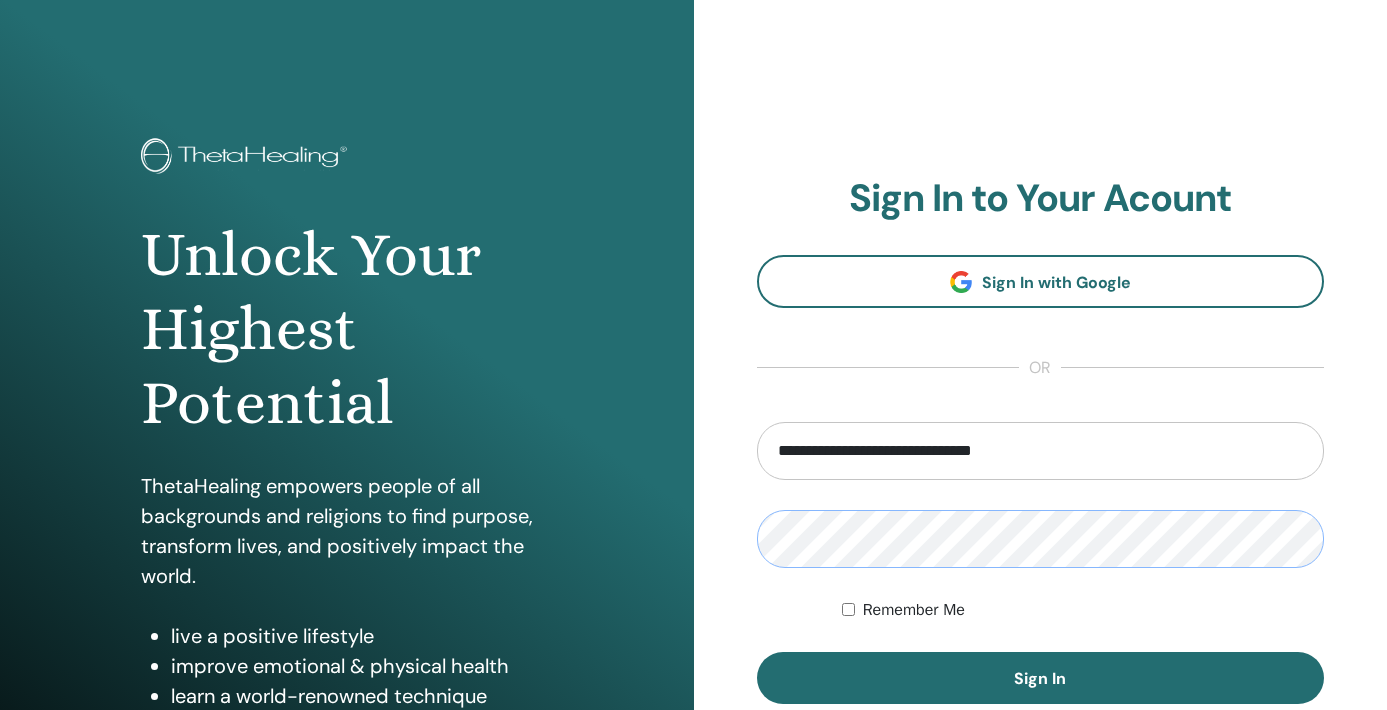 click on "**********" at bounding box center [693, 480] 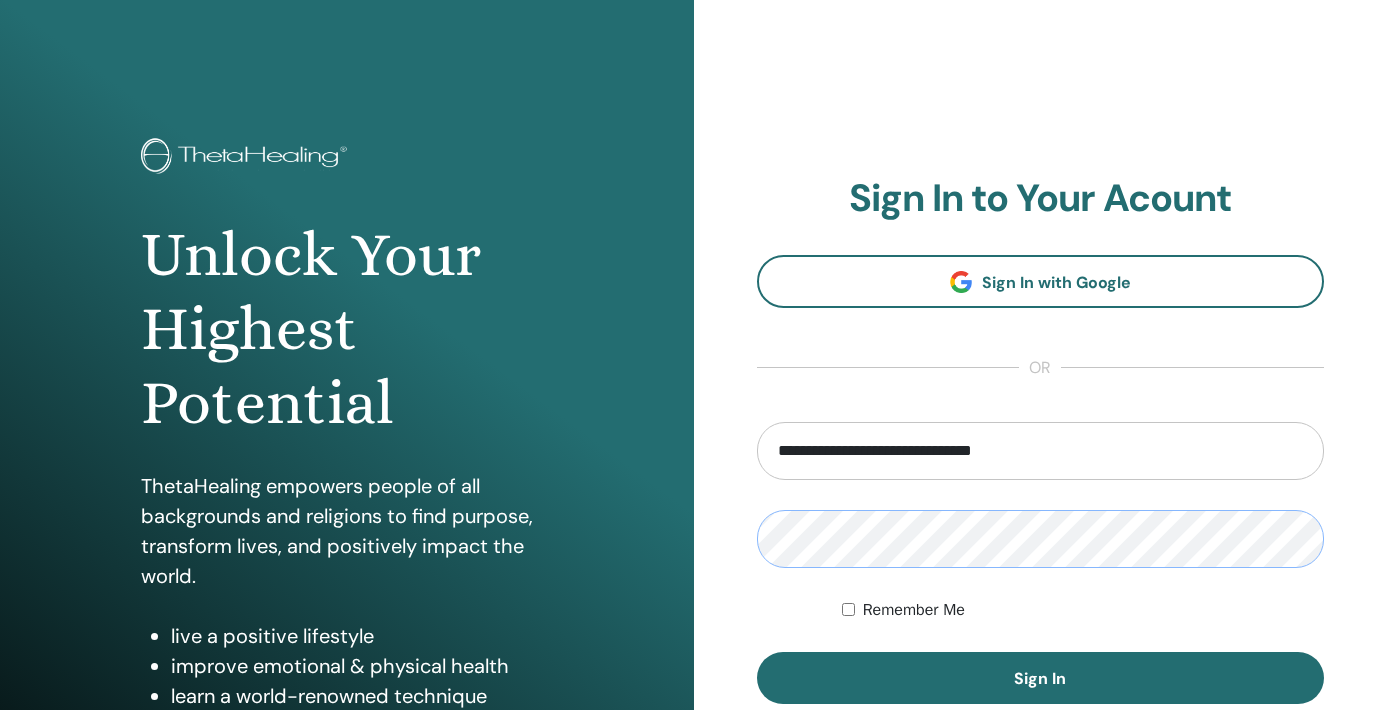 click on "Sign In" at bounding box center (1041, 678) 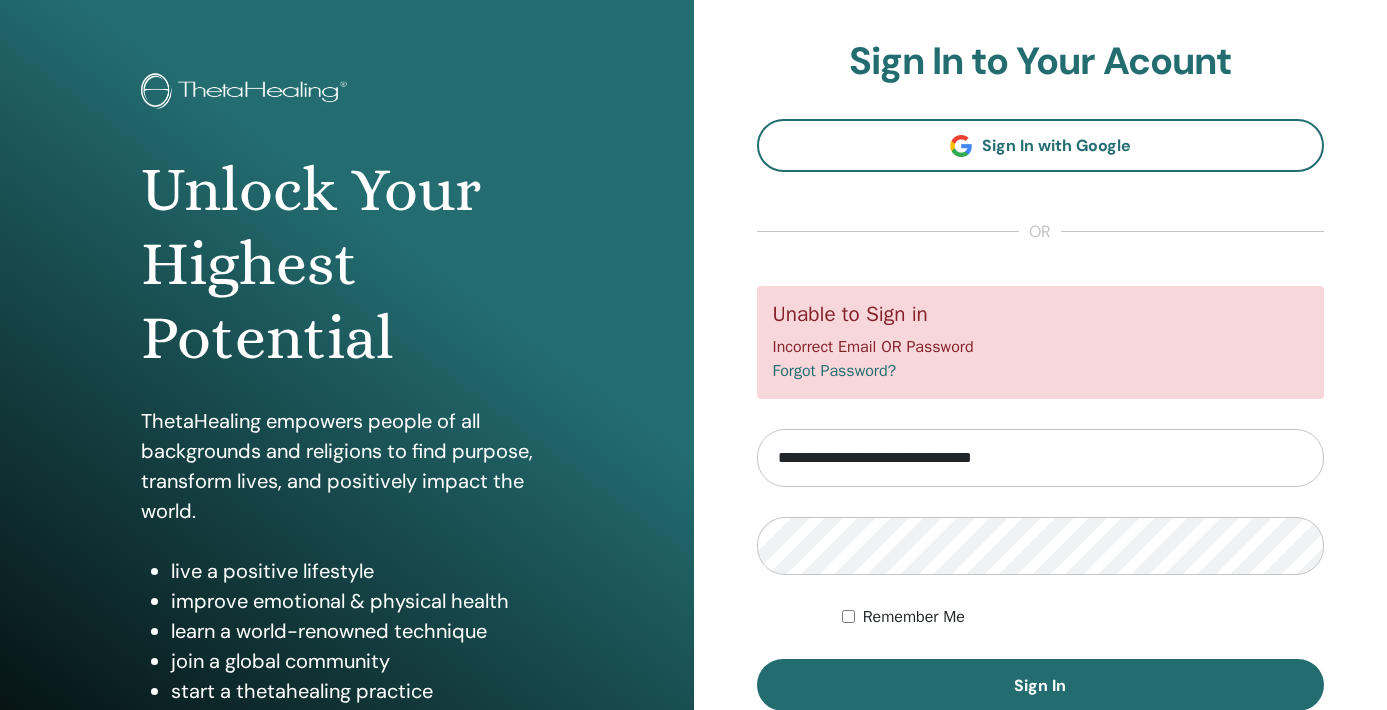 scroll, scrollTop: 69, scrollLeft: 0, axis: vertical 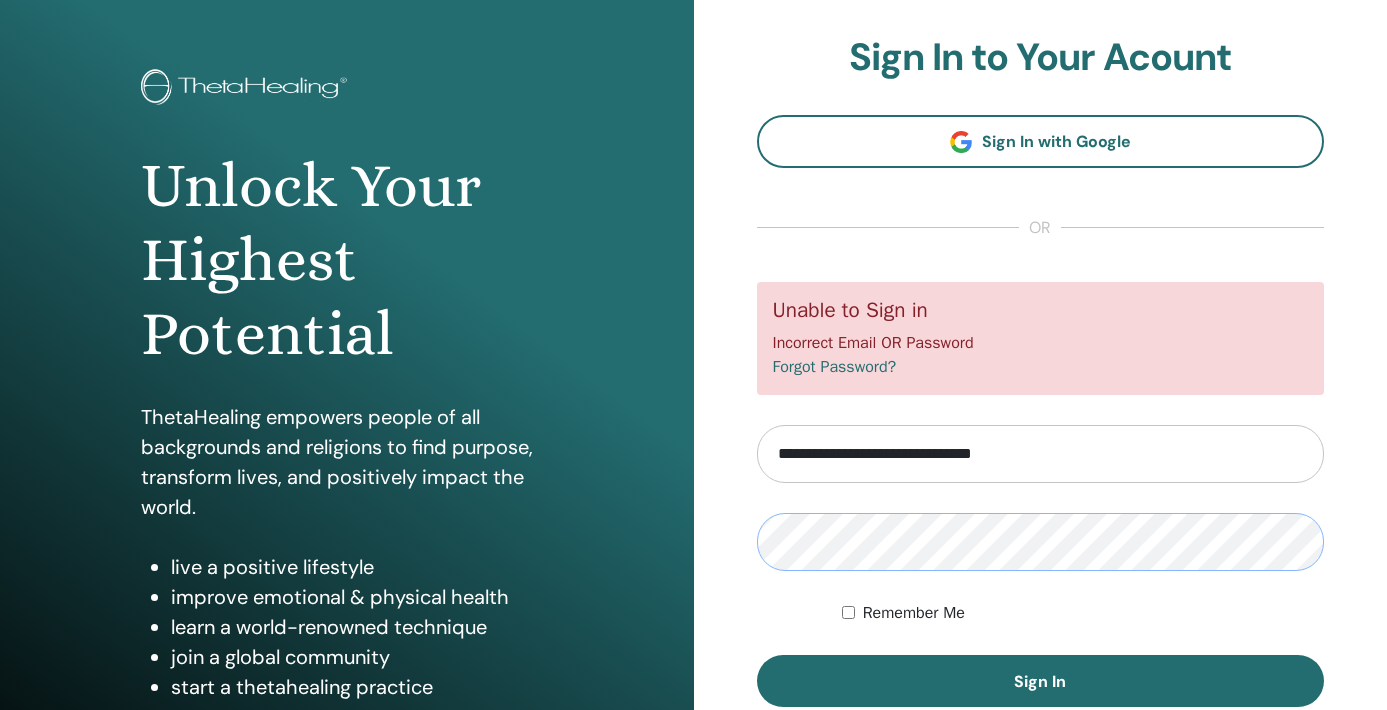 click on "Sign In" at bounding box center [1041, 681] 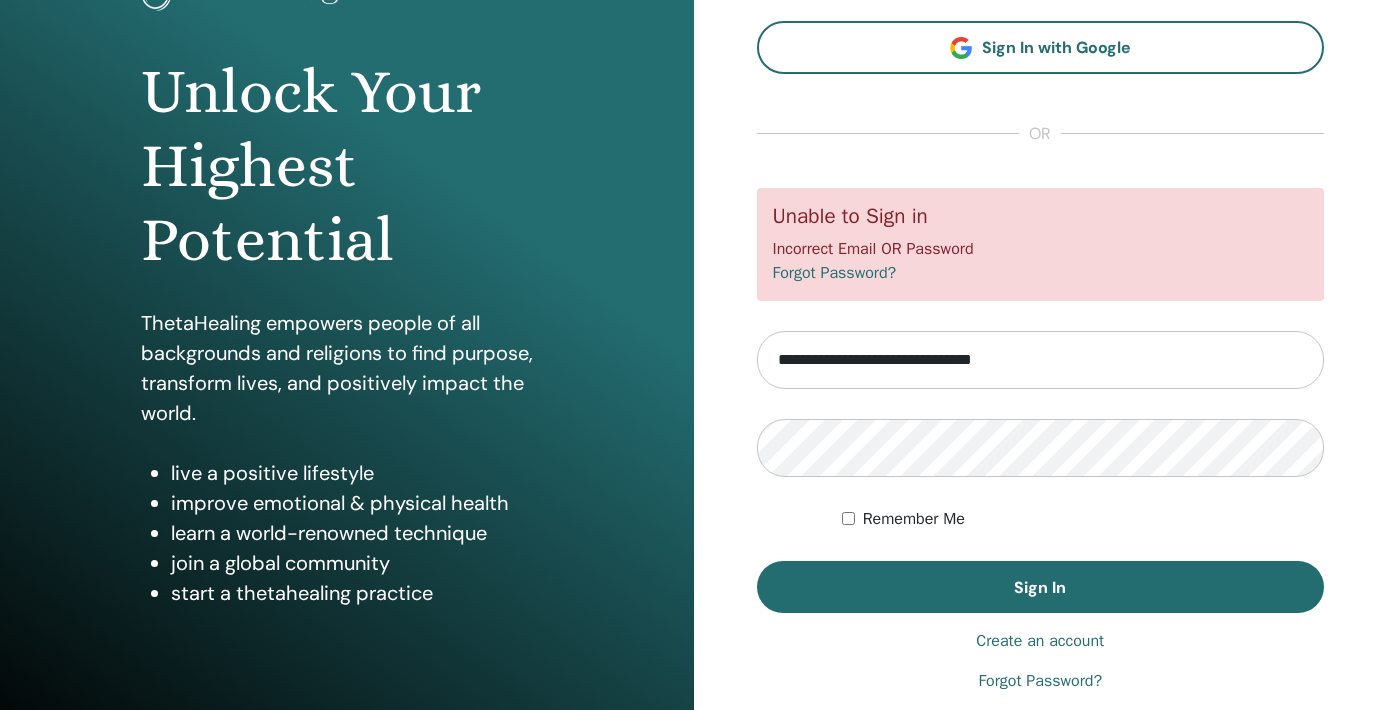 scroll, scrollTop: 250, scrollLeft: 0, axis: vertical 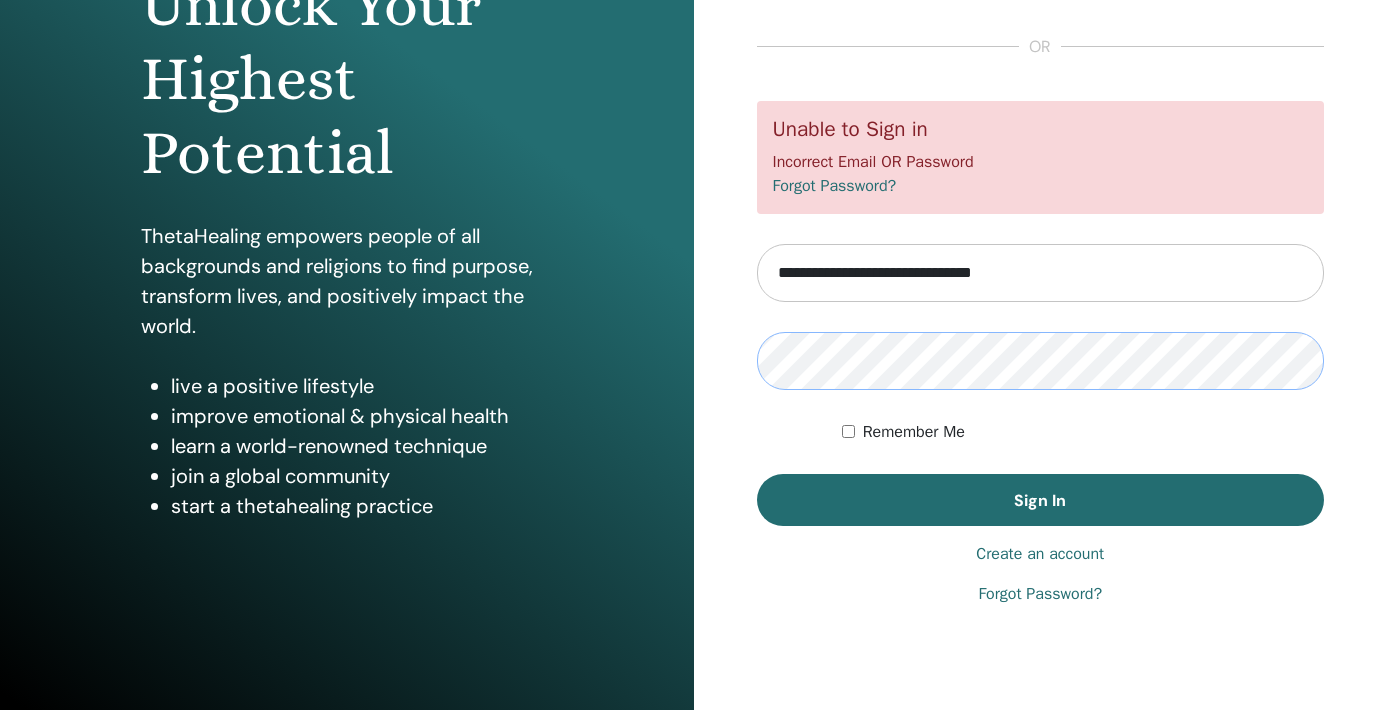 click on "Unlock Your Highest Potential
ThetaHealing empowers people of all backgrounds and religions to find purpose, transform lives, and positively impact the world.
live a positive lifestyle
improve emotional & physical health
learn a world-renowned technique
join a global community
start a thetahealing practice
Sign In to Your Acount
Sign In with Google
or
Forgot Password?" at bounding box center (693, 230) 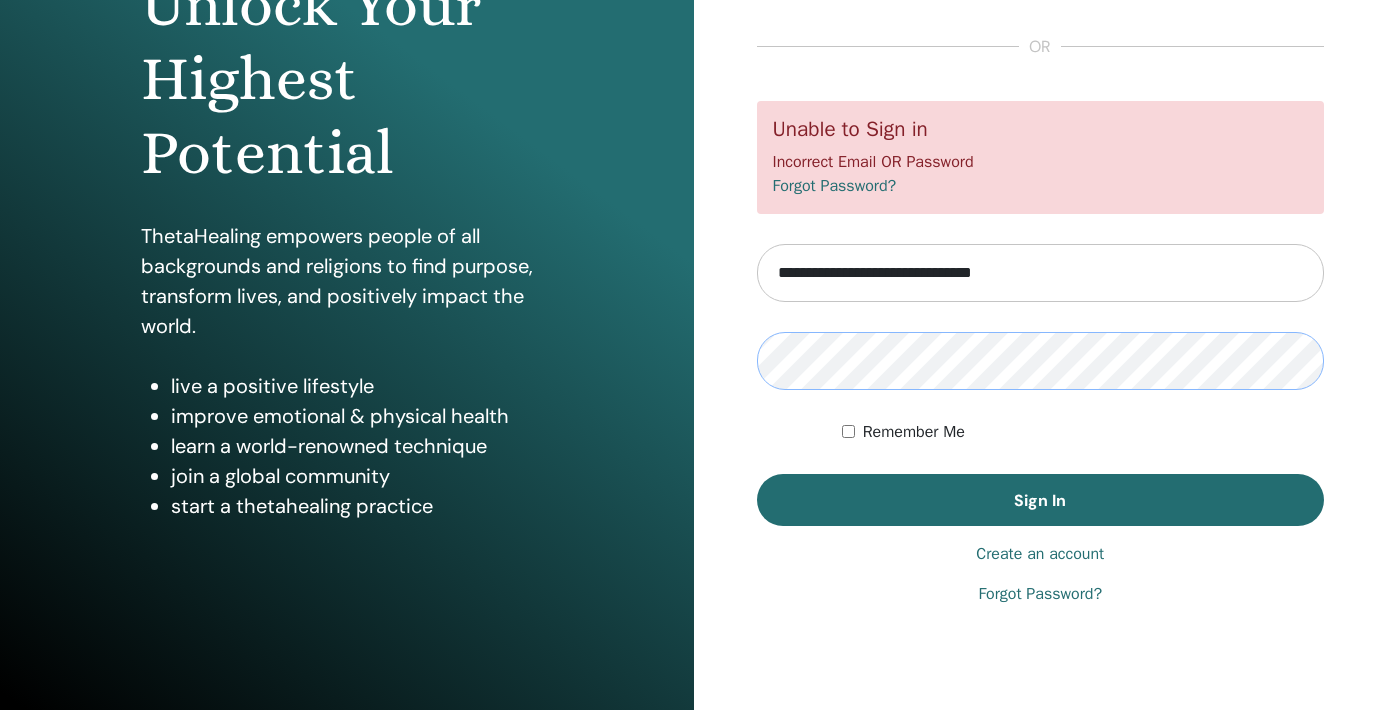 click on "Sign In" at bounding box center [1041, 500] 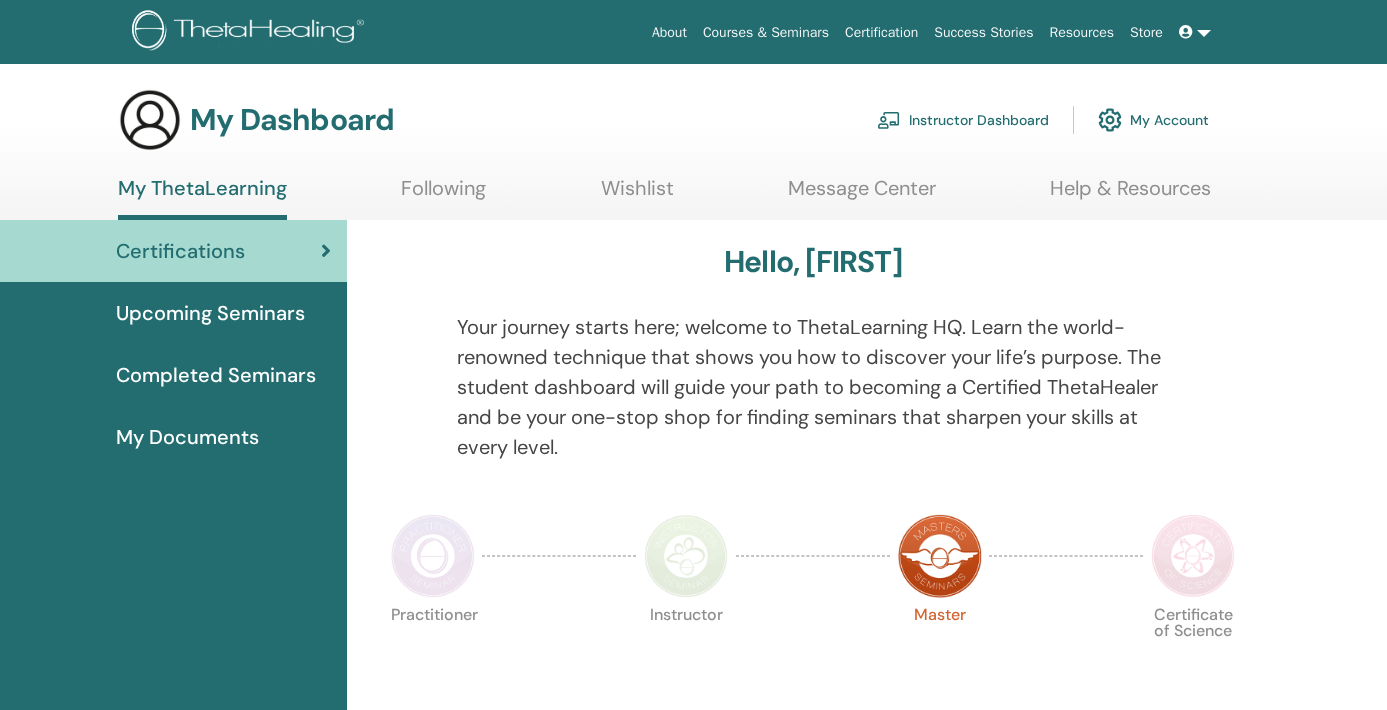 scroll, scrollTop: 0, scrollLeft: 0, axis: both 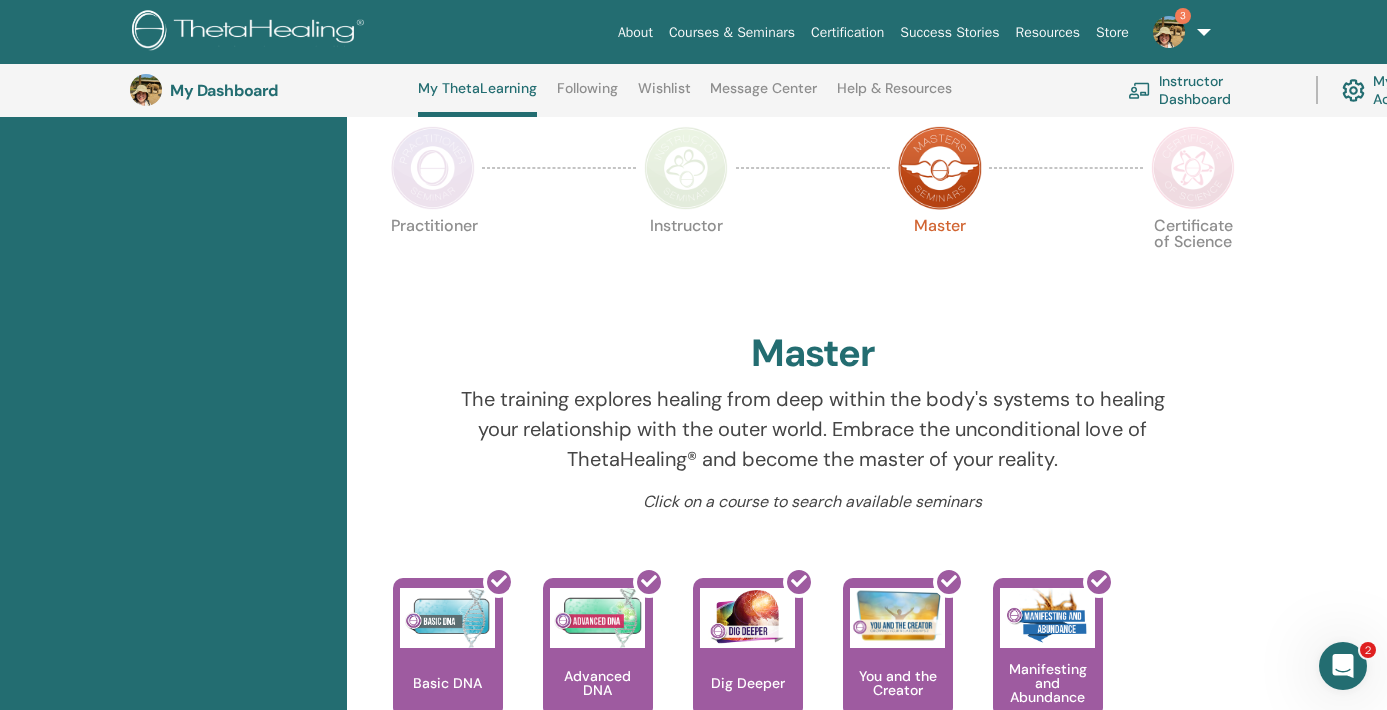 click at bounding box center [1193, 168] 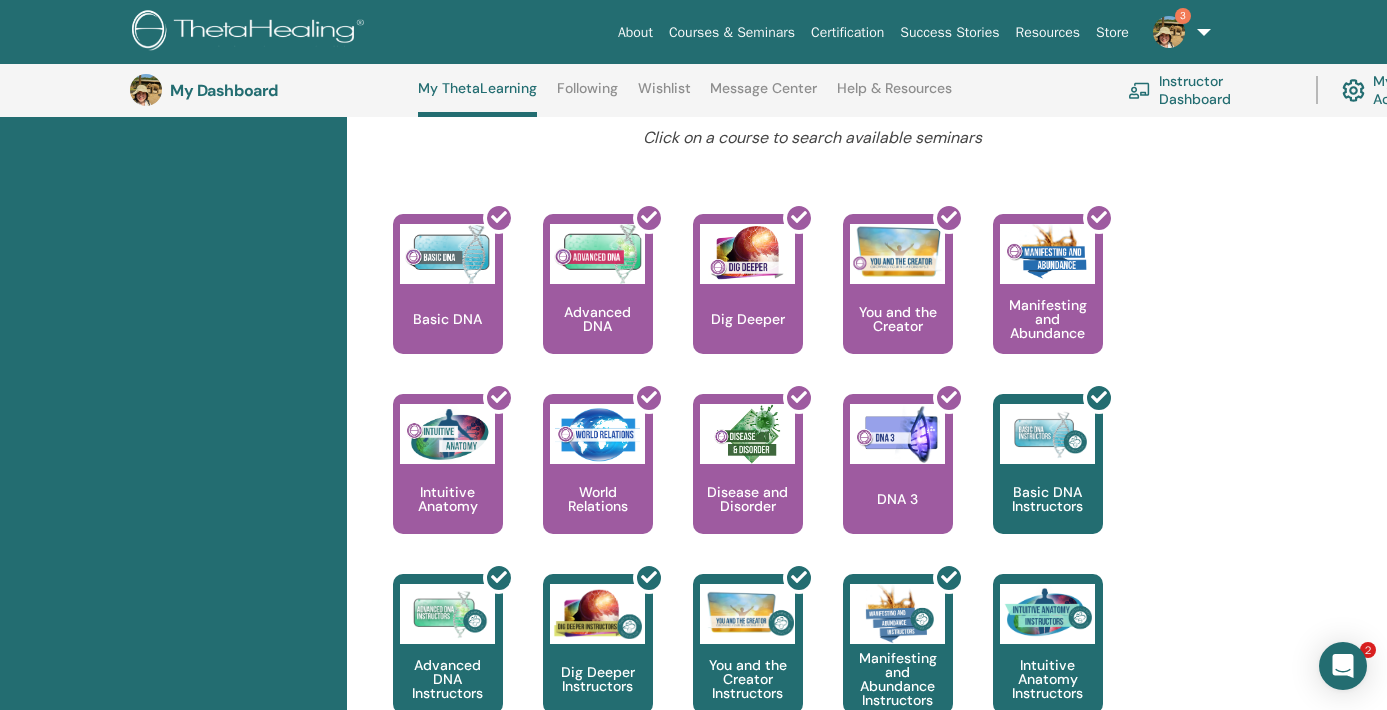 scroll, scrollTop: 982, scrollLeft: 0, axis: vertical 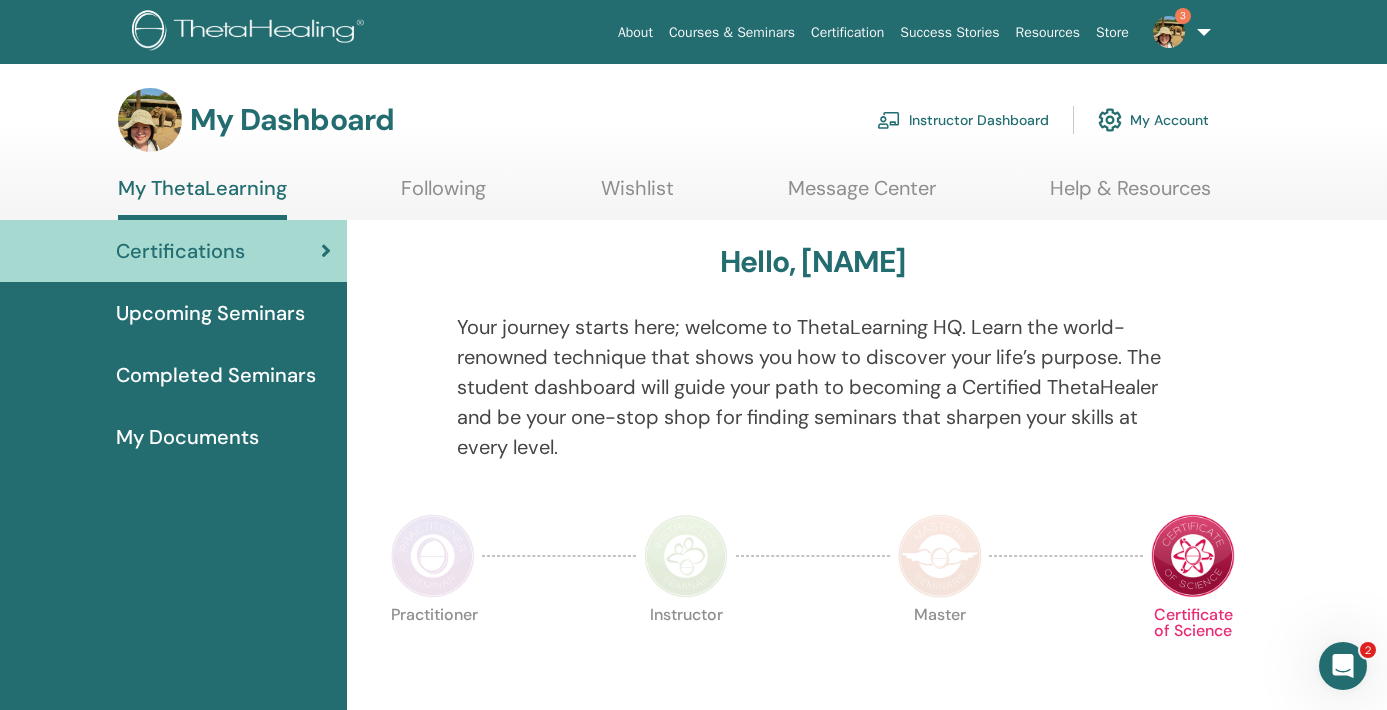 click on "Following" at bounding box center (443, 195) 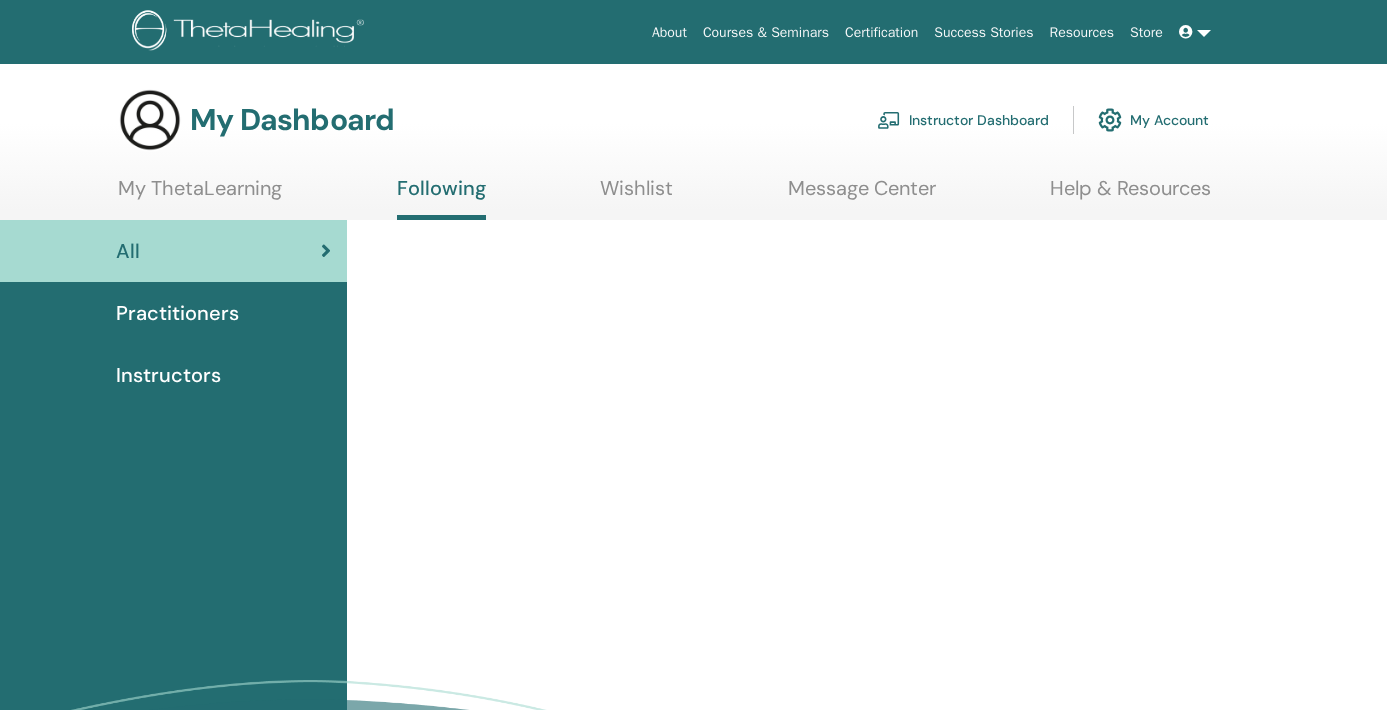 scroll, scrollTop: 0, scrollLeft: 0, axis: both 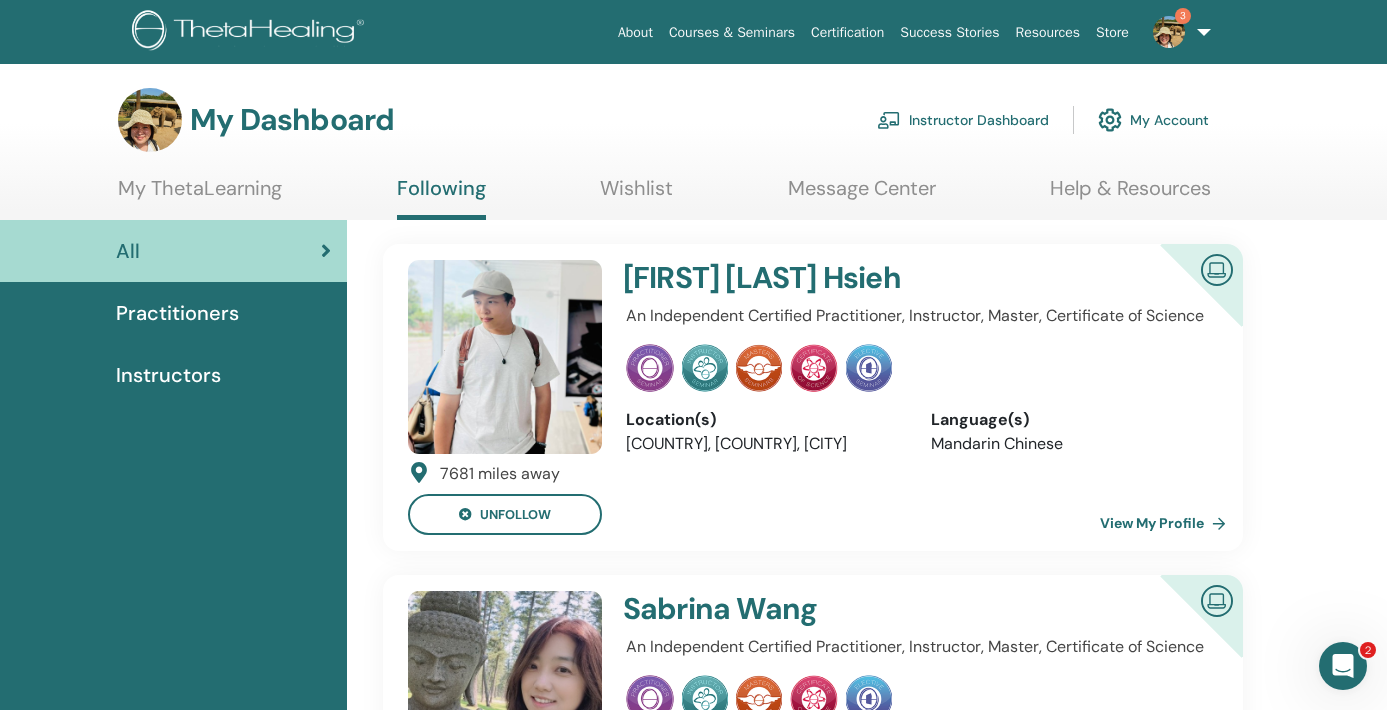 click on "Instructor Dashboard" at bounding box center [963, 120] 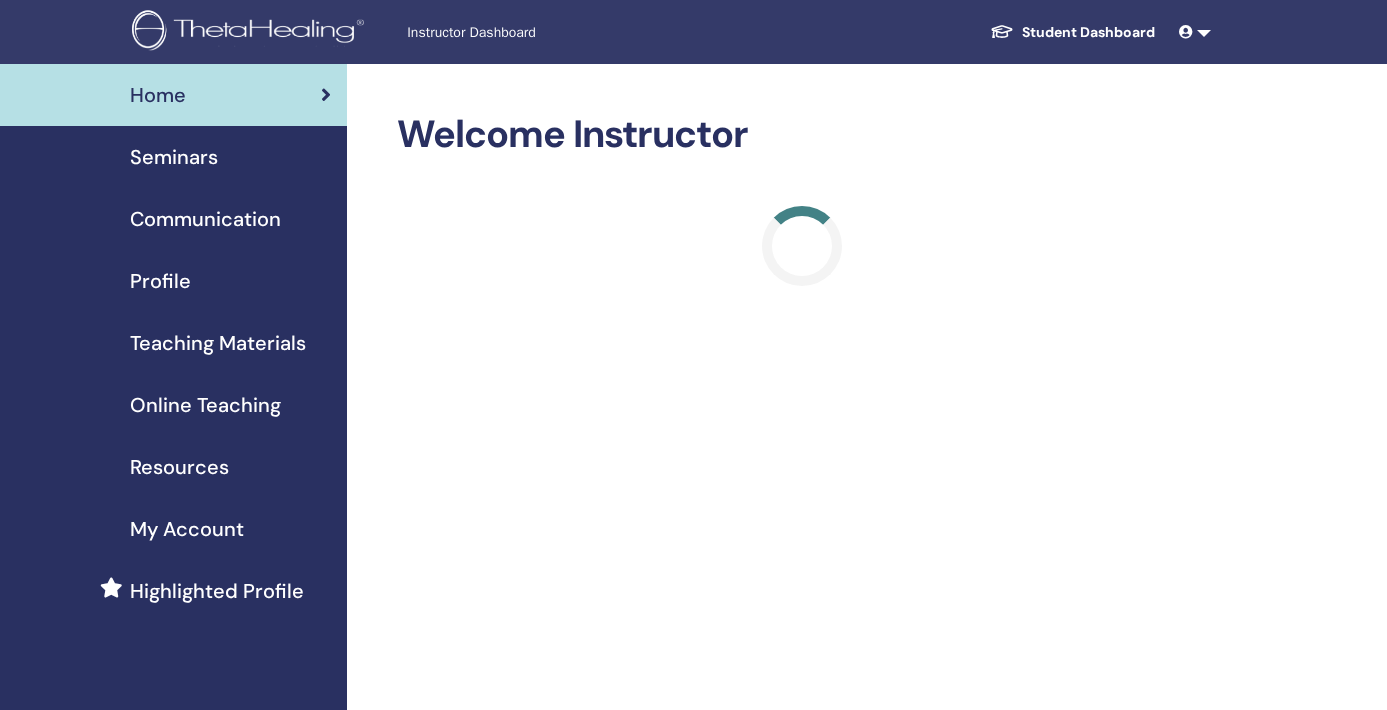 scroll, scrollTop: 0, scrollLeft: 0, axis: both 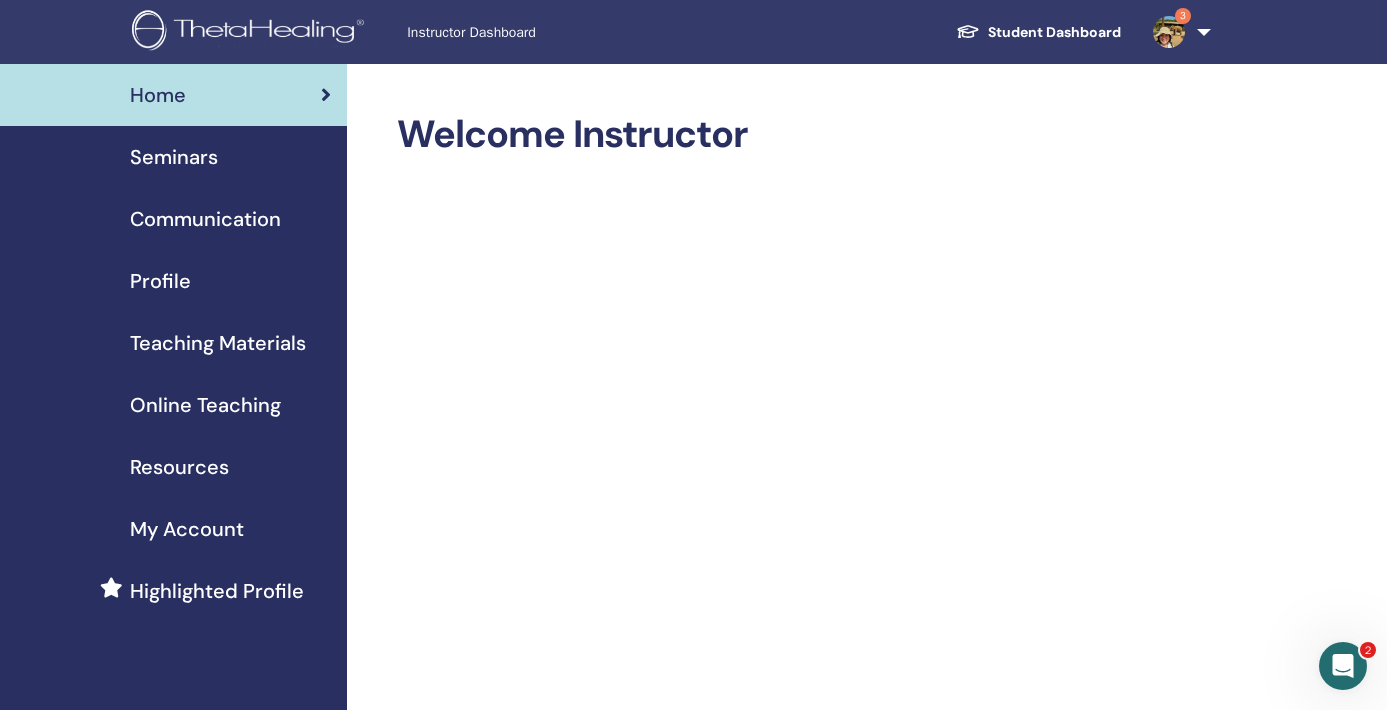 click on "Seminars" at bounding box center [174, 157] 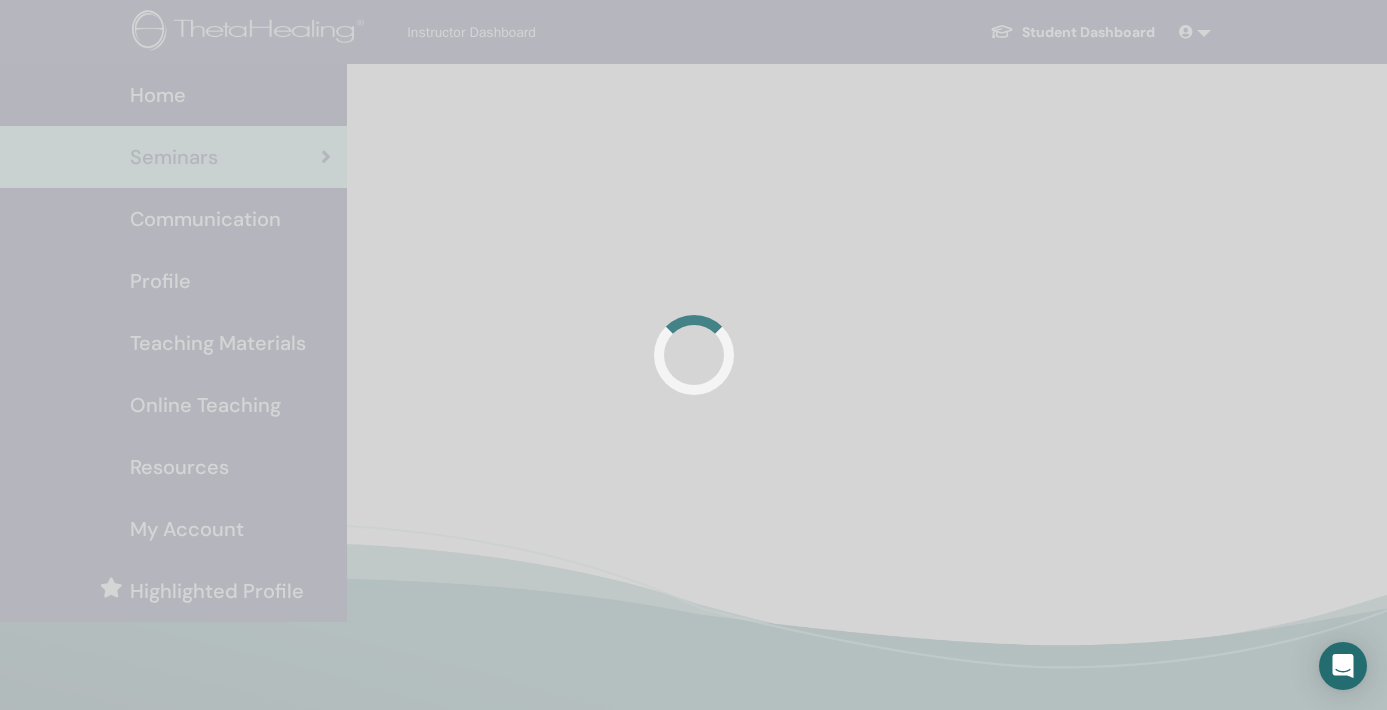 scroll, scrollTop: 0, scrollLeft: 0, axis: both 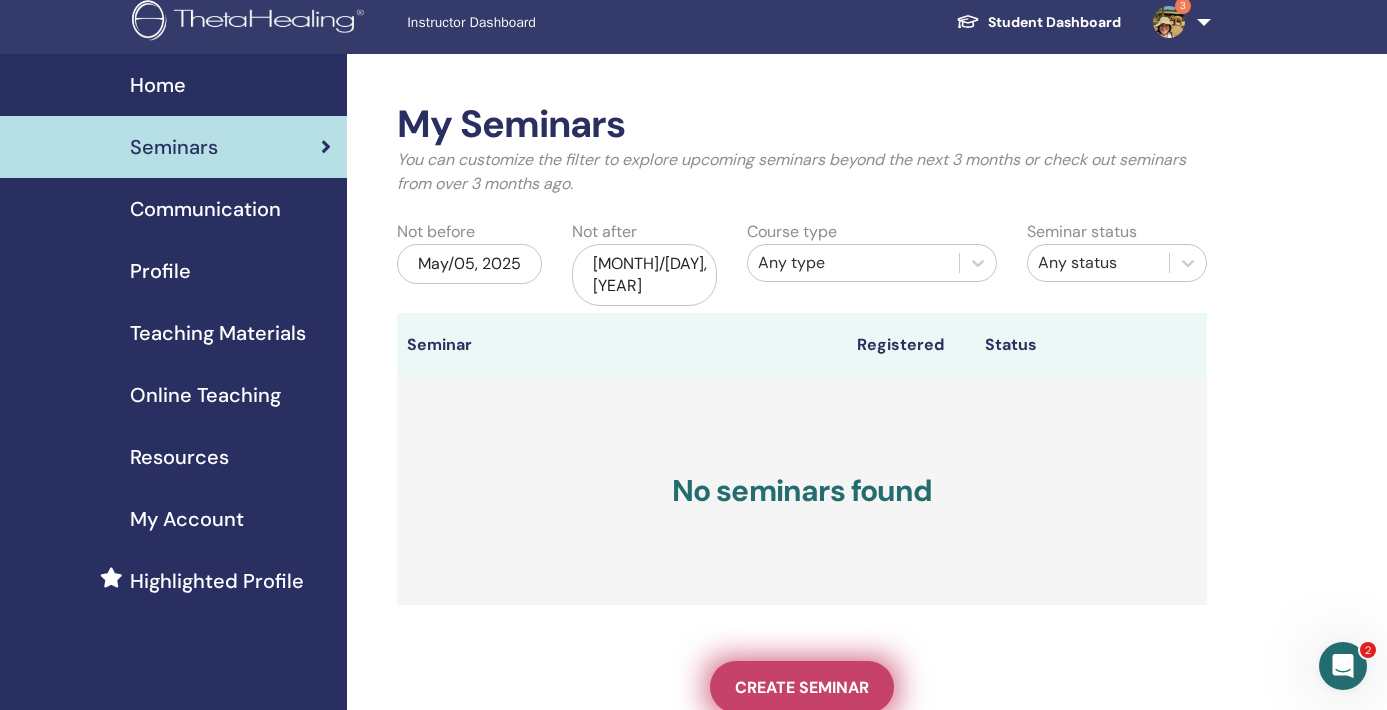 click on "Create seminar" at bounding box center [802, 687] 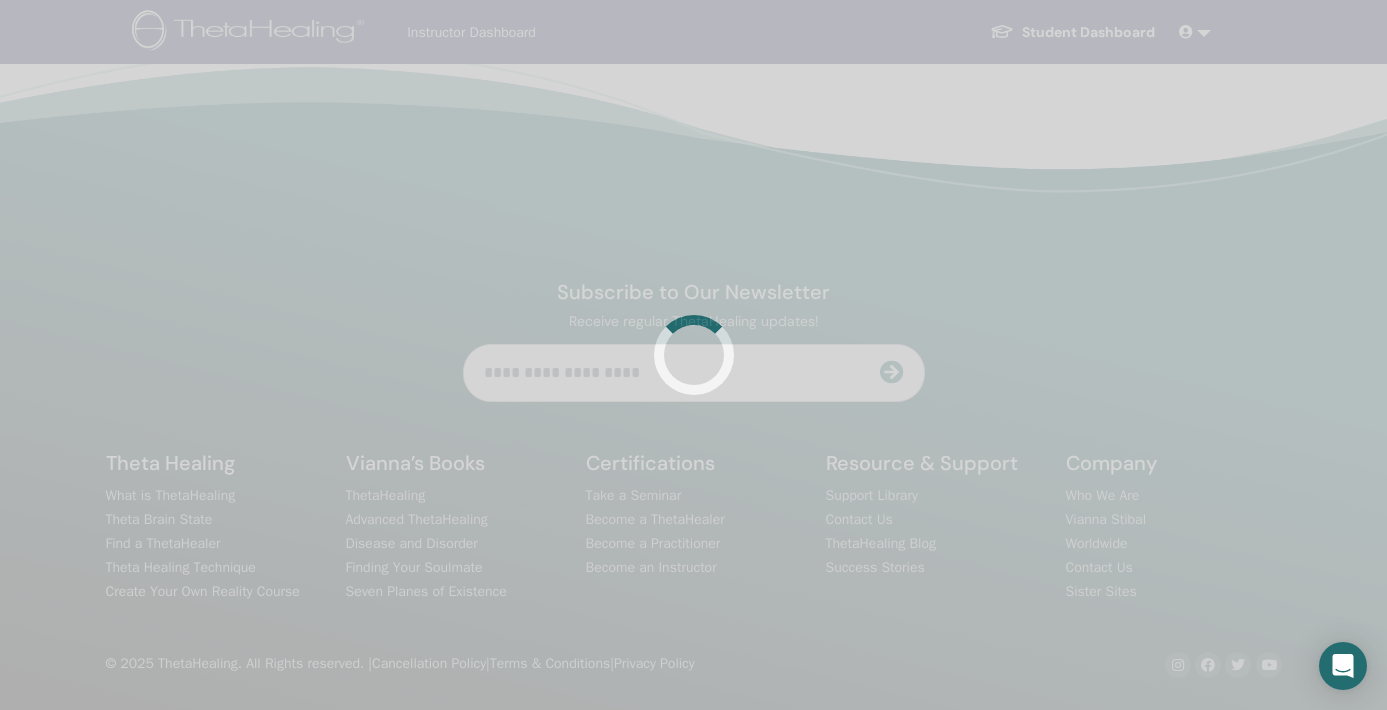 scroll, scrollTop: 0, scrollLeft: 0, axis: both 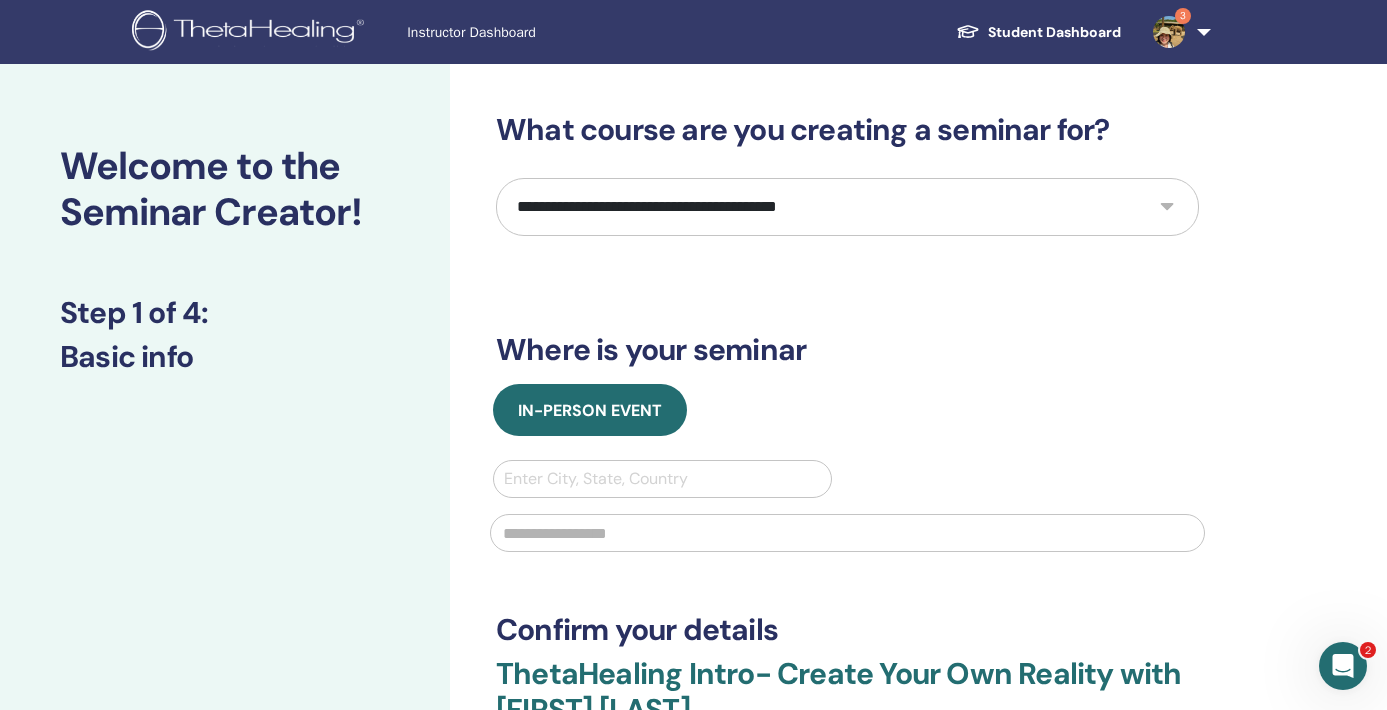 click on "**********" at bounding box center [847, 207] 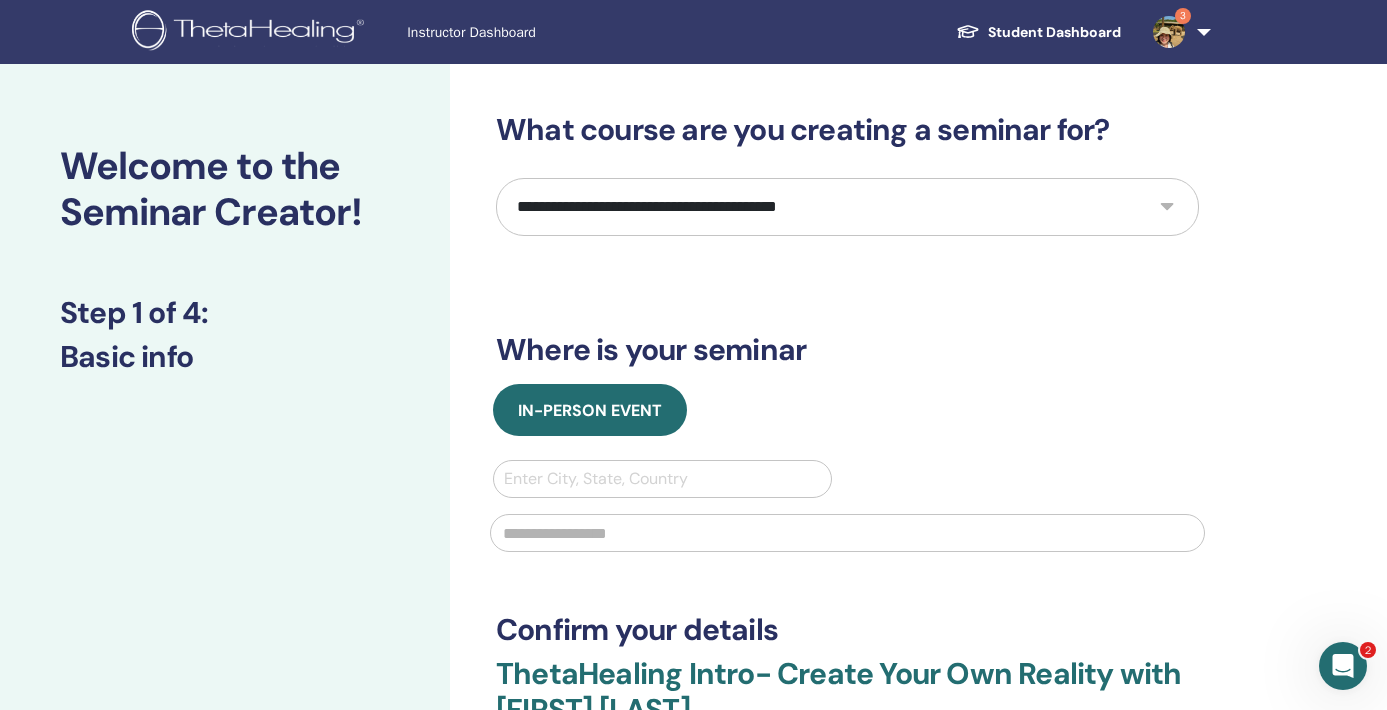 select on "*" 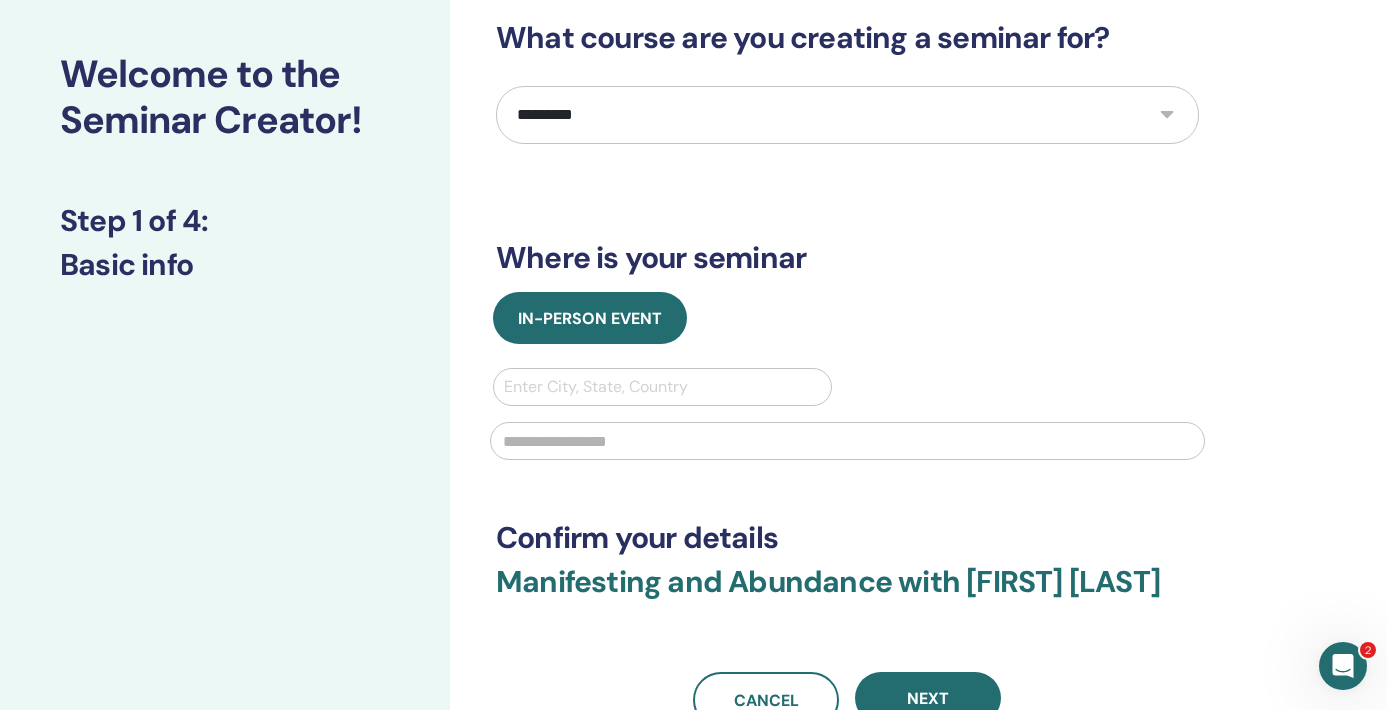 scroll, scrollTop: 100, scrollLeft: 0, axis: vertical 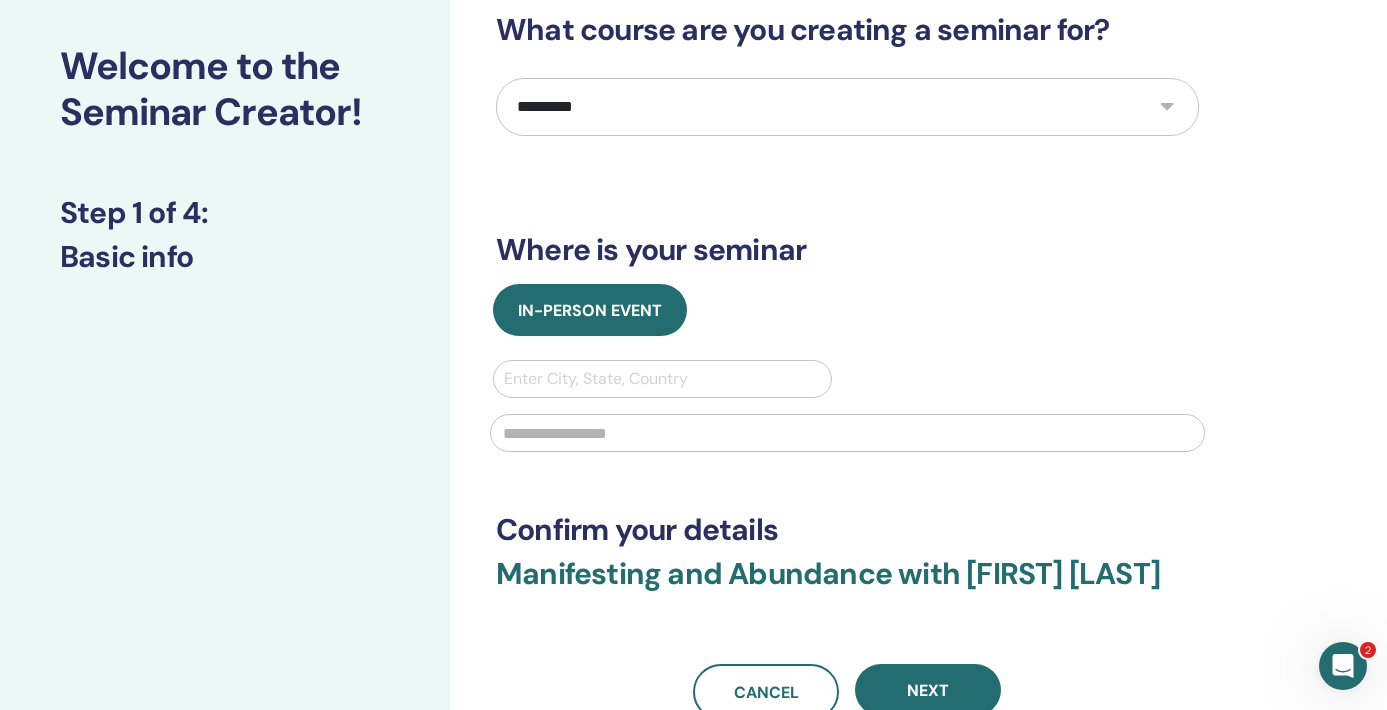 click at bounding box center (662, 379) 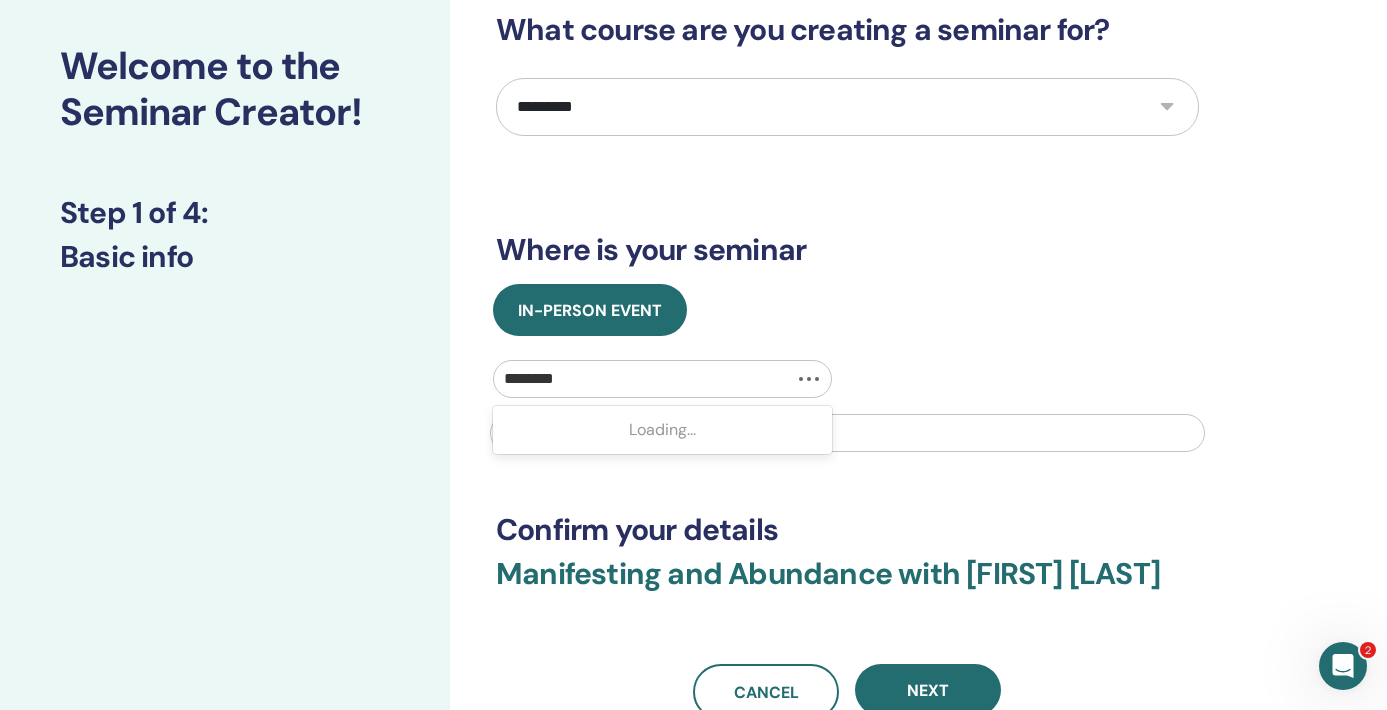 type on "*********" 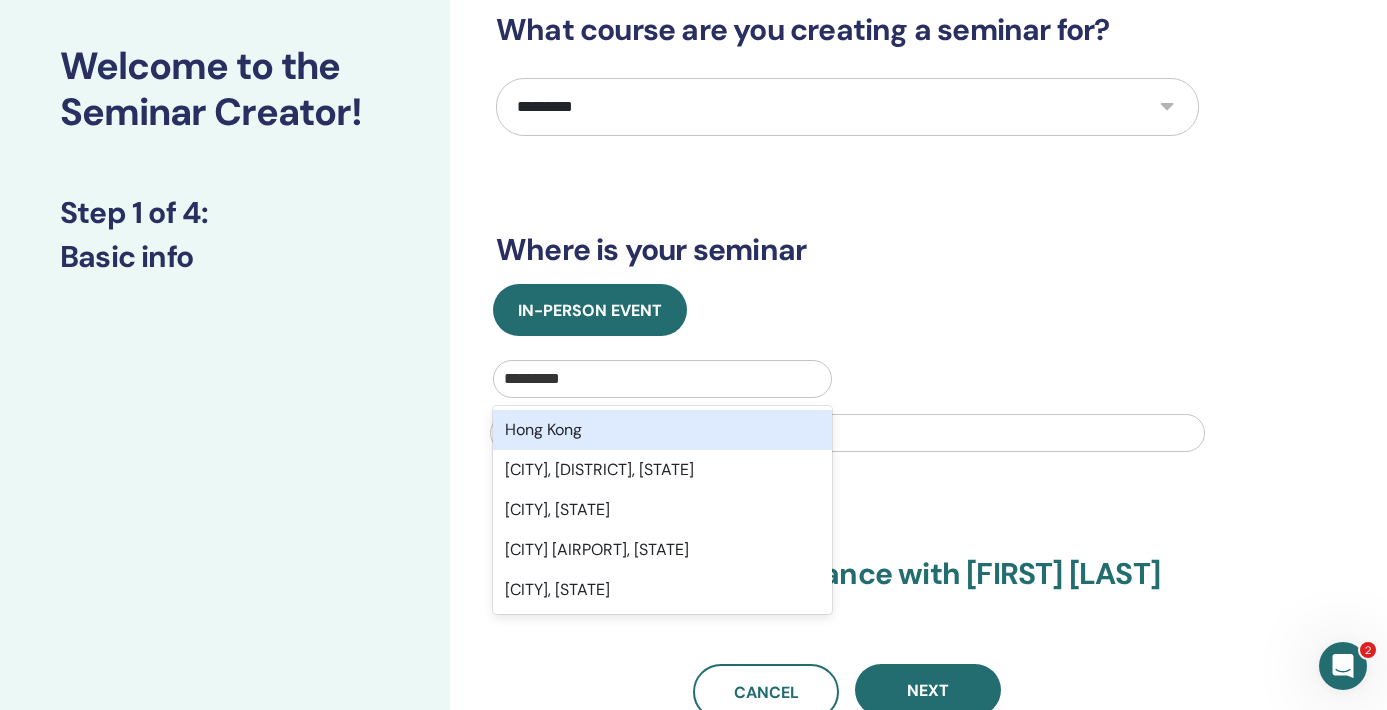 click on "Hong Kong" at bounding box center (662, 430) 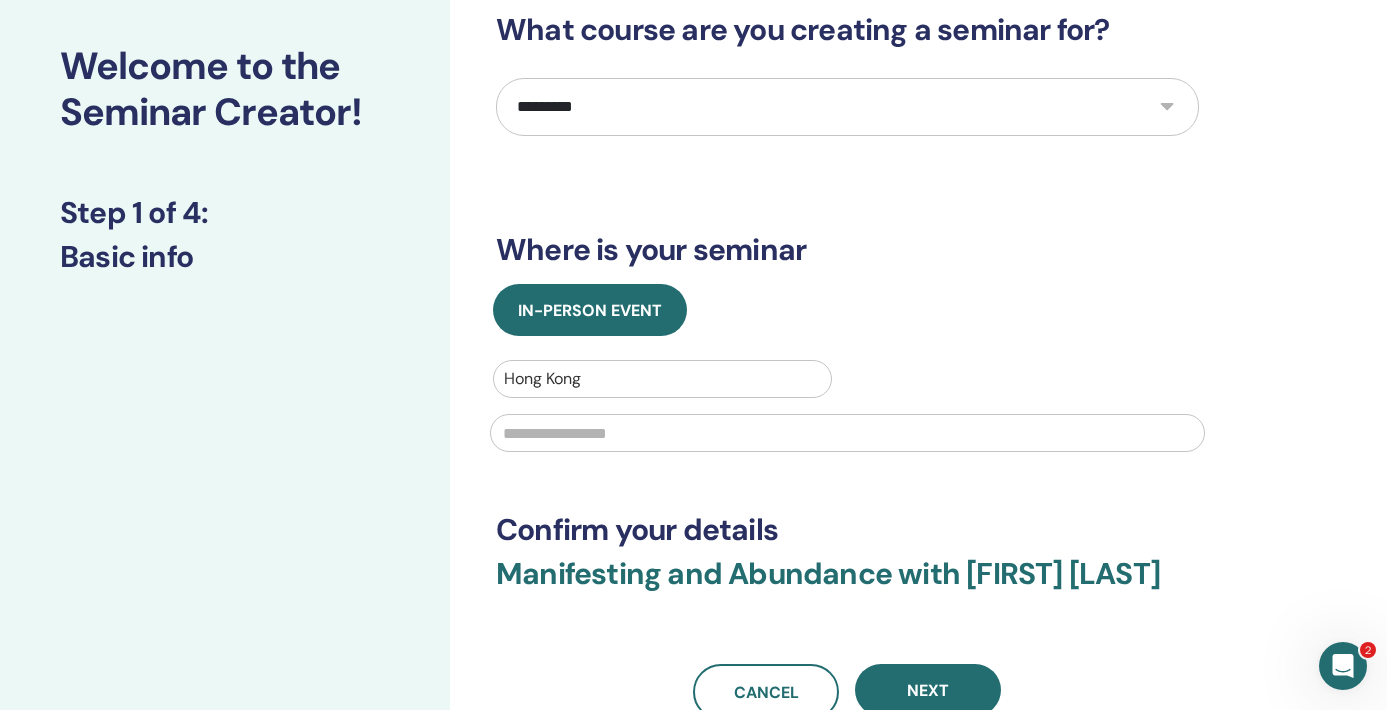 click at bounding box center (847, 433) 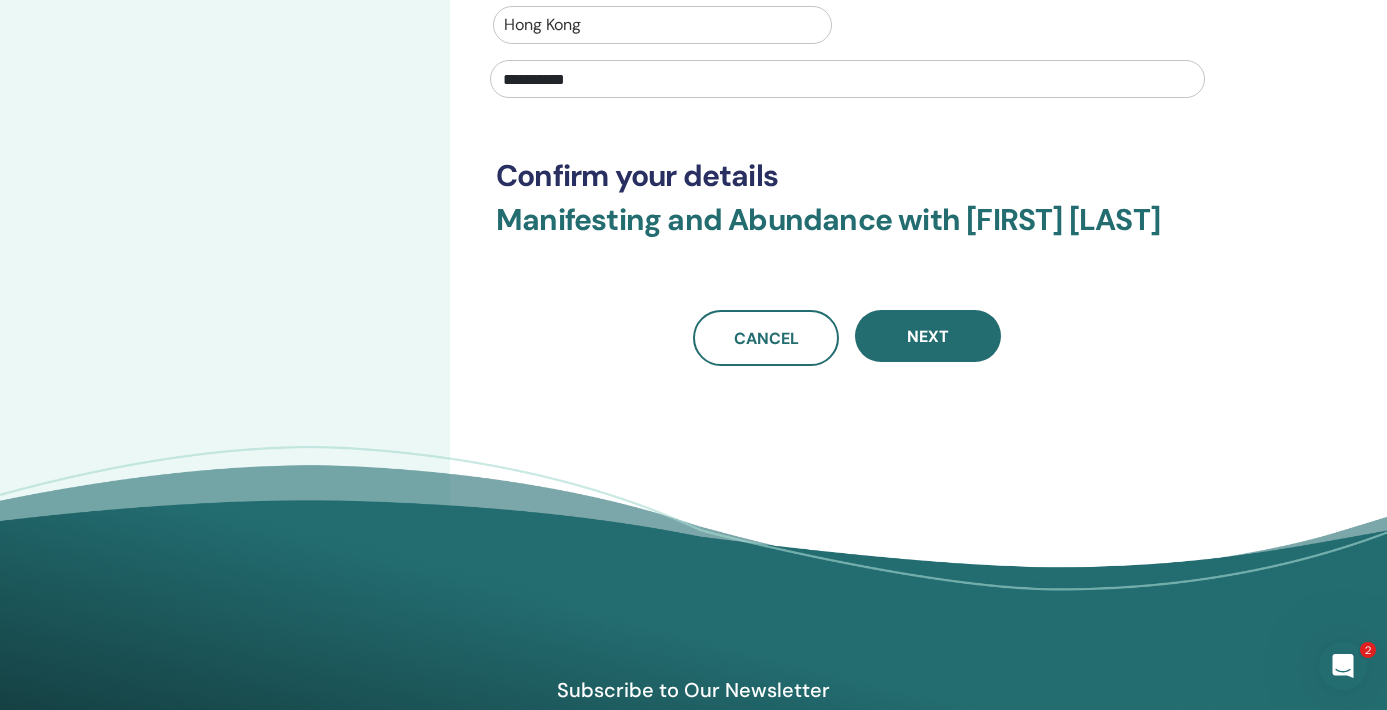 scroll, scrollTop: 467, scrollLeft: 0, axis: vertical 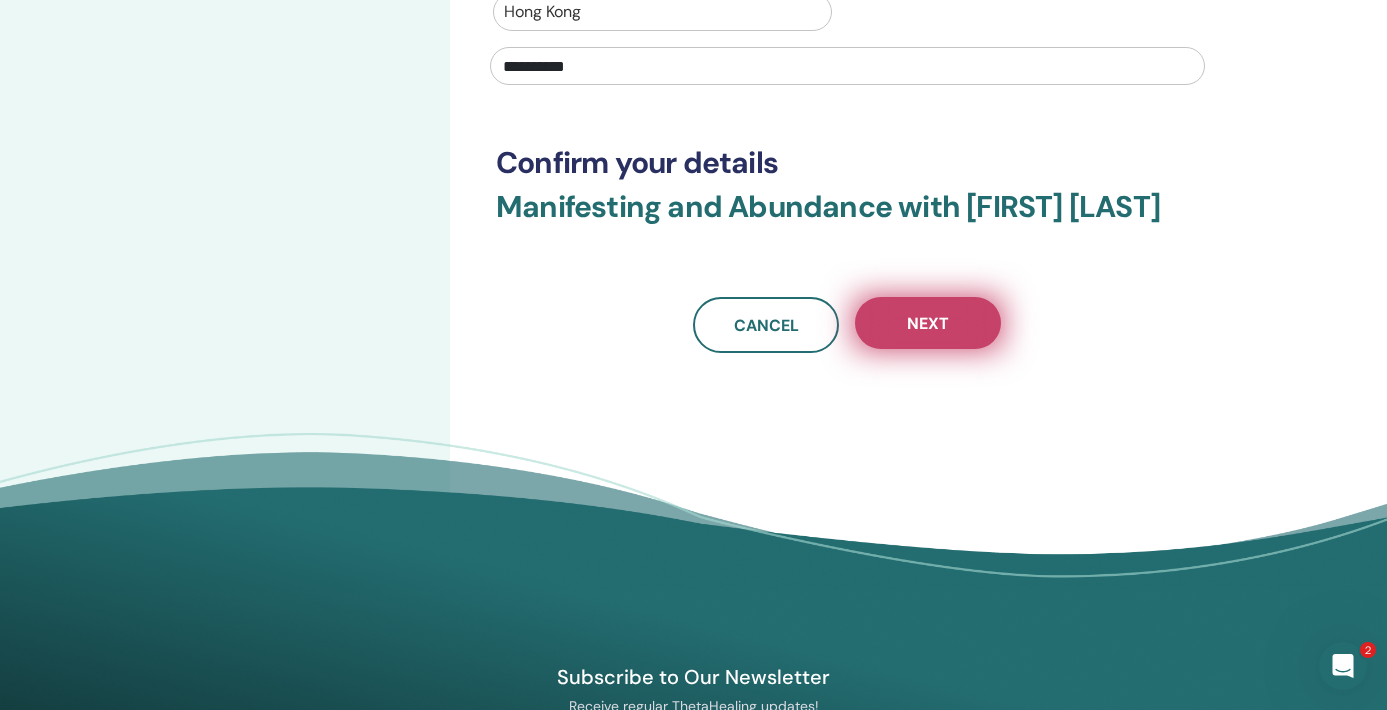 type on "*********" 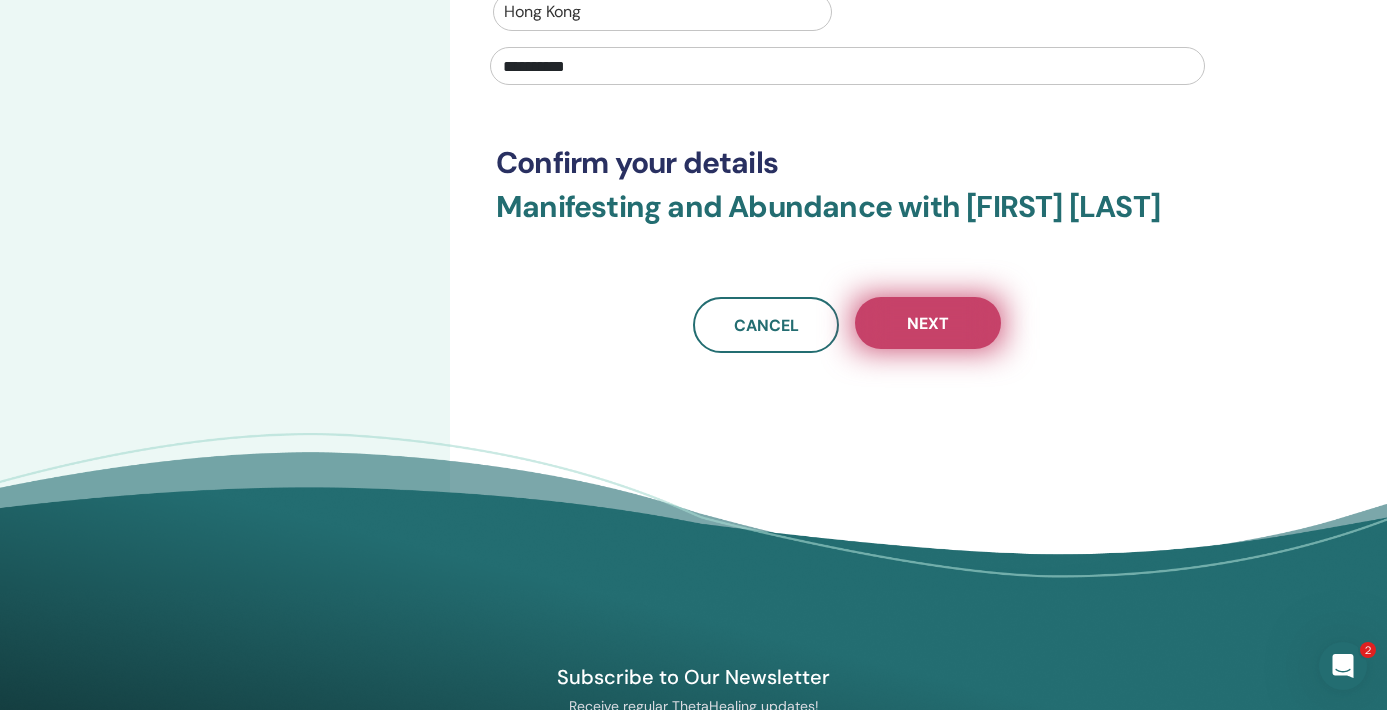 click on "Next" at bounding box center [928, 323] 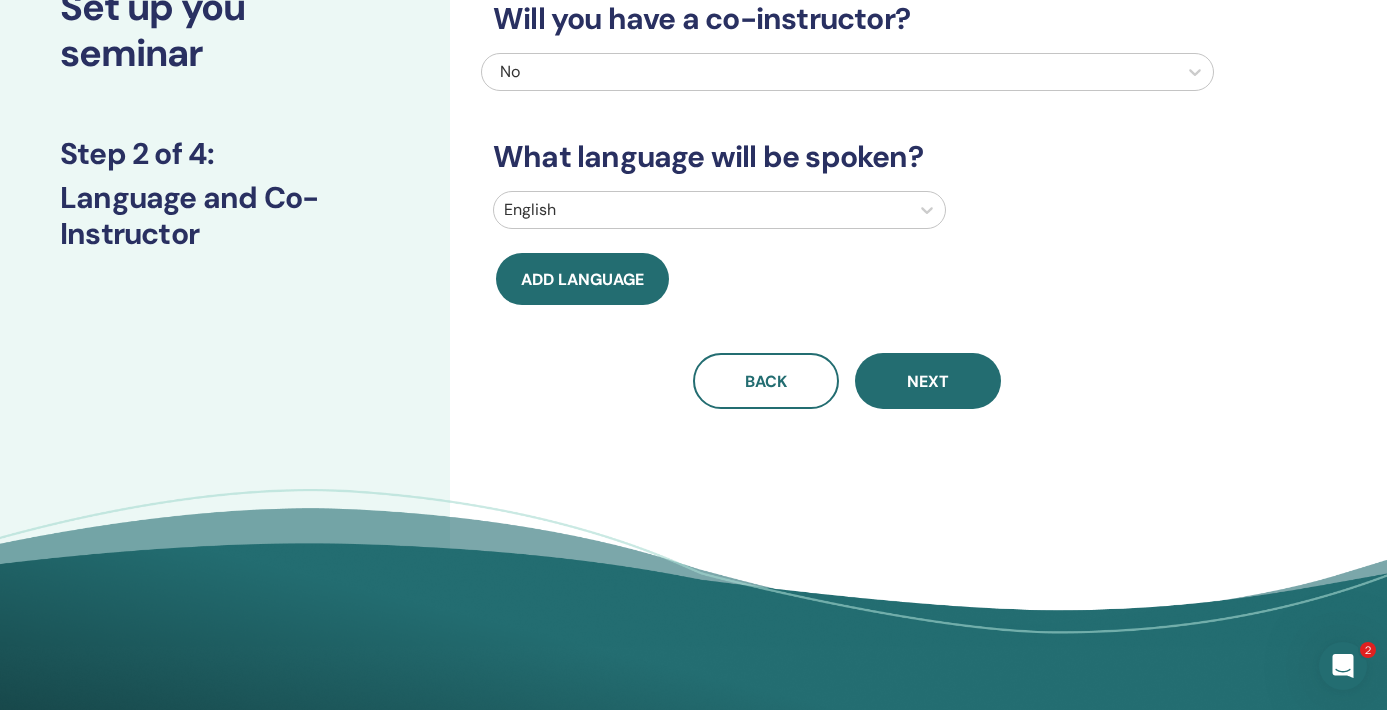 scroll, scrollTop: 0, scrollLeft: 0, axis: both 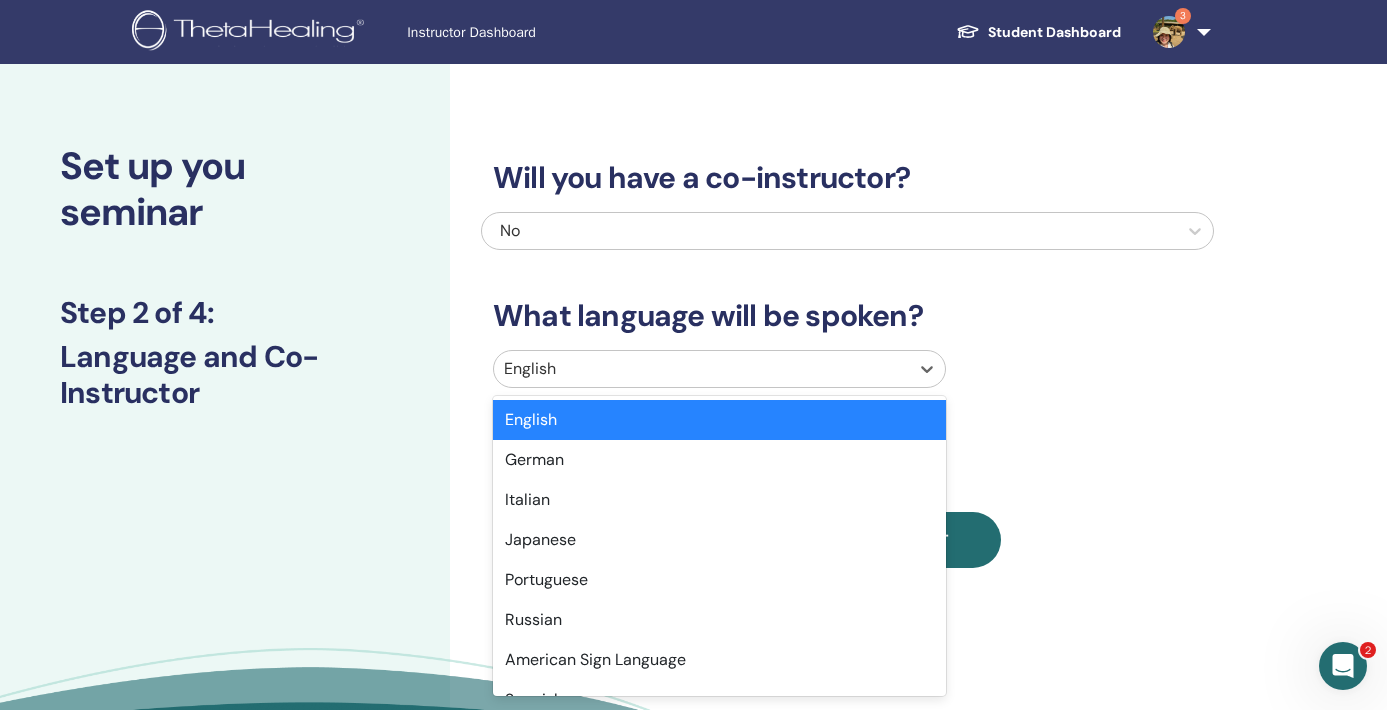 click at bounding box center [701, 369] 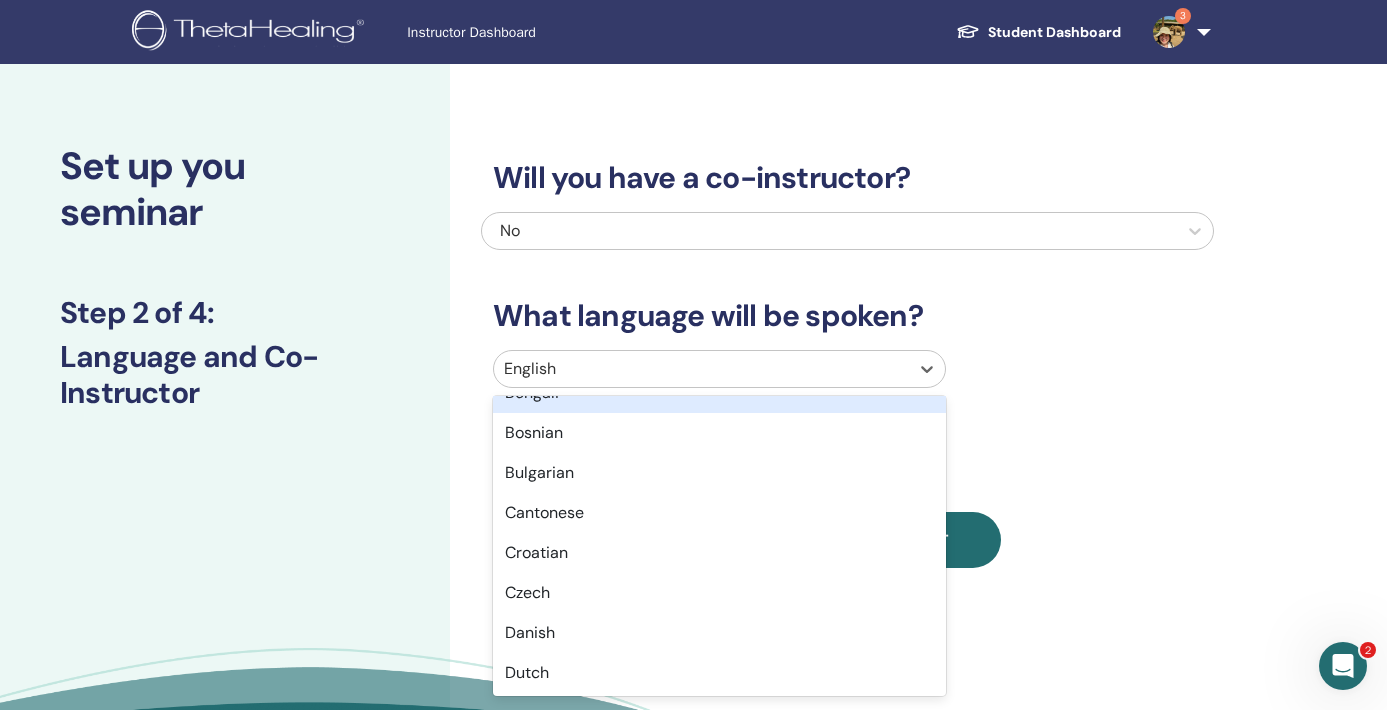 scroll, scrollTop: 394, scrollLeft: 0, axis: vertical 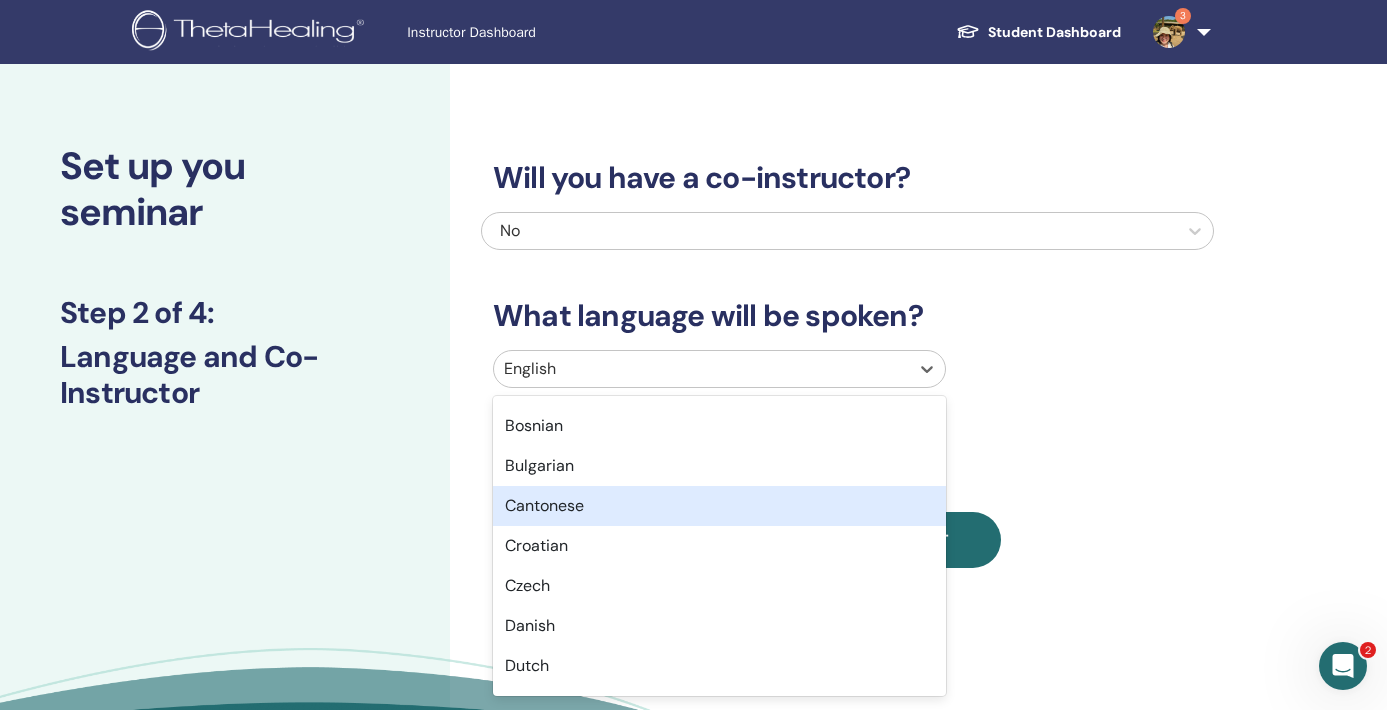 click on "Cantonese" at bounding box center [719, 506] 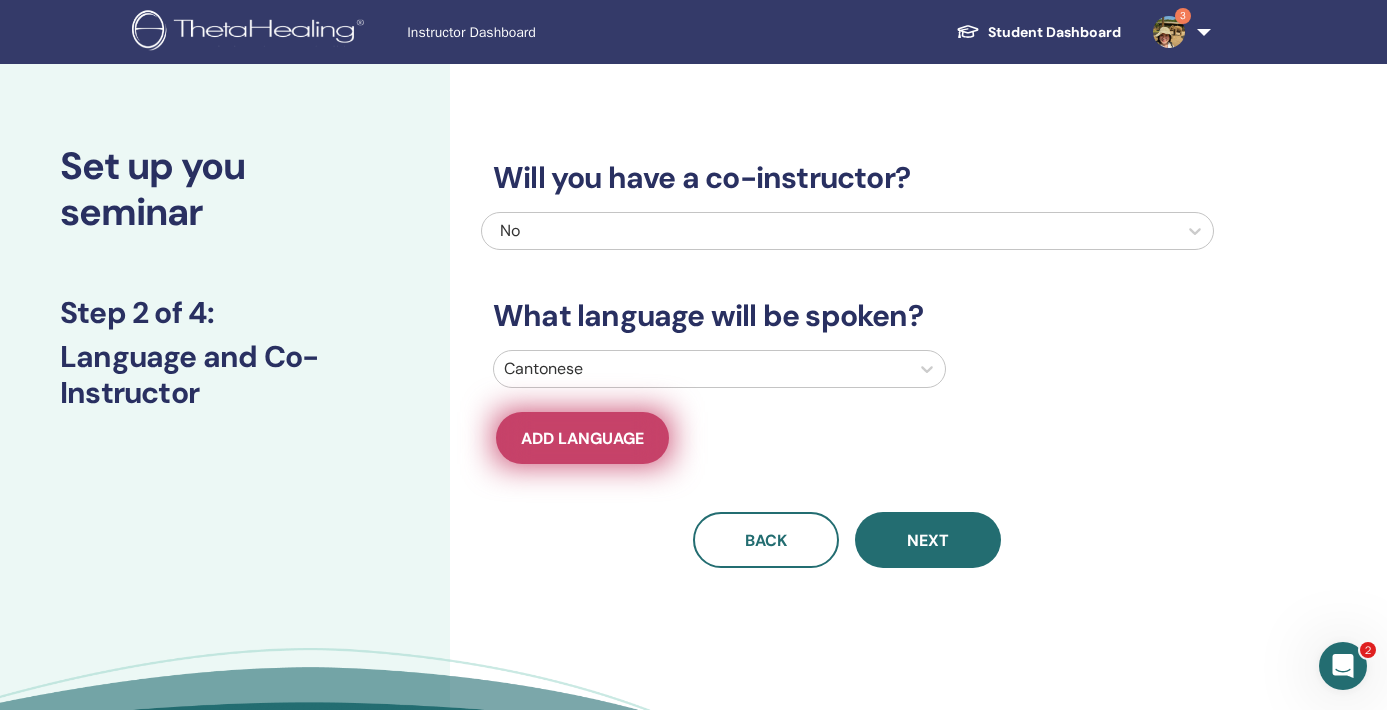 click on "Add language" at bounding box center (582, 438) 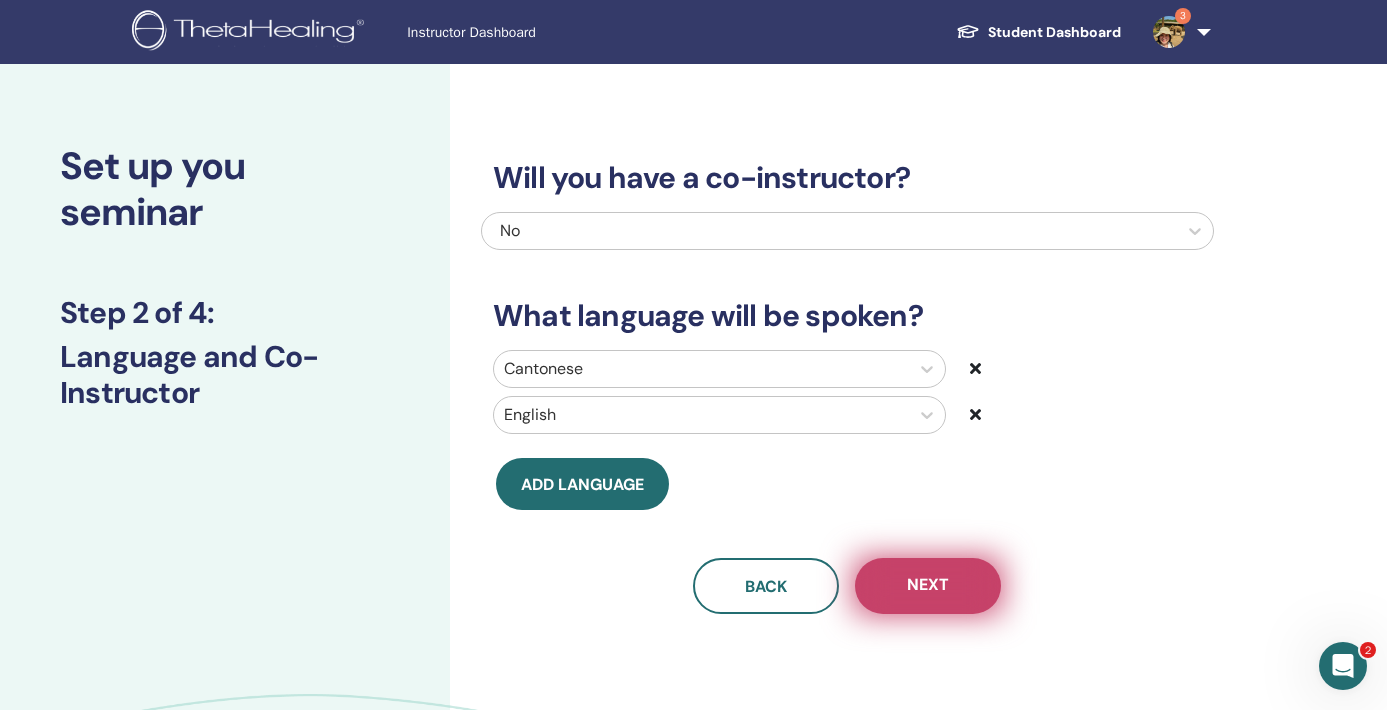 click on "Next" at bounding box center (928, 586) 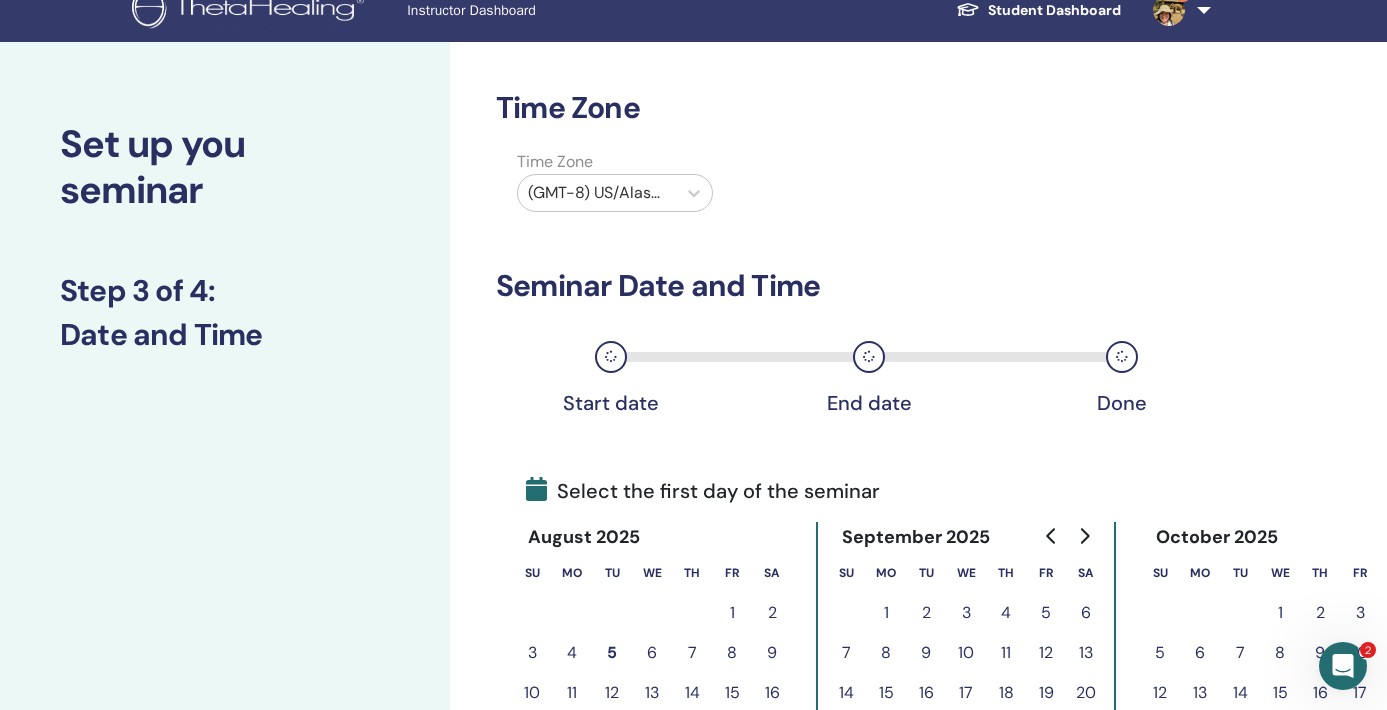scroll, scrollTop: 24, scrollLeft: 0, axis: vertical 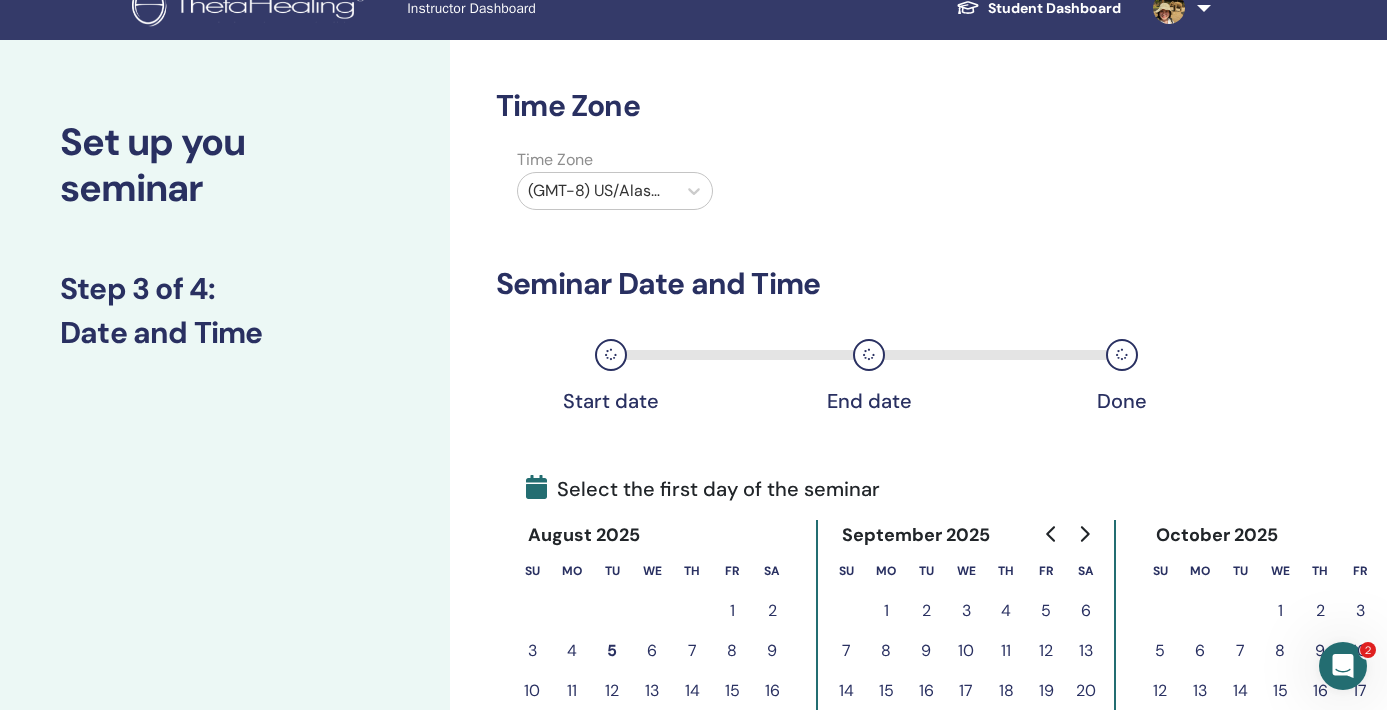 click at bounding box center [597, 191] 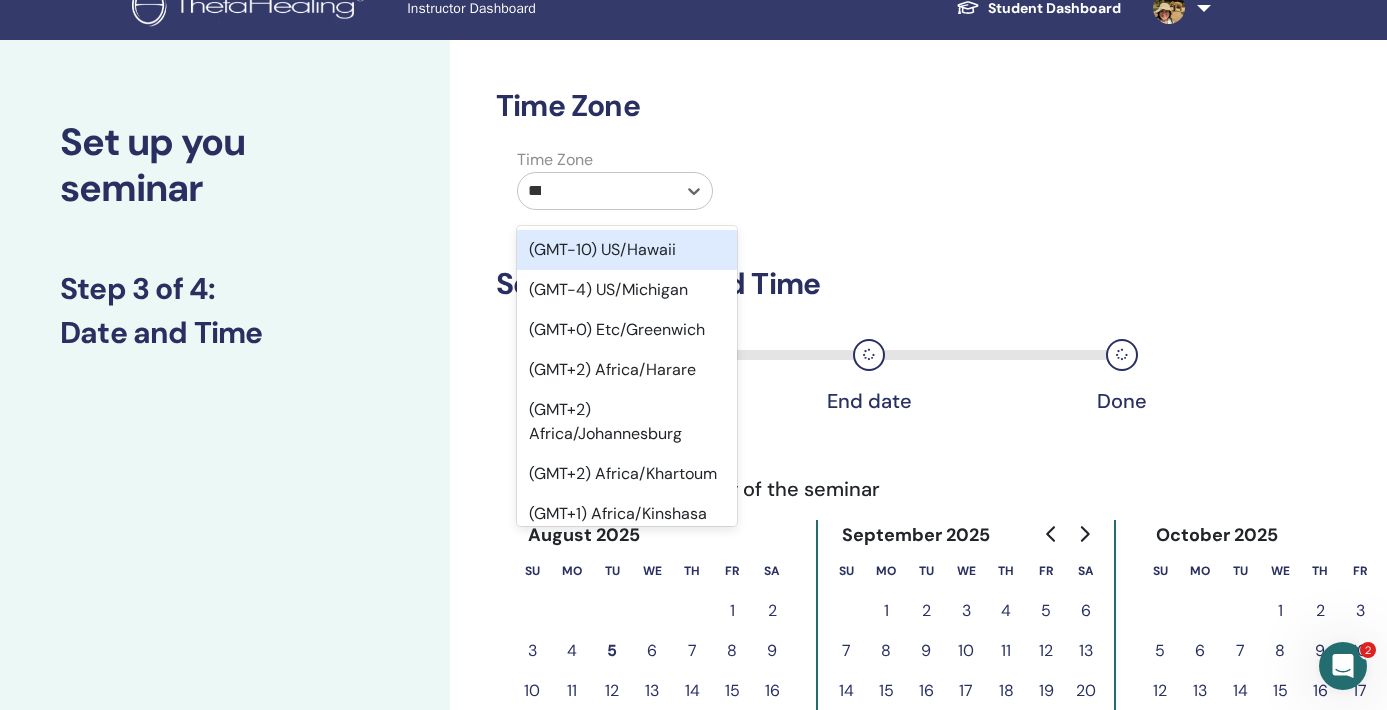 type on "****" 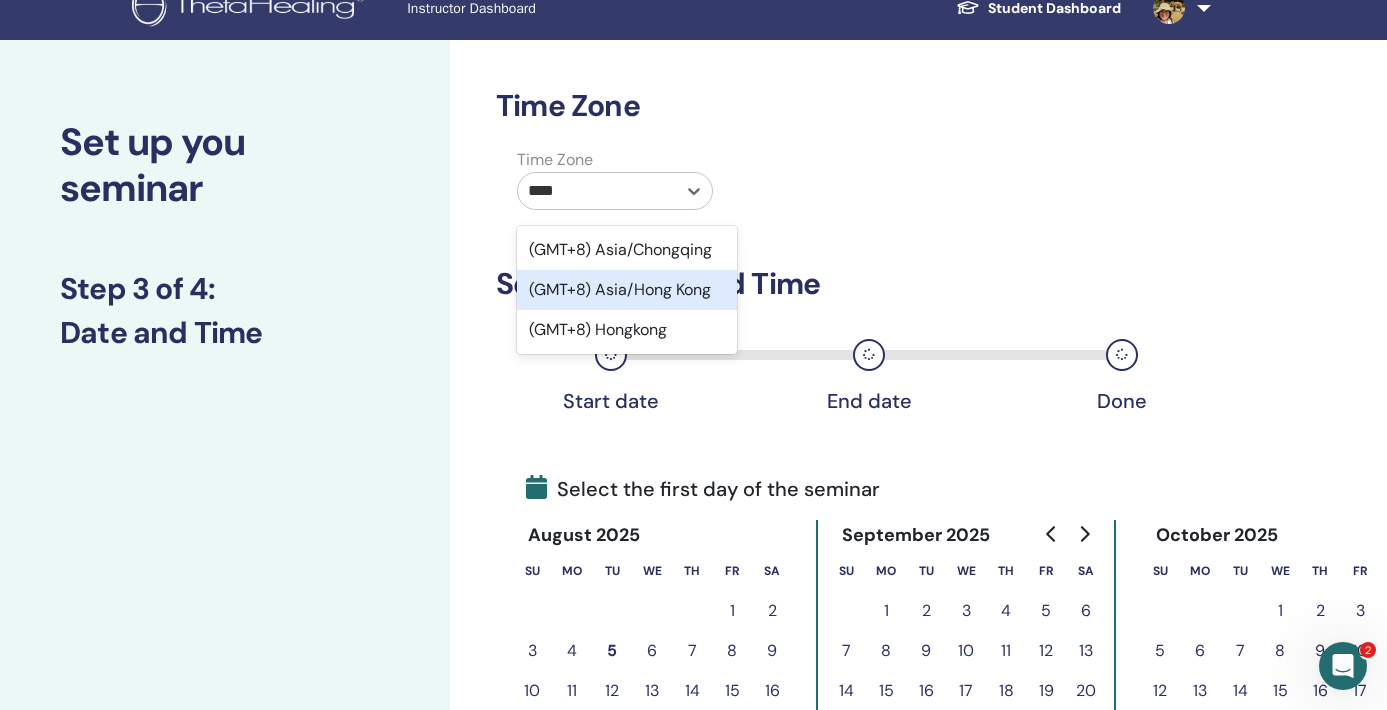 click on "(GMT+8) Asia/Hong Kong" at bounding box center [627, 290] 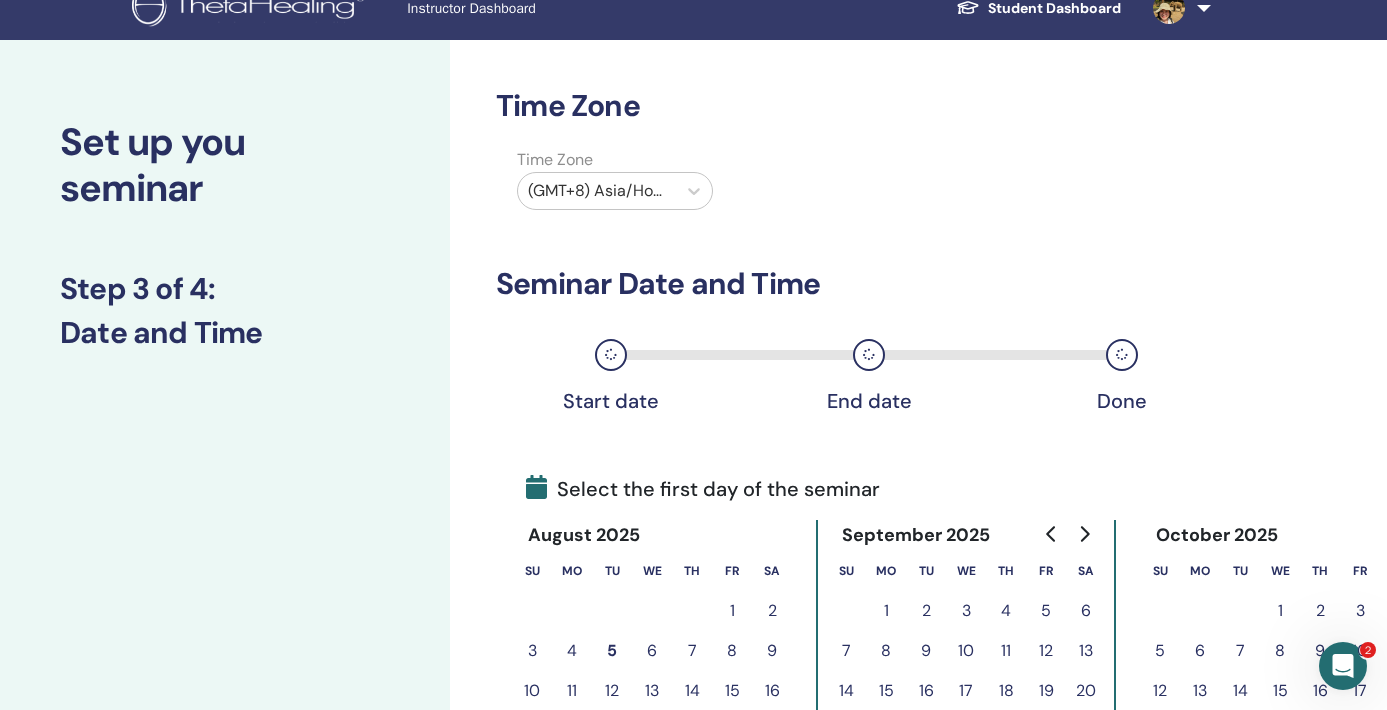click on "Time Zone Time Zone (GMT+8) Asia/Hong Kong Seminar Date and Time Start date End date Done Select the first day of the seminar August 2025 Su Mo Tu We Th Fr Sa 1 2 3 4 5 6 7 8 9 10 11 12 13 14 15 16 17 18 19 20 21 22 23 24 25 26 27 28 29 30 31 September 2025 Su Mo Tu We Th Fr Sa 1 2 3 4 5 6 7 8 9 10 11 12 13 14 15 16 17 18 19 20 21 22 23 24 25 26 27 28 29 30 October 2025 Su Mo Tu We Th Fr Sa 1 2 3 4 5 6 7 8 9 10 11 12 13 14 15 16 17 18 19 20 21 22 23 24 25 26 27 28 29 30 31 Back Next" at bounding box center [847, 519] 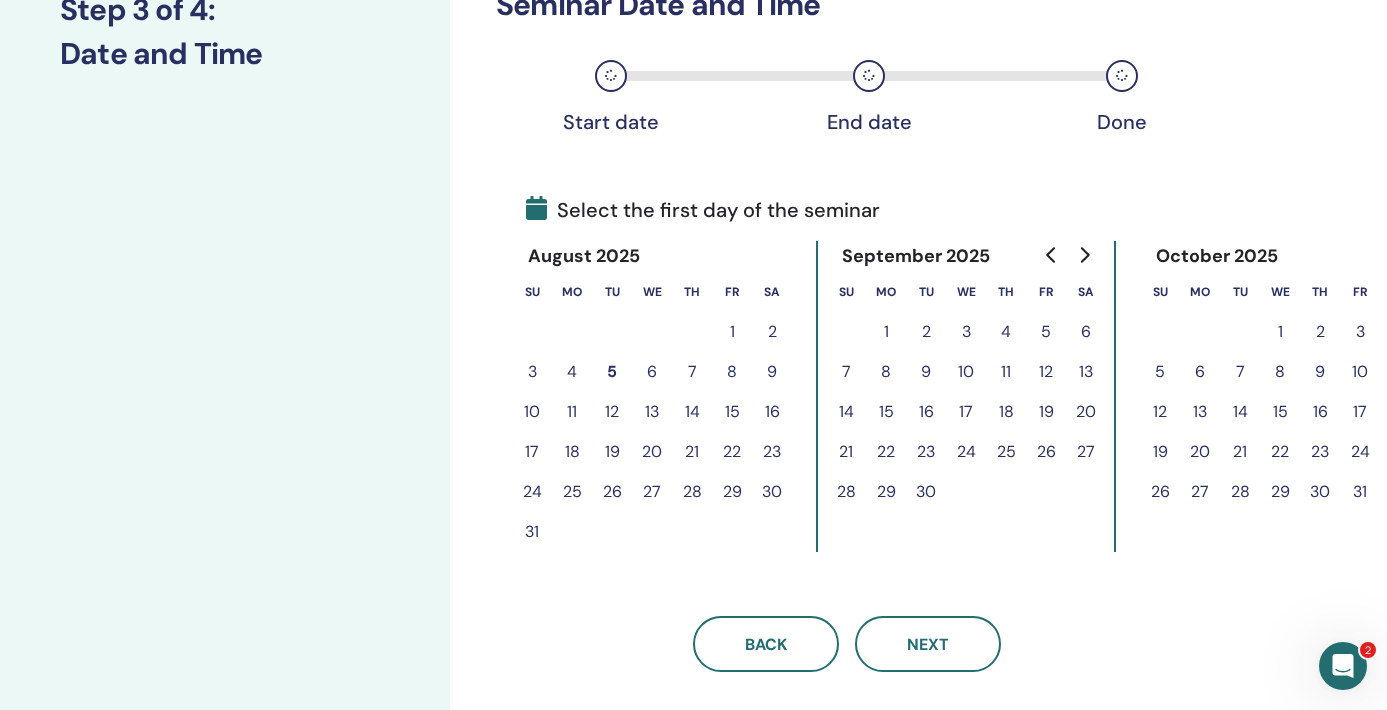 scroll, scrollTop: 310, scrollLeft: 0, axis: vertical 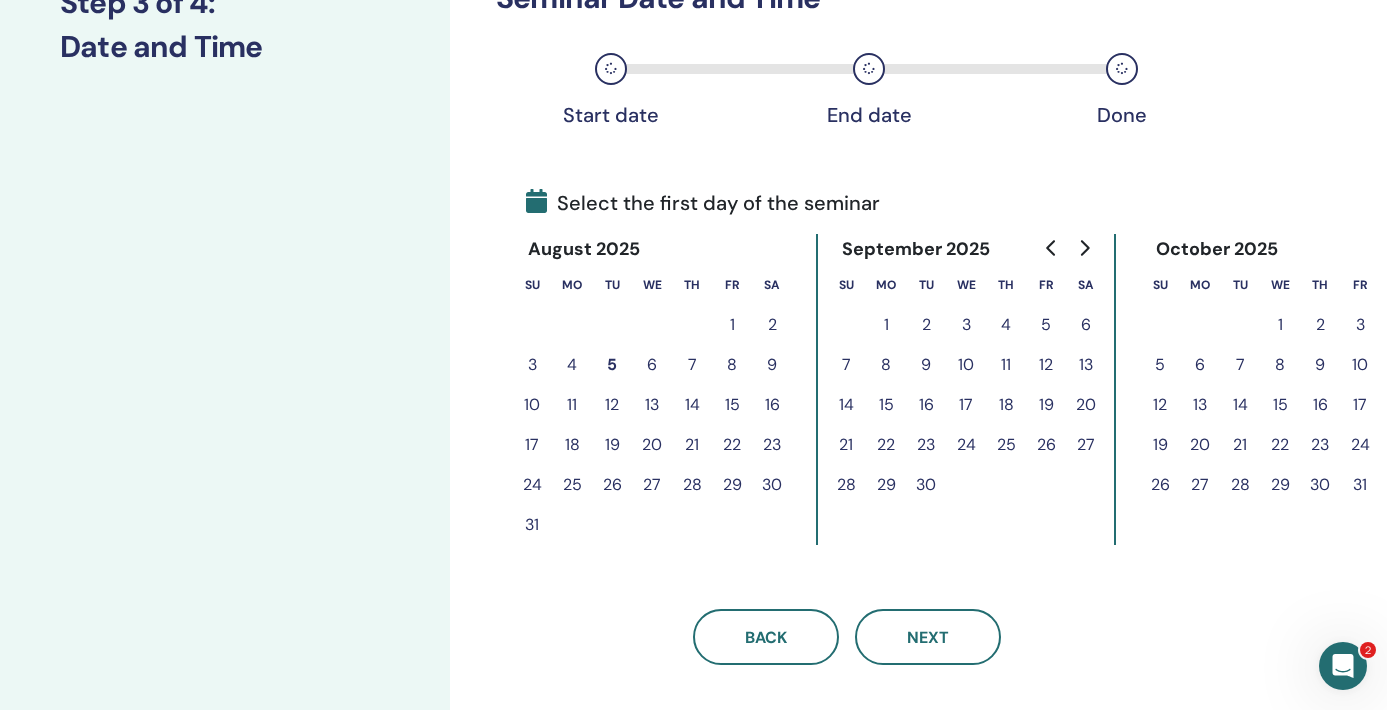 click on "6" at bounding box center [652, 365] 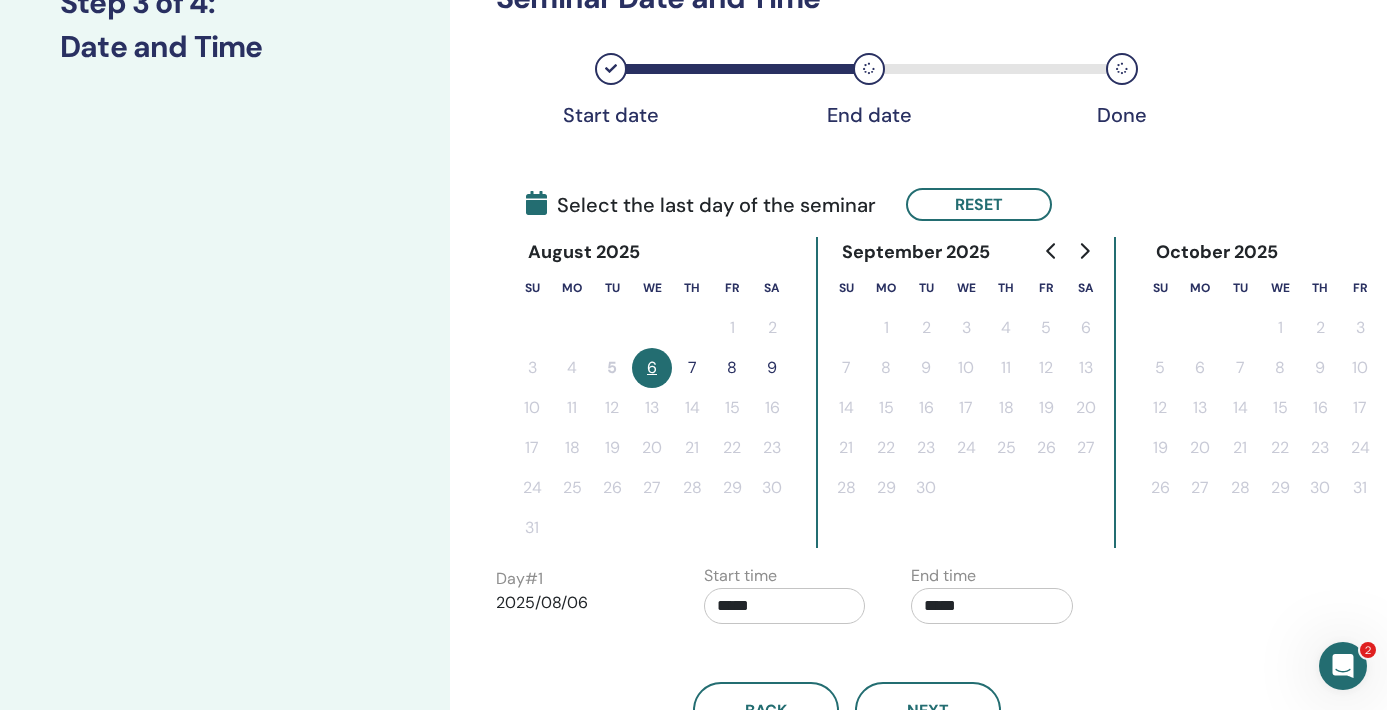 click on "8" at bounding box center (732, 368) 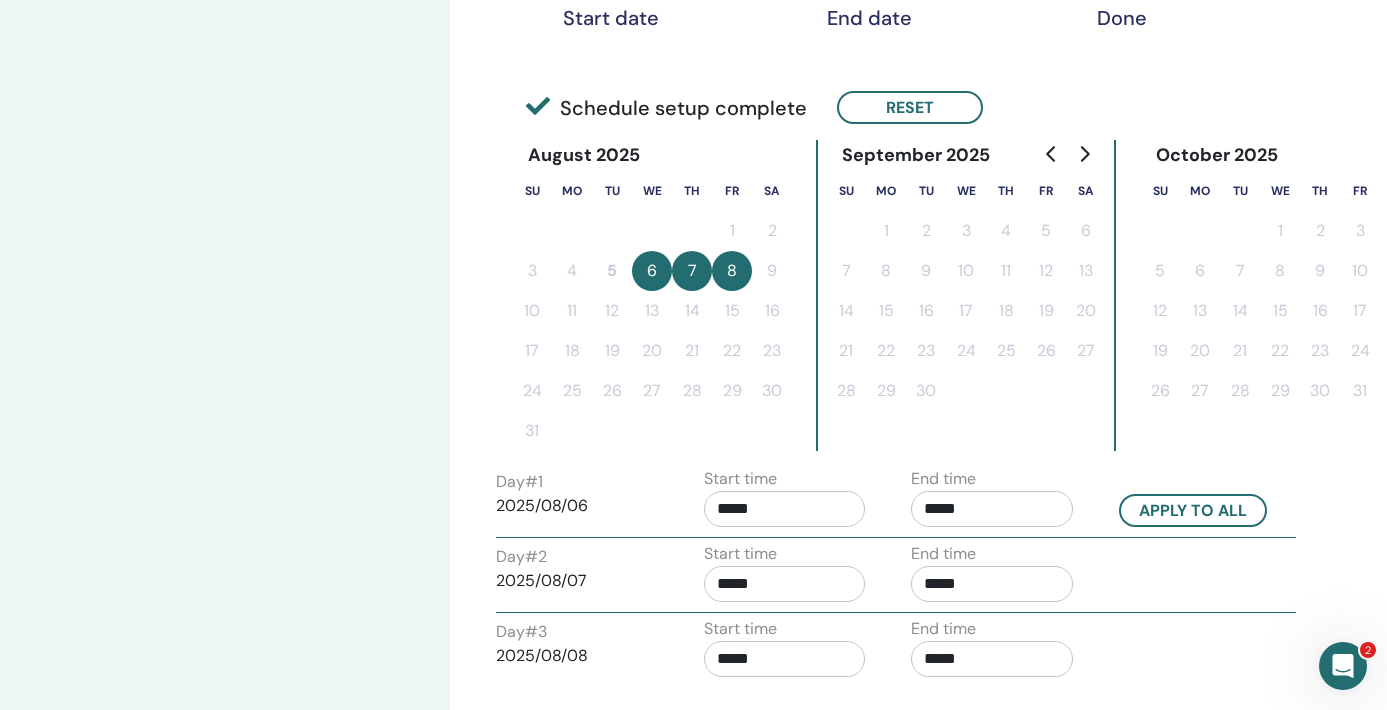 scroll, scrollTop: 409, scrollLeft: 0, axis: vertical 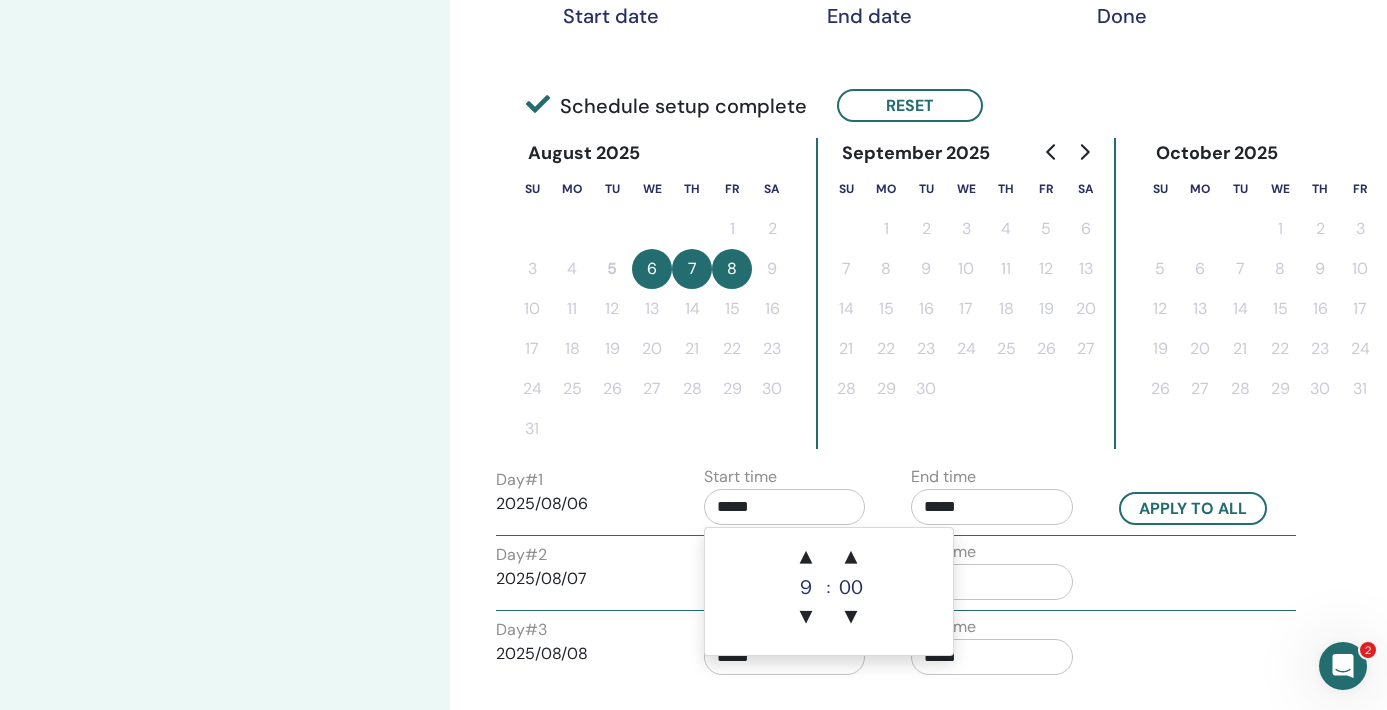 click on "*****" at bounding box center (785, 507) 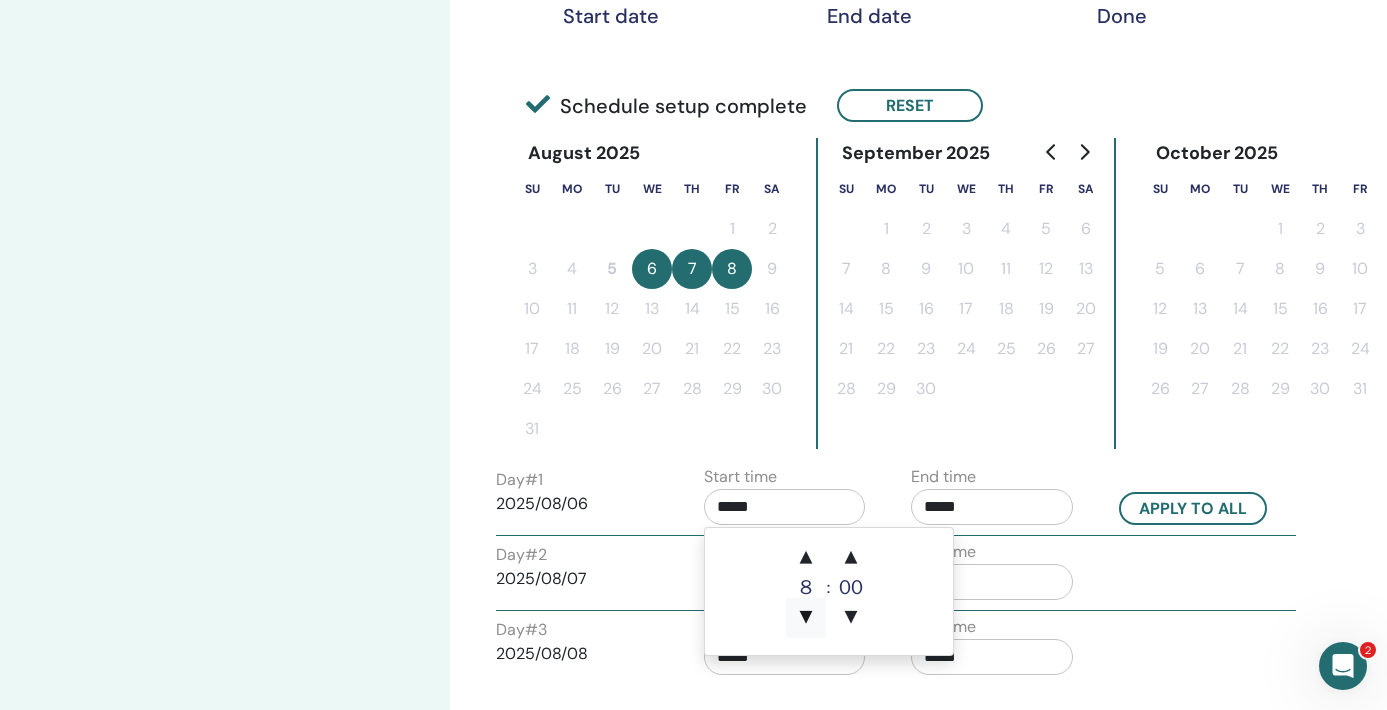 click on "▼" at bounding box center (806, 618) 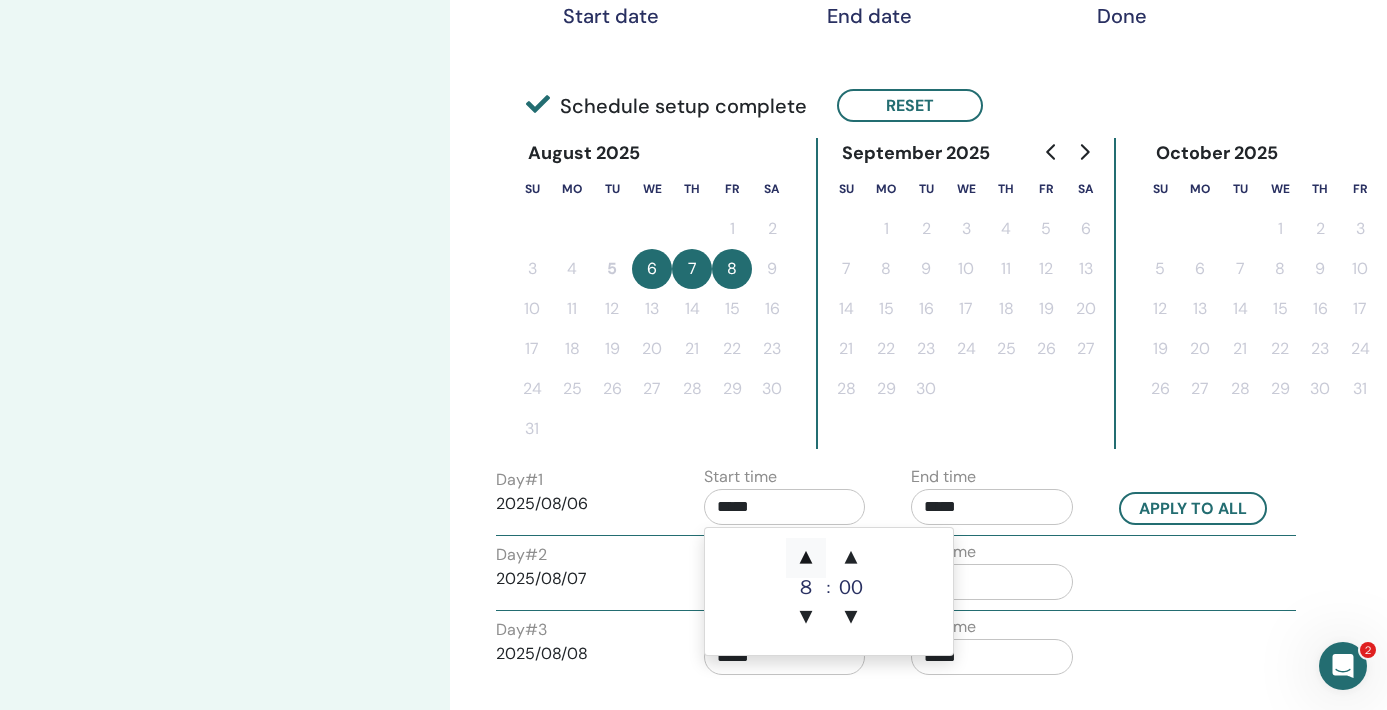 click on "▲" at bounding box center [806, 558] 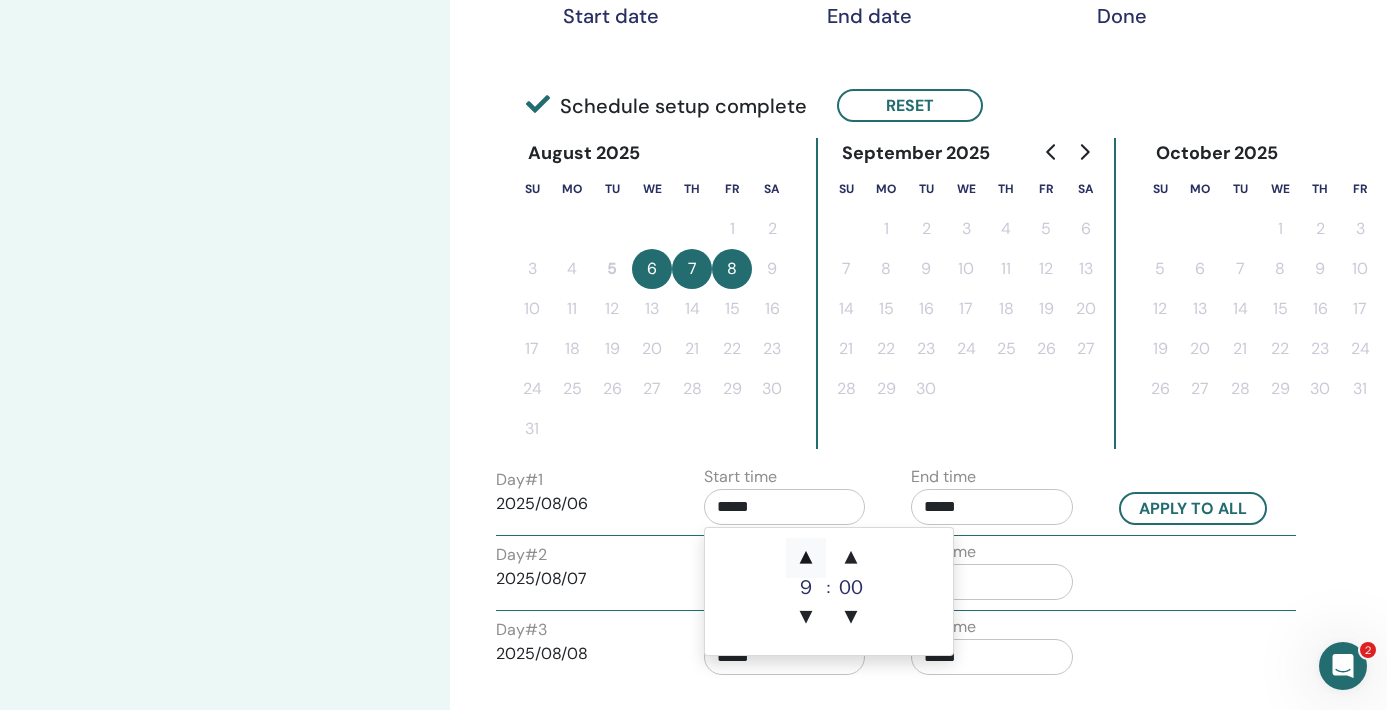 click on "▲" at bounding box center (806, 558) 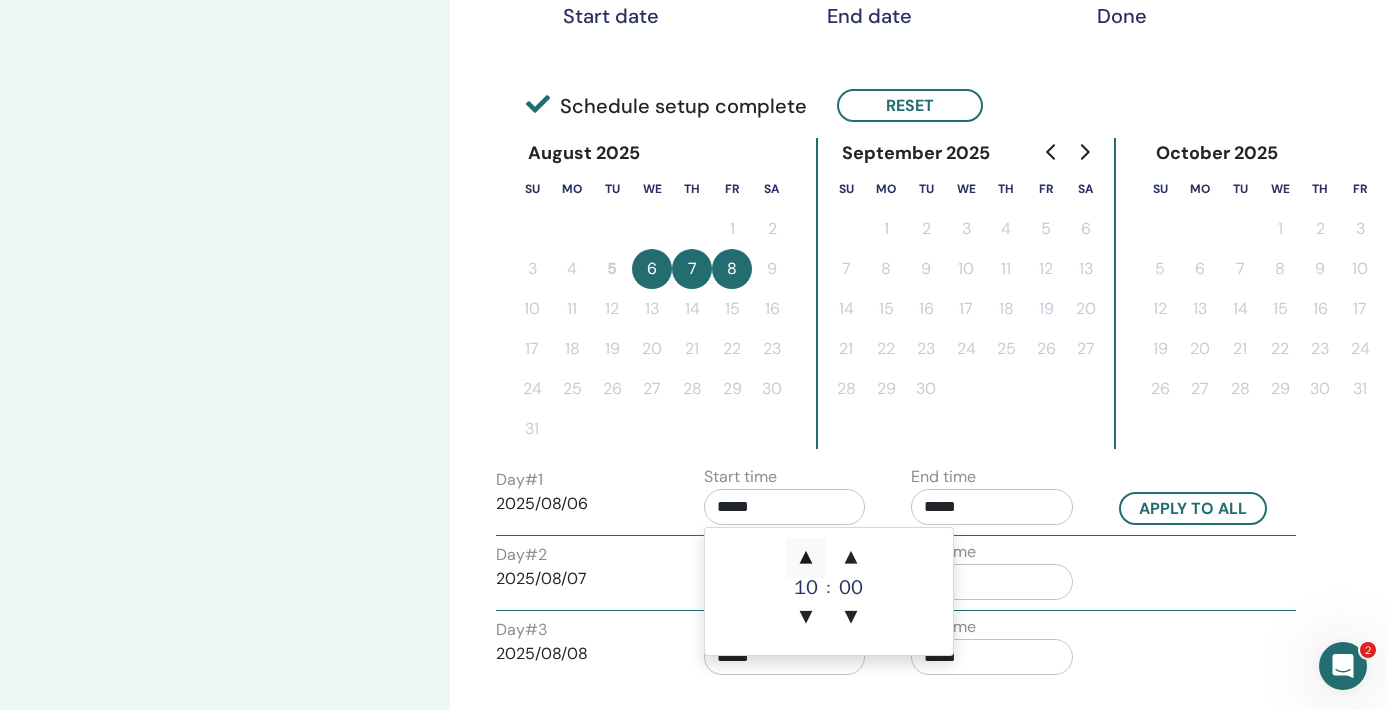 click on "▲" at bounding box center [806, 558] 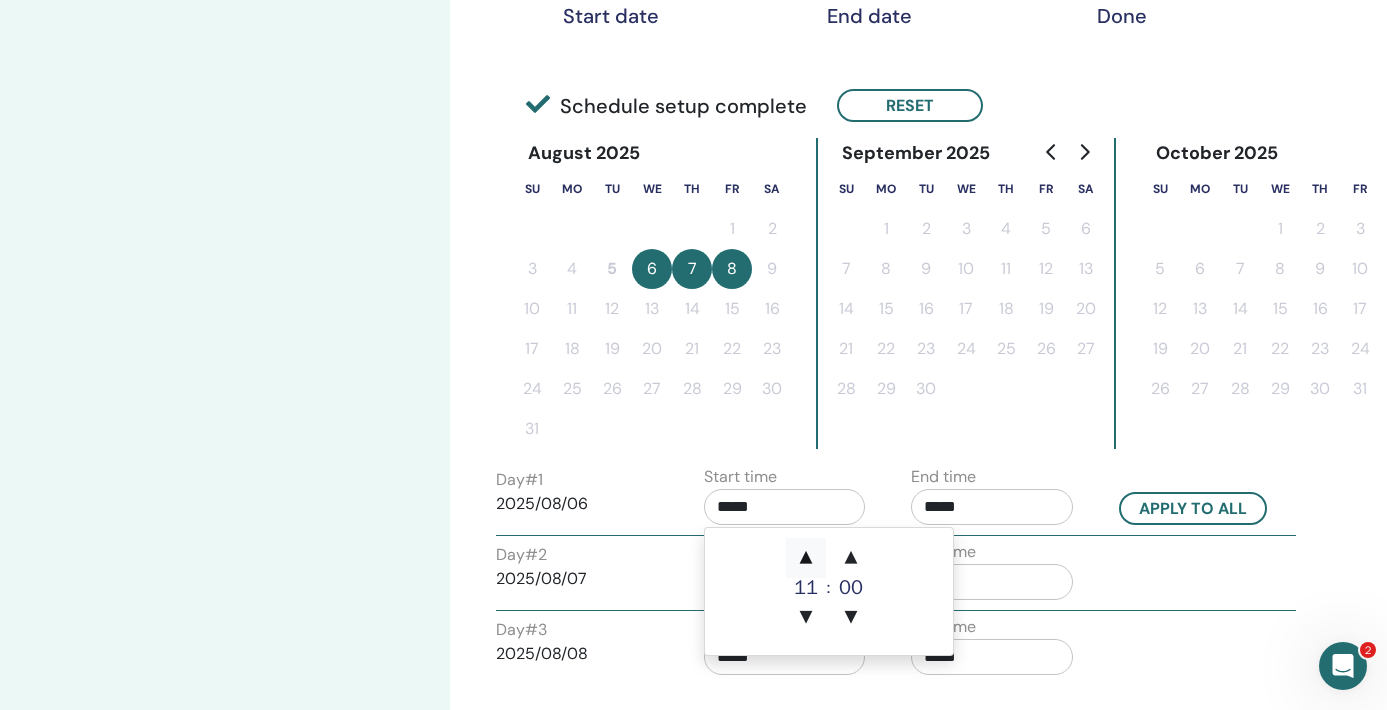 click on "▲" at bounding box center [806, 558] 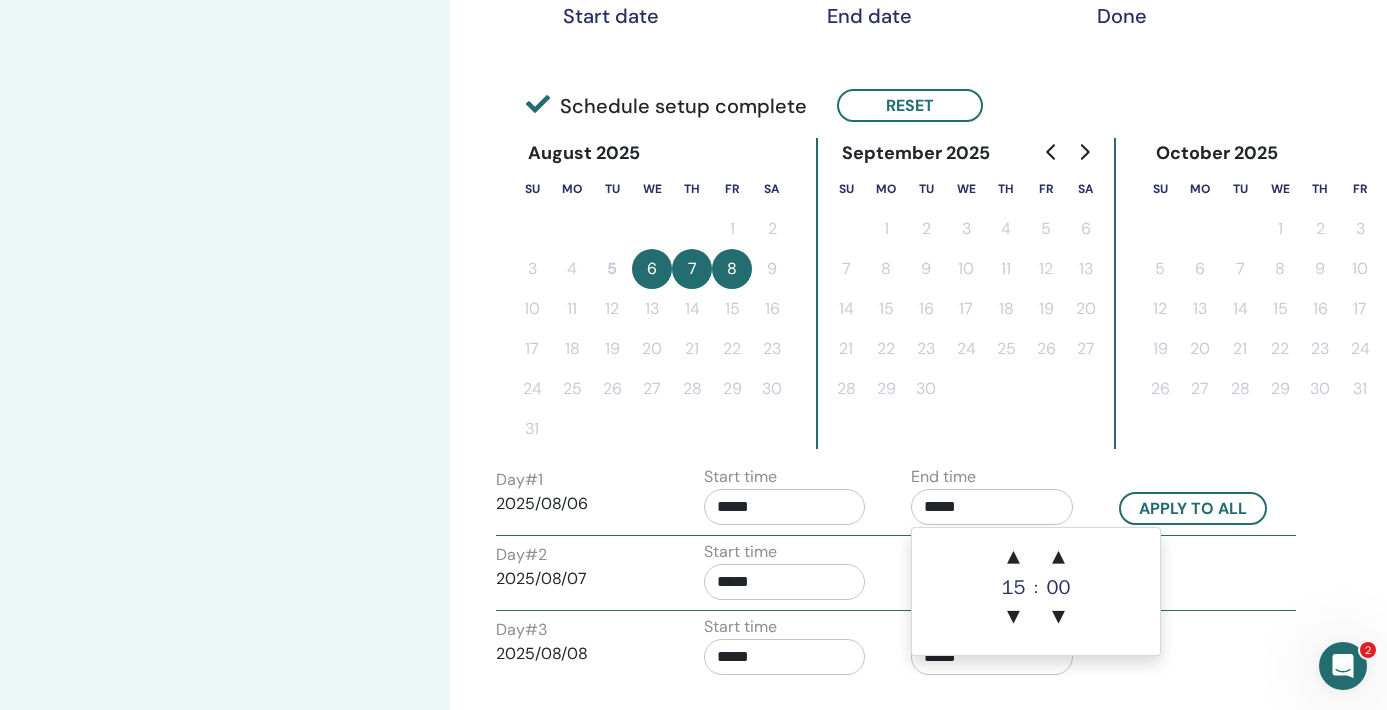 click on "*****" at bounding box center (992, 507) 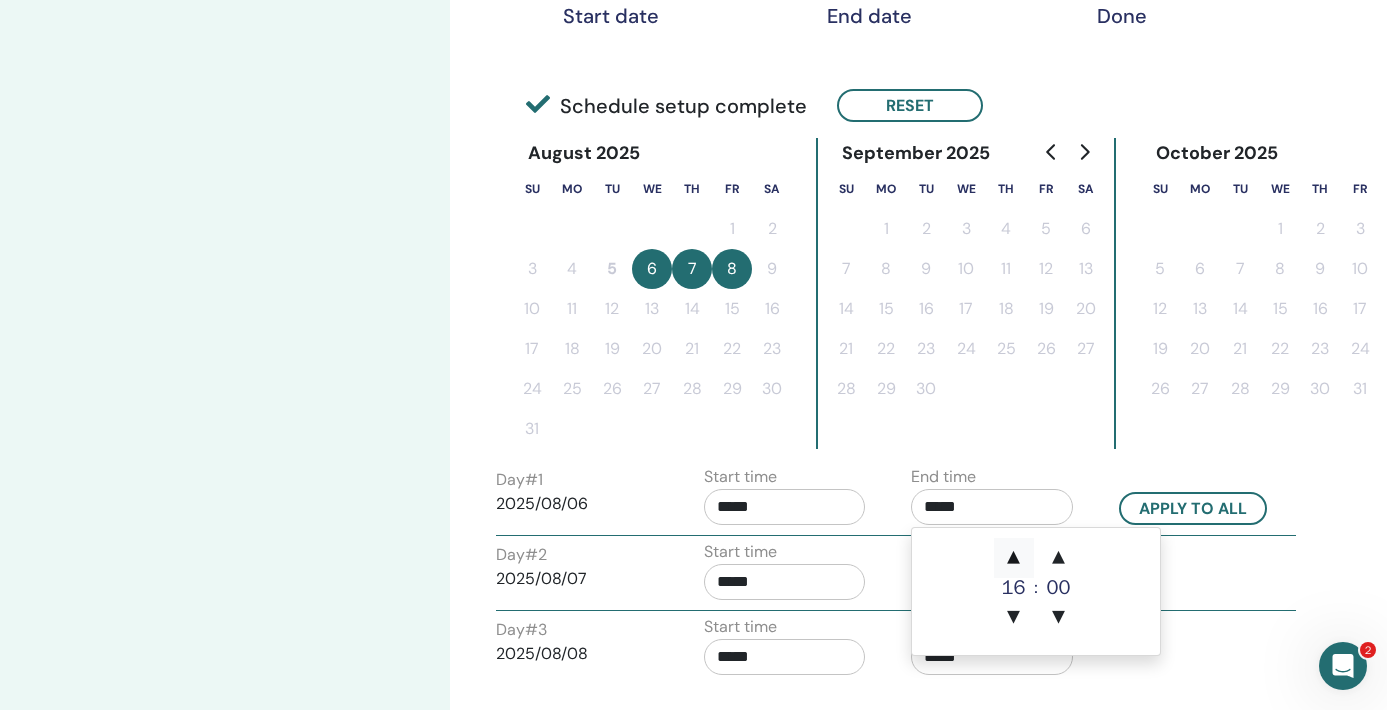 click on "▲" at bounding box center [1014, 558] 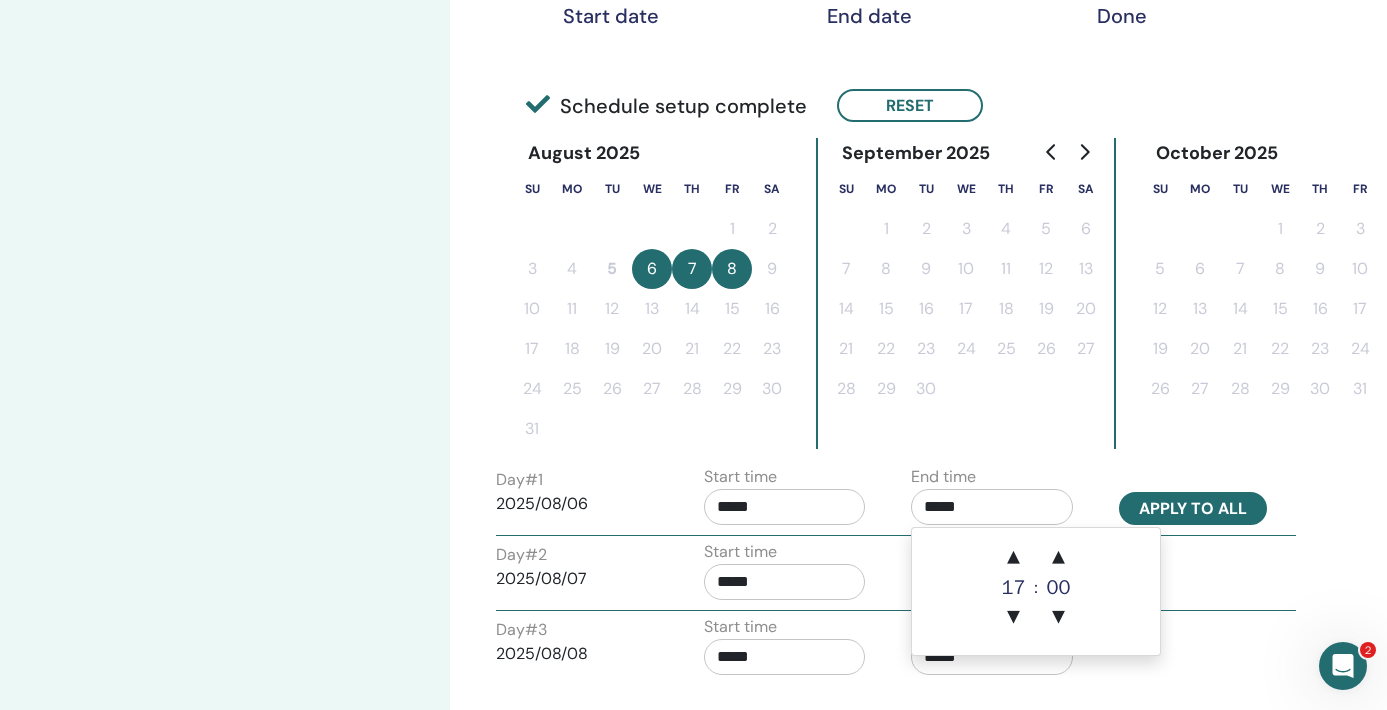 click on "Apply to all" at bounding box center (1193, 508) 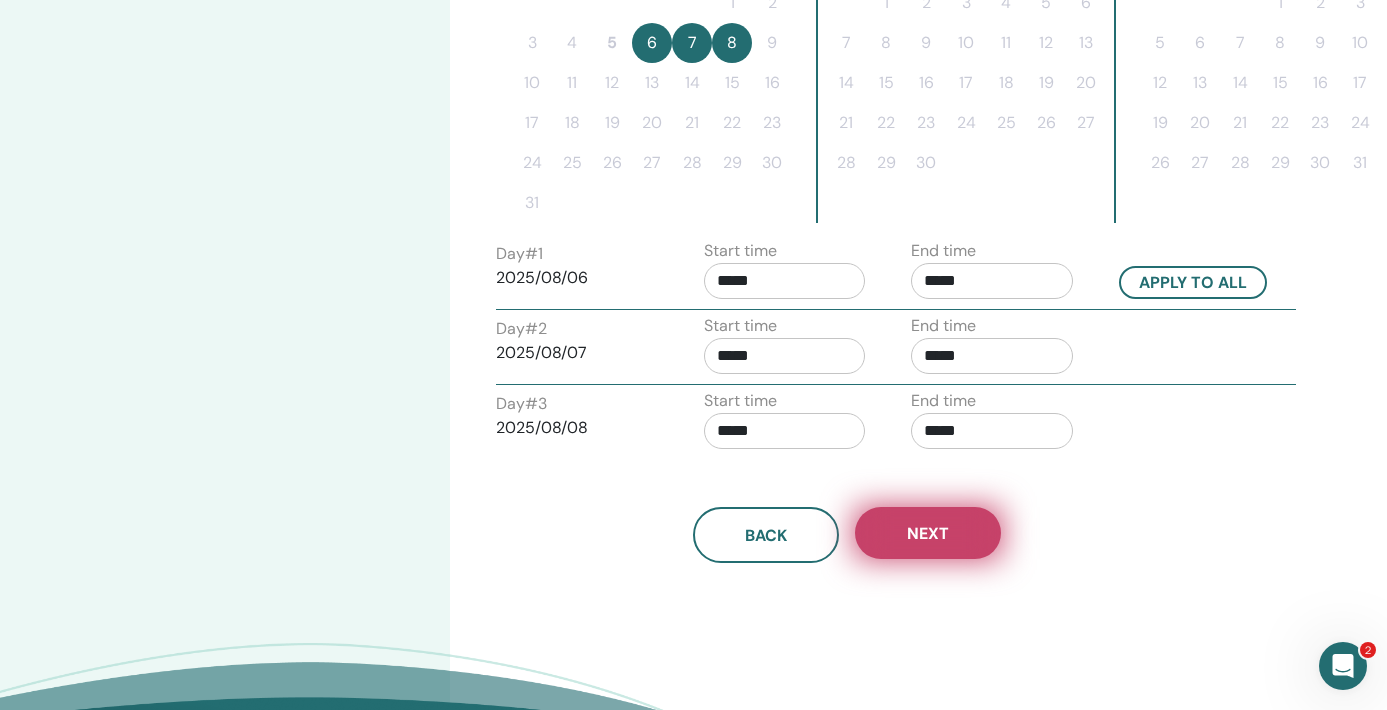 click on "Next" at bounding box center [928, 533] 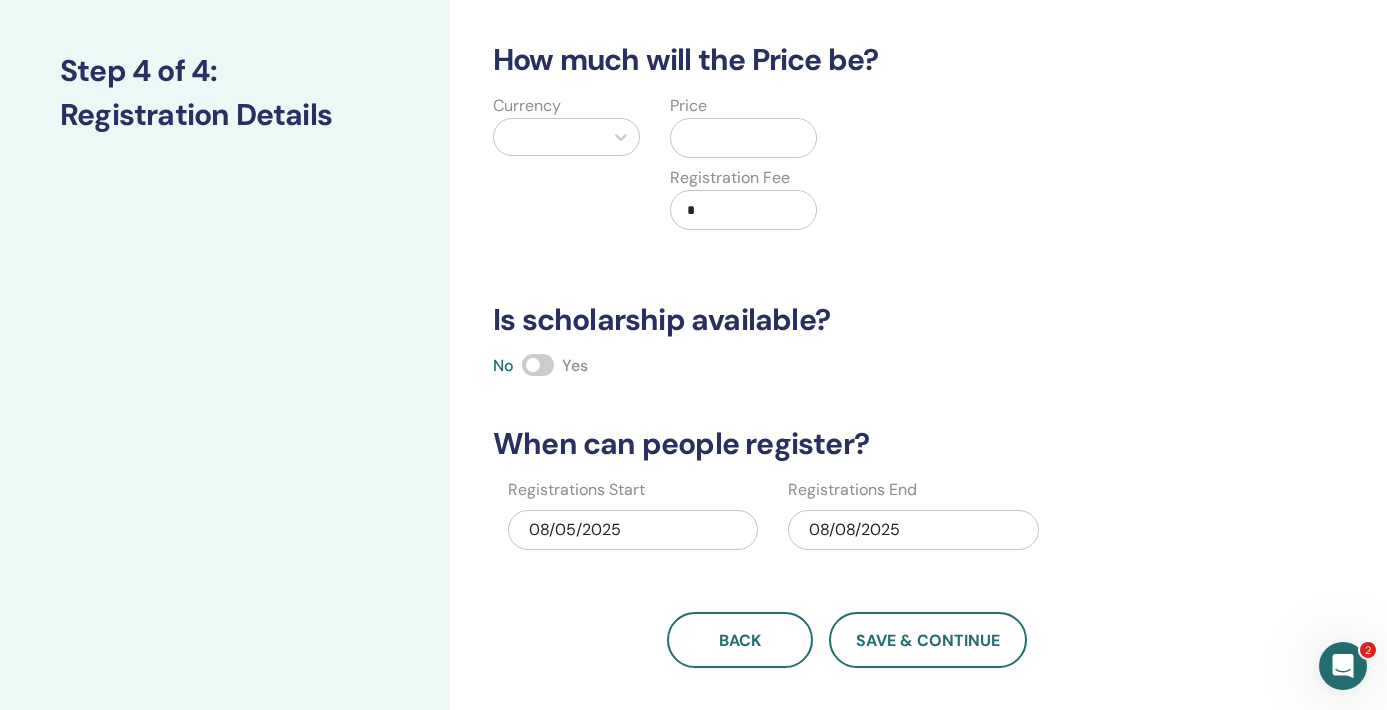 scroll, scrollTop: 237, scrollLeft: 0, axis: vertical 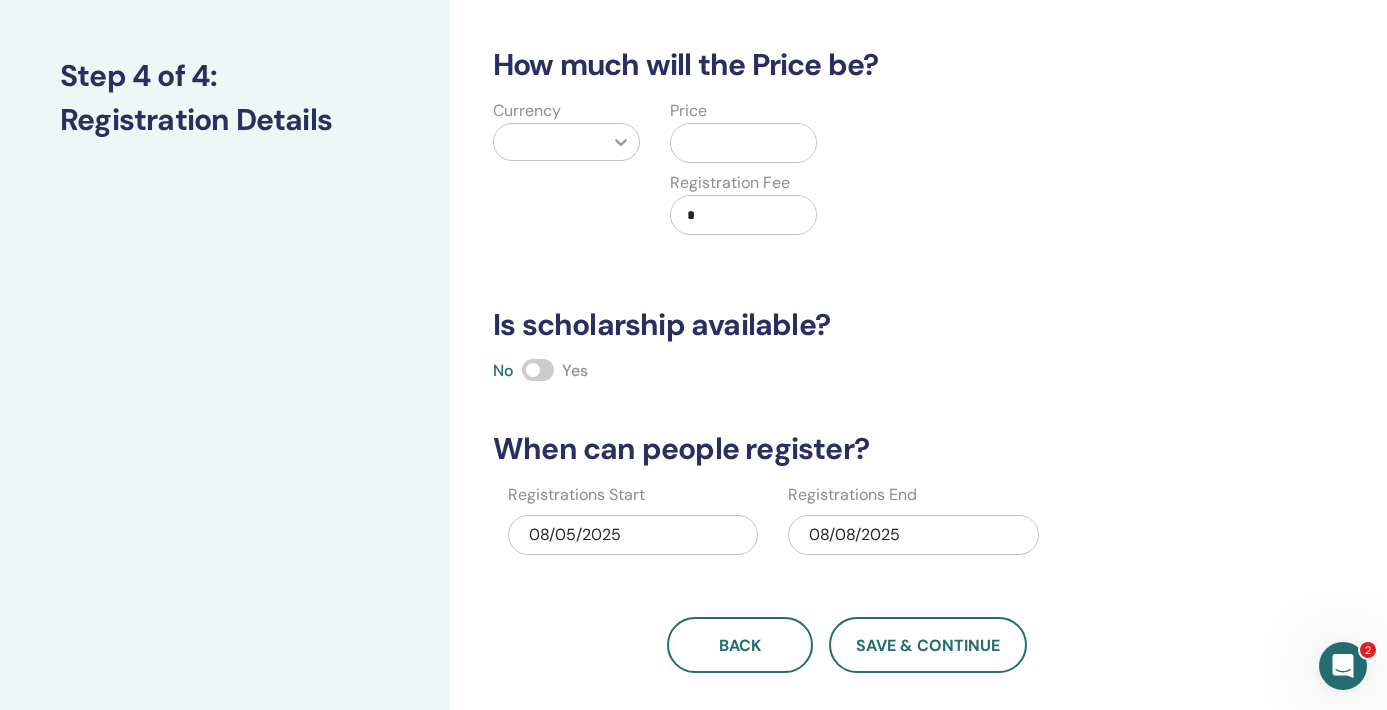 click at bounding box center (621, 142) 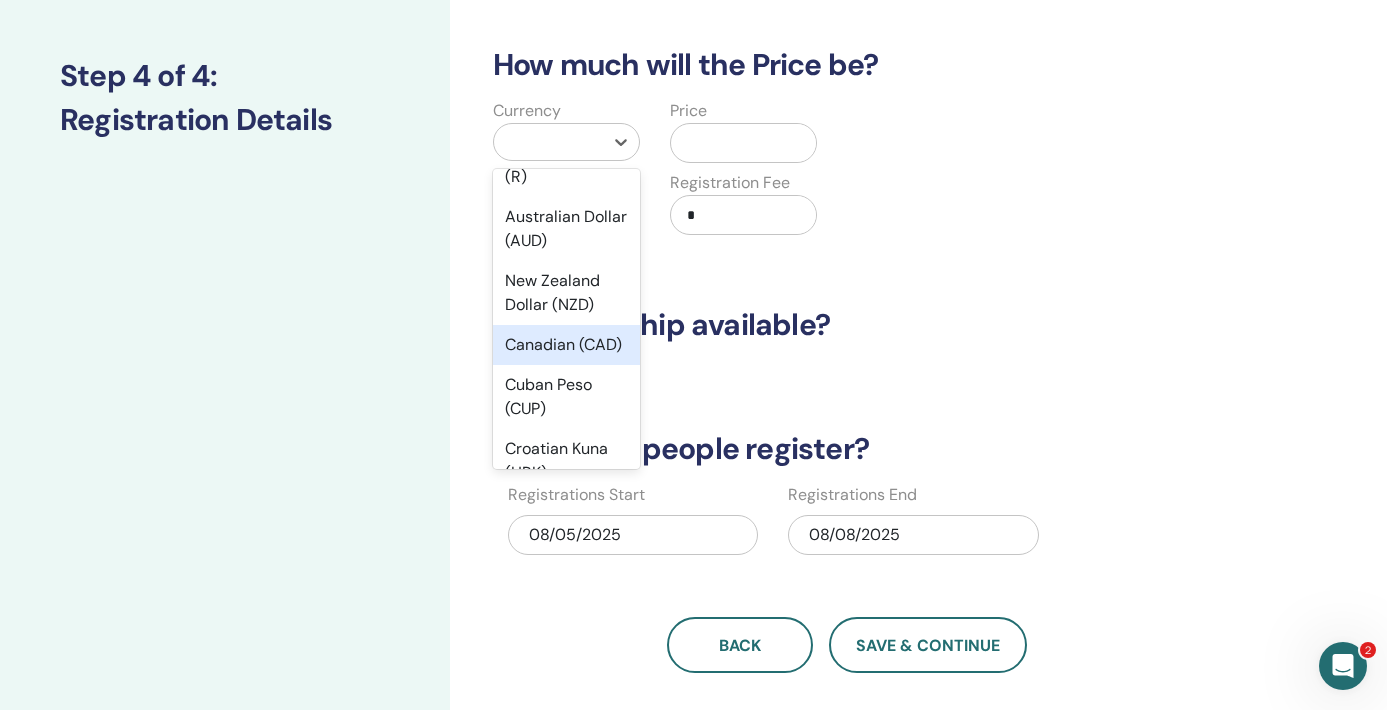 scroll, scrollTop: 0, scrollLeft: 0, axis: both 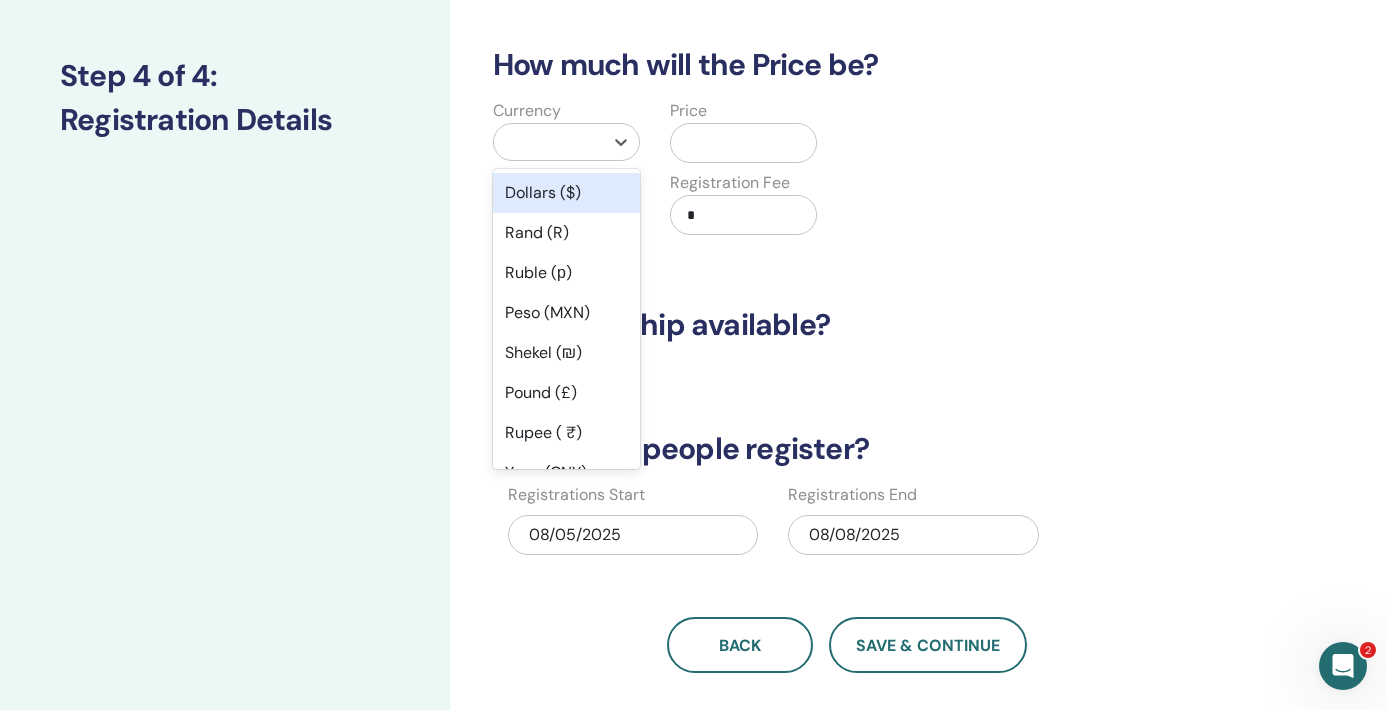 click on "Dollars ($)" at bounding box center (566, 193) 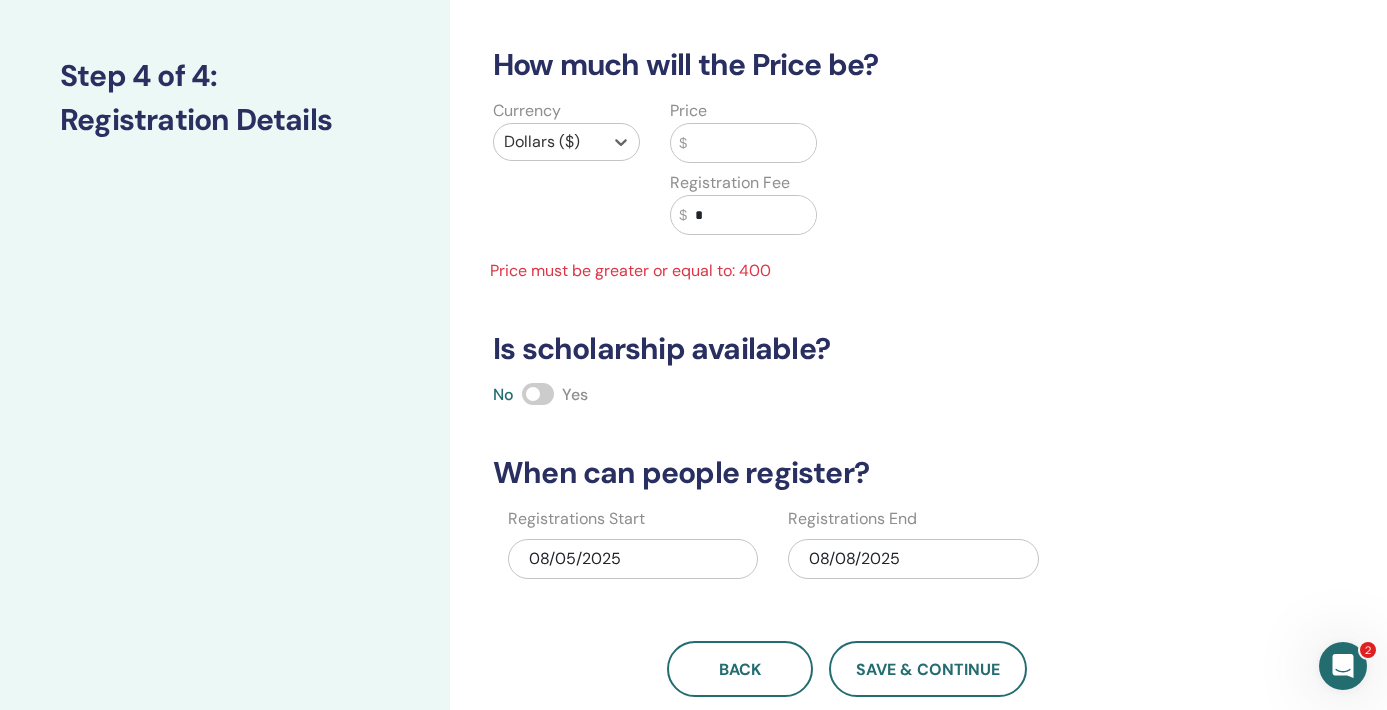 click at bounding box center [751, 143] 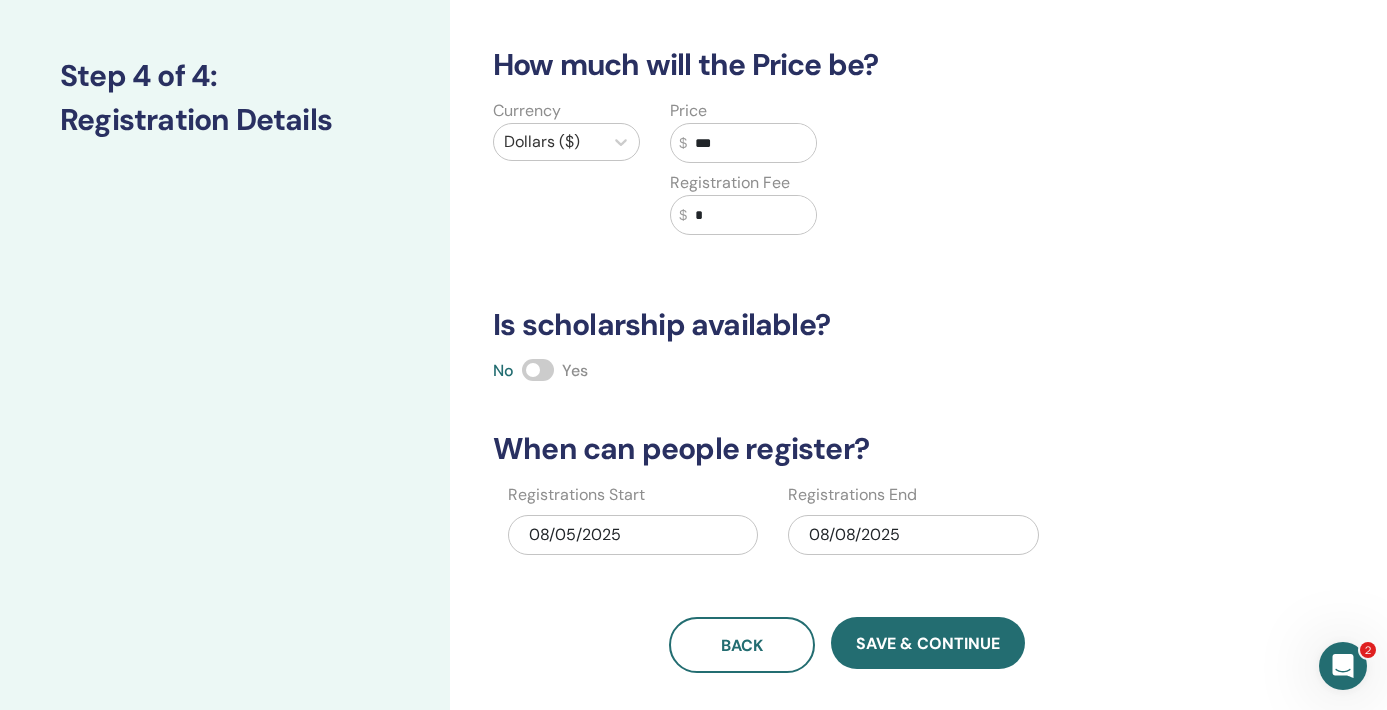 type on "***" 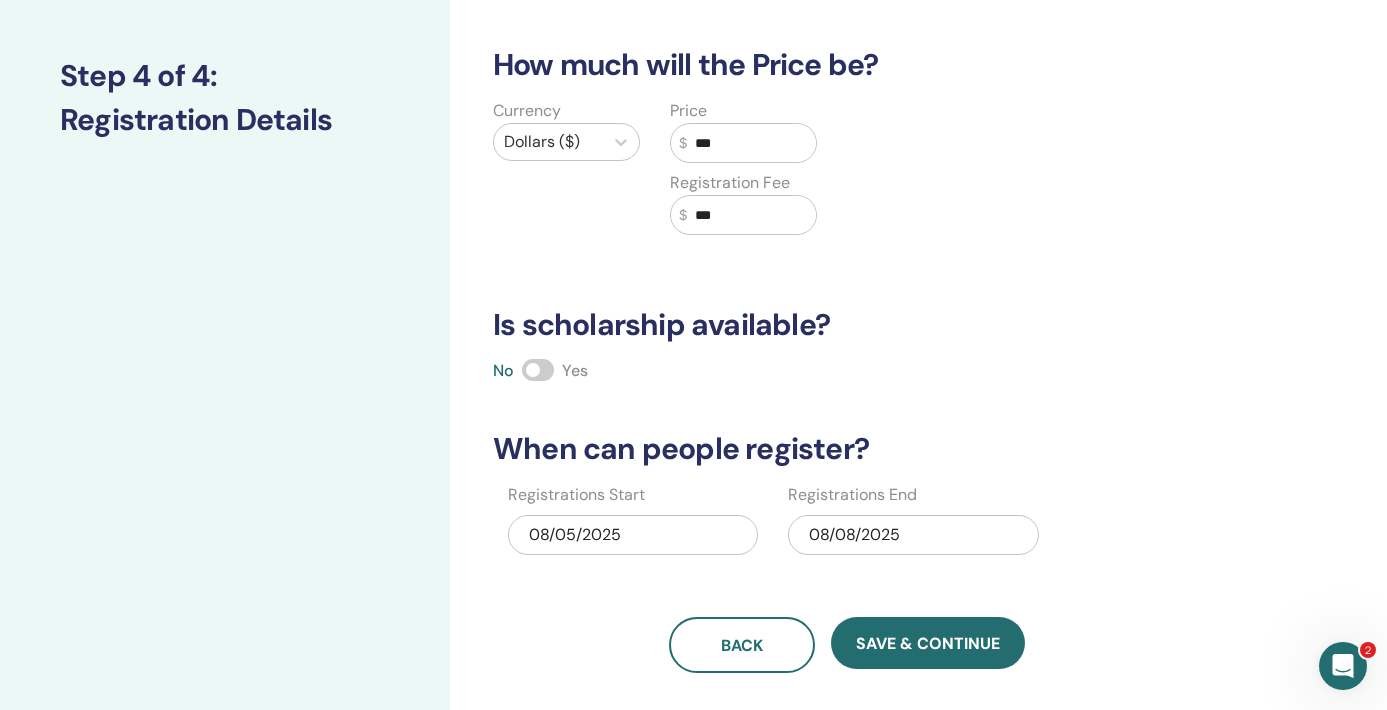 type on "***" 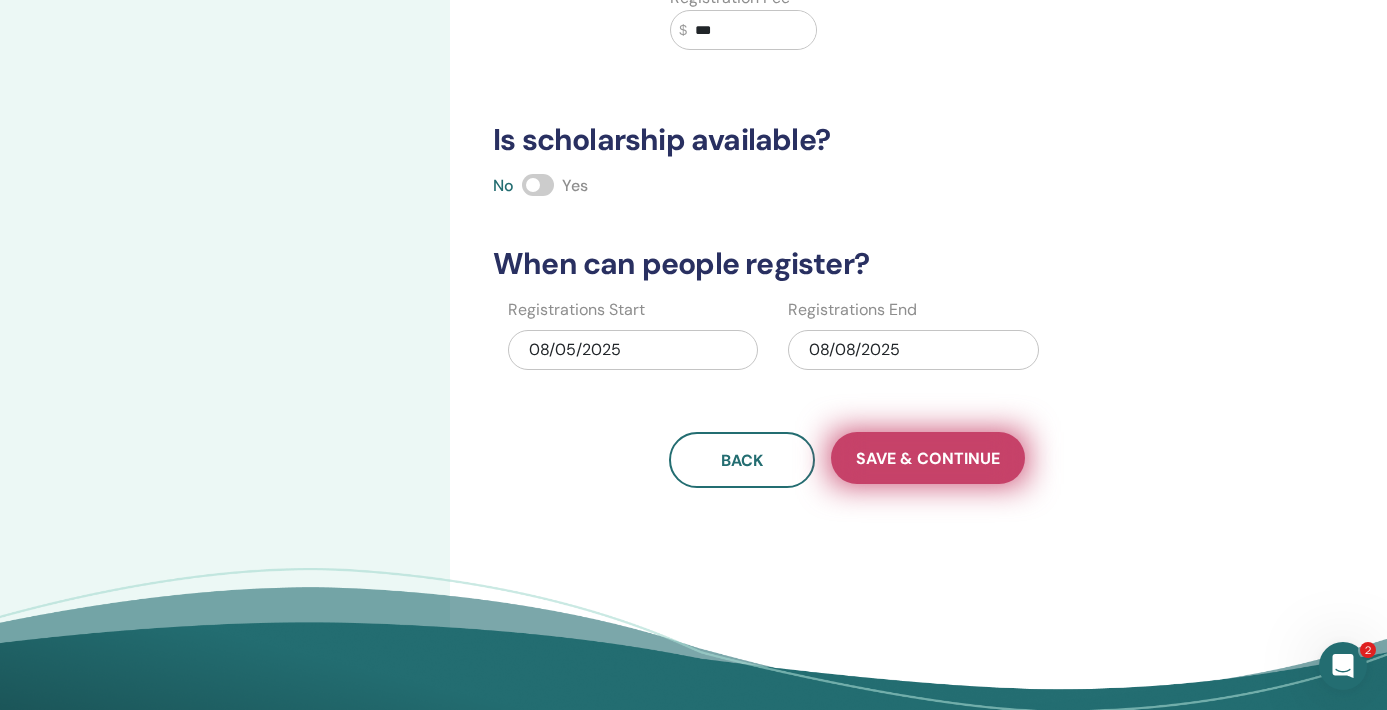 scroll, scrollTop: 434, scrollLeft: 0, axis: vertical 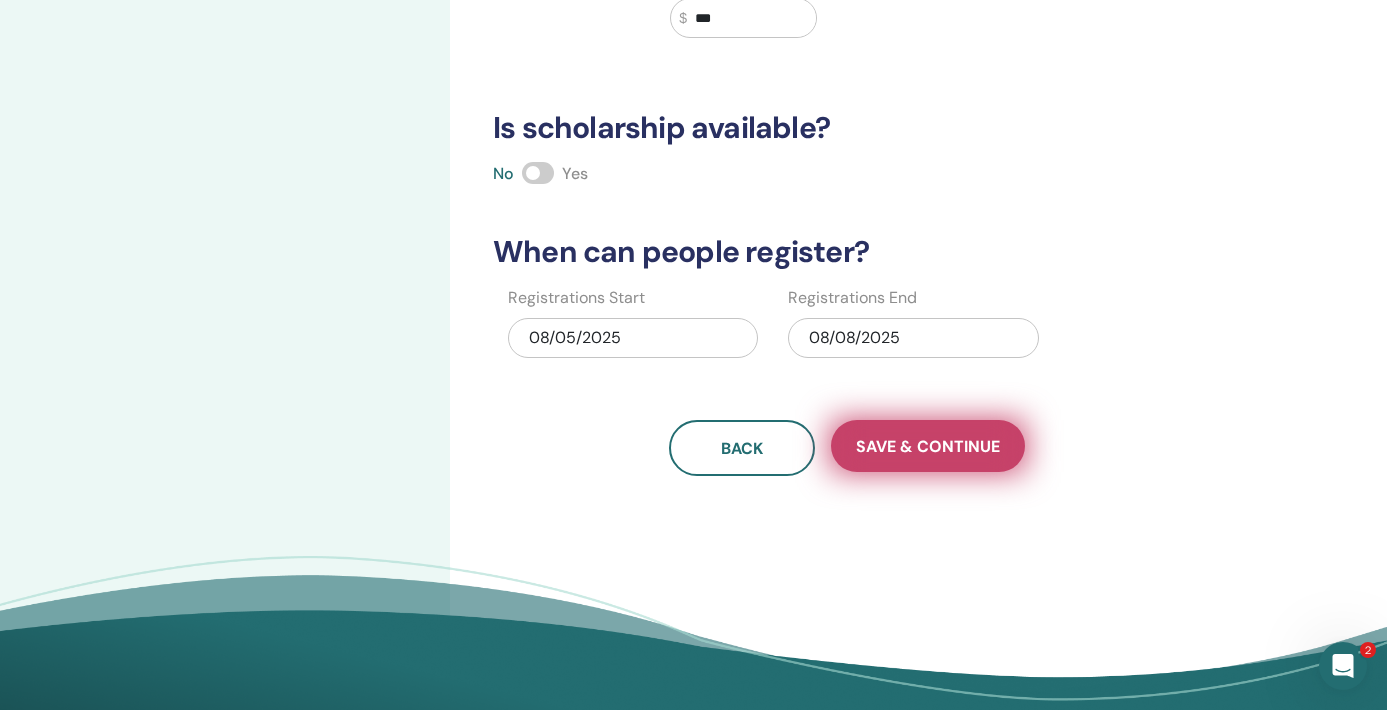 click on "Save & Continue" at bounding box center [928, 446] 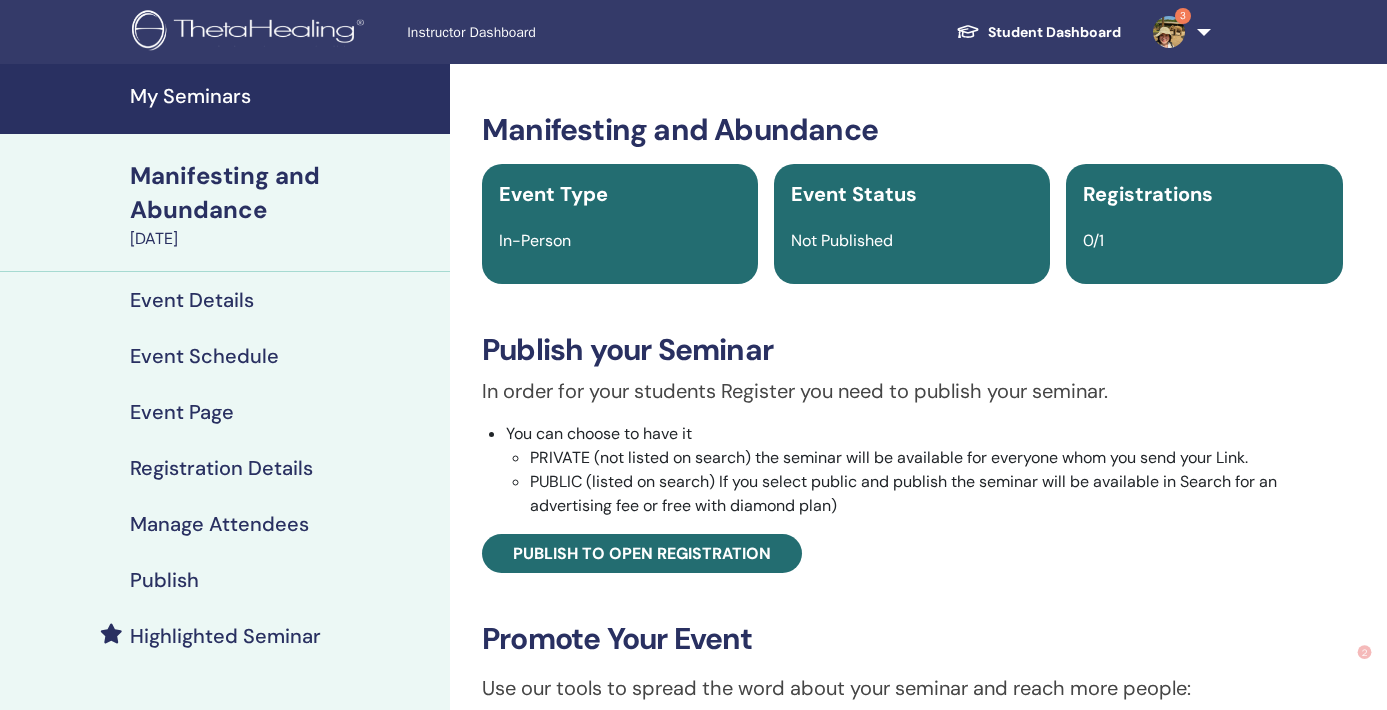scroll, scrollTop: 279, scrollLeft: 0, axis: vertical 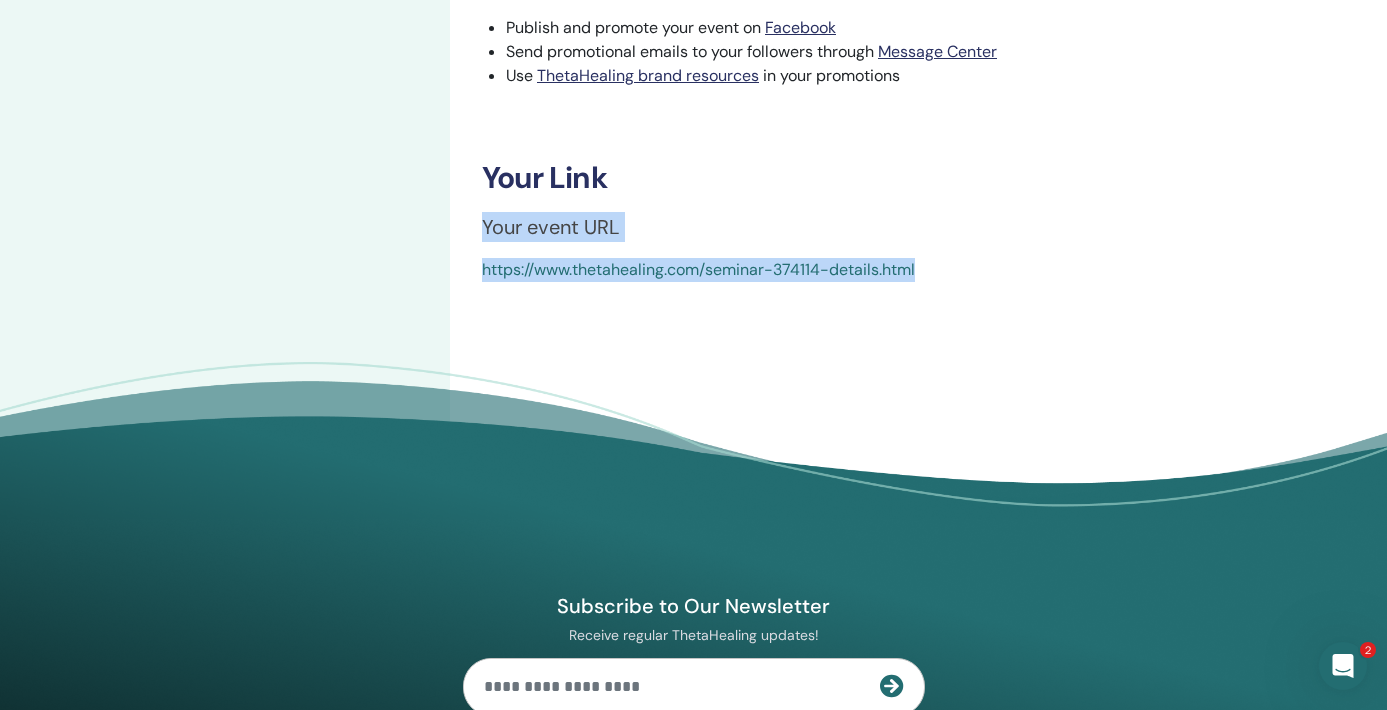 drag, startPoint x: 928, startPoint y: 271, endPoint x: 478, endPoint y: 215, distance: 453.47107 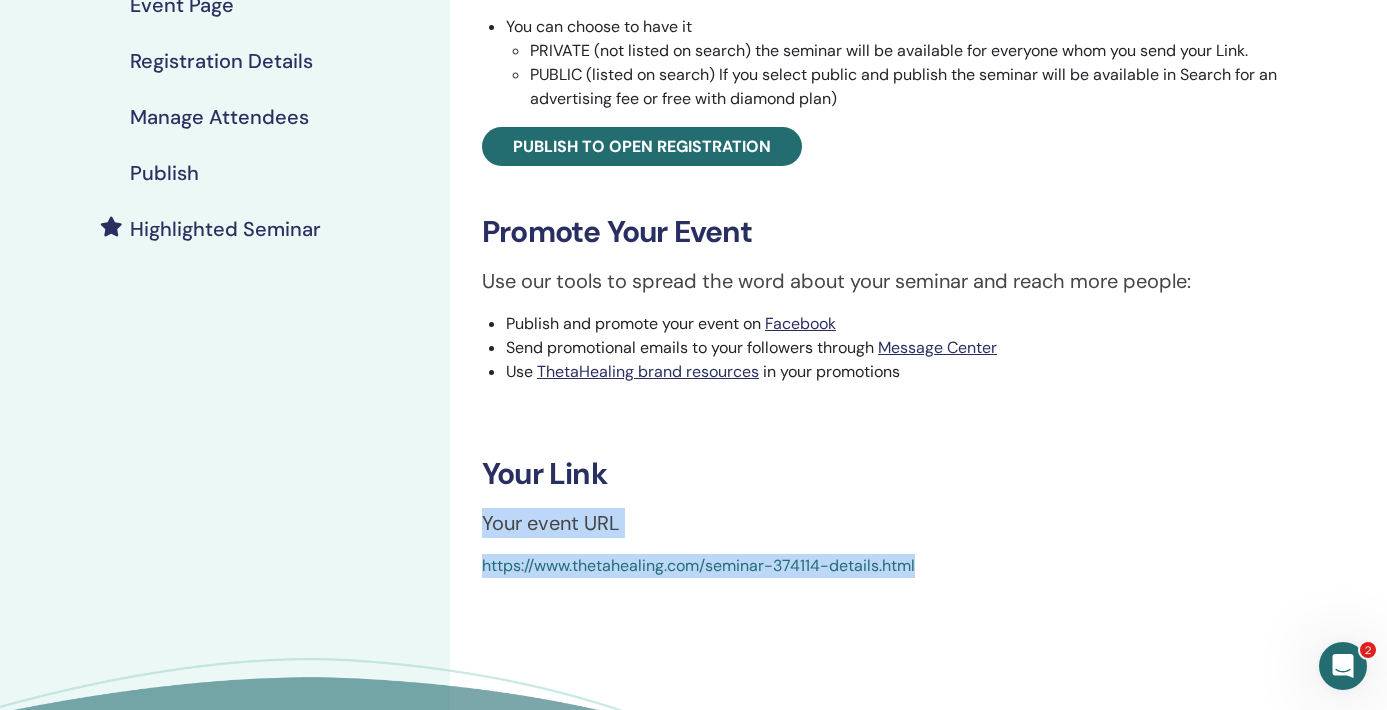 scroll, scrollTop: 183, scrollLeft: 0, axis: vertical 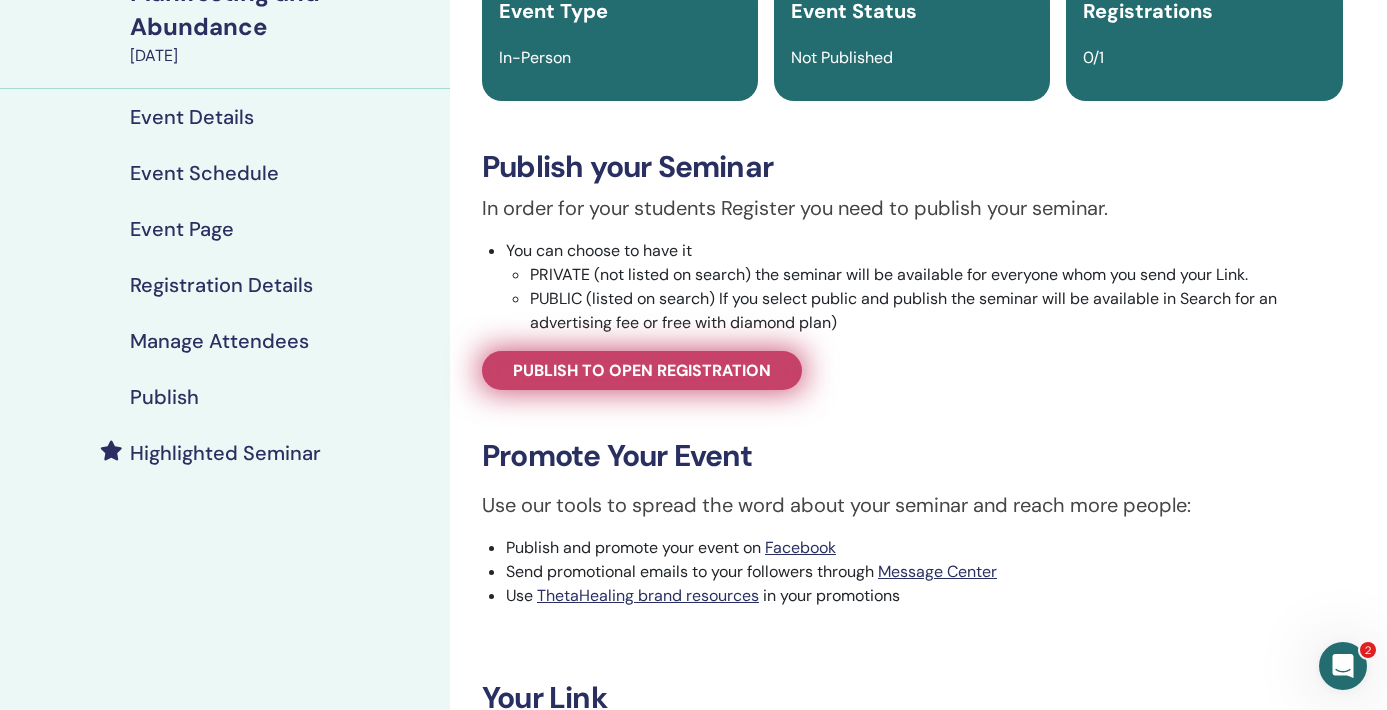 click on "Publish to open registration" at bounding box center [642, 370] 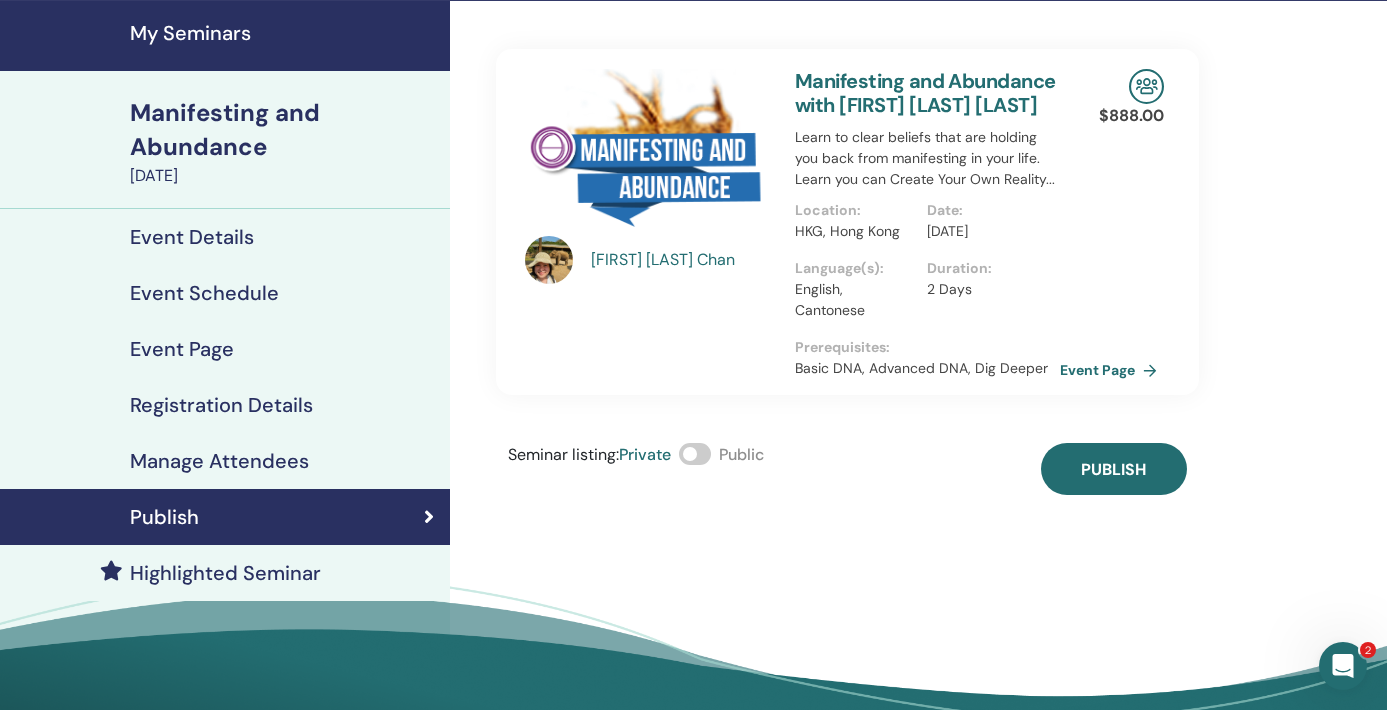 scroll, scrollTop: 0, scrollLeft: 0, axis: both 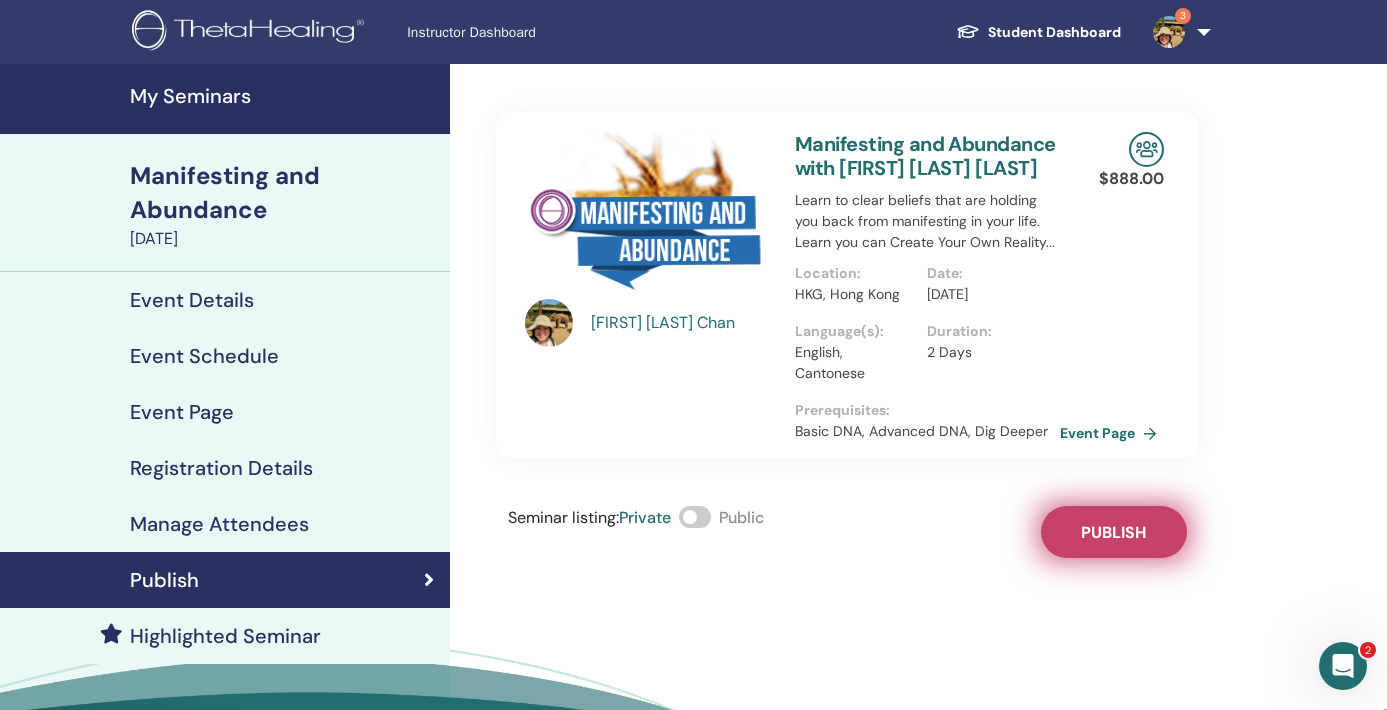 click on "Publish" at bounding box center (1114, 532) 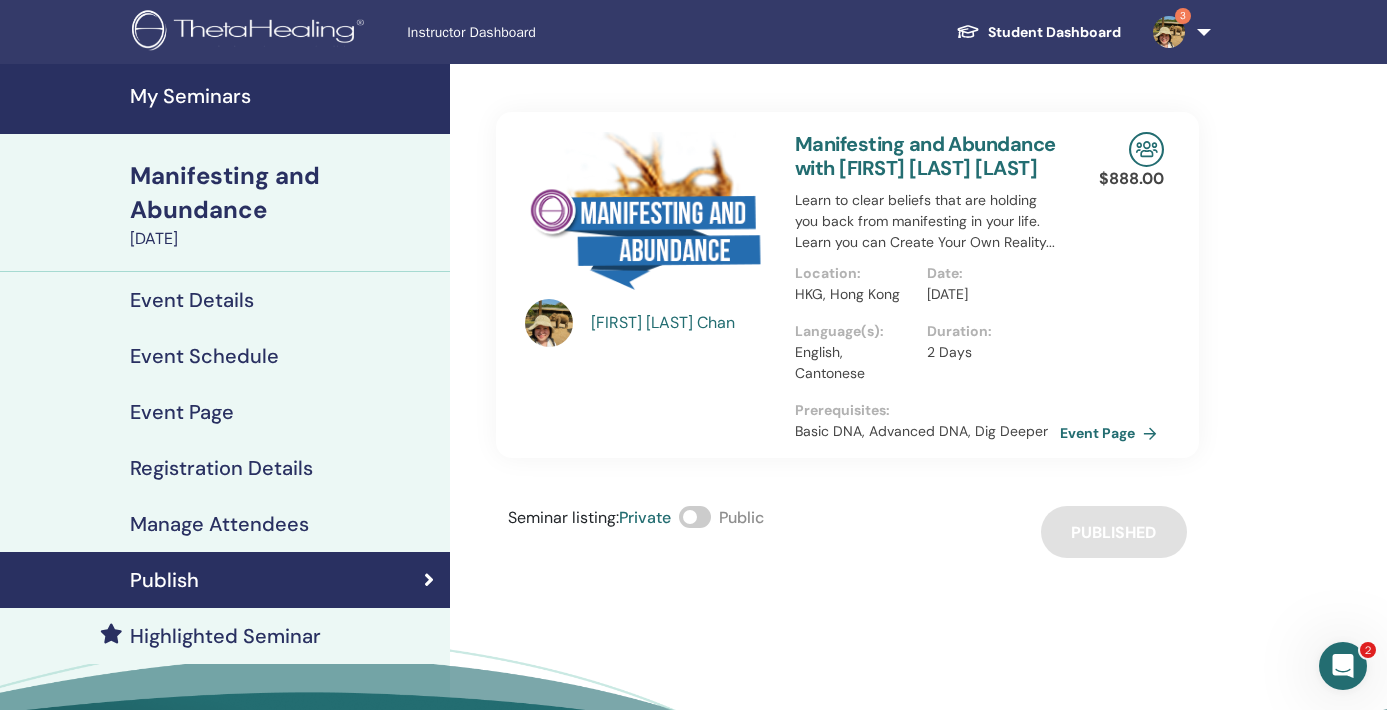 click at bounding box center (695, 517) 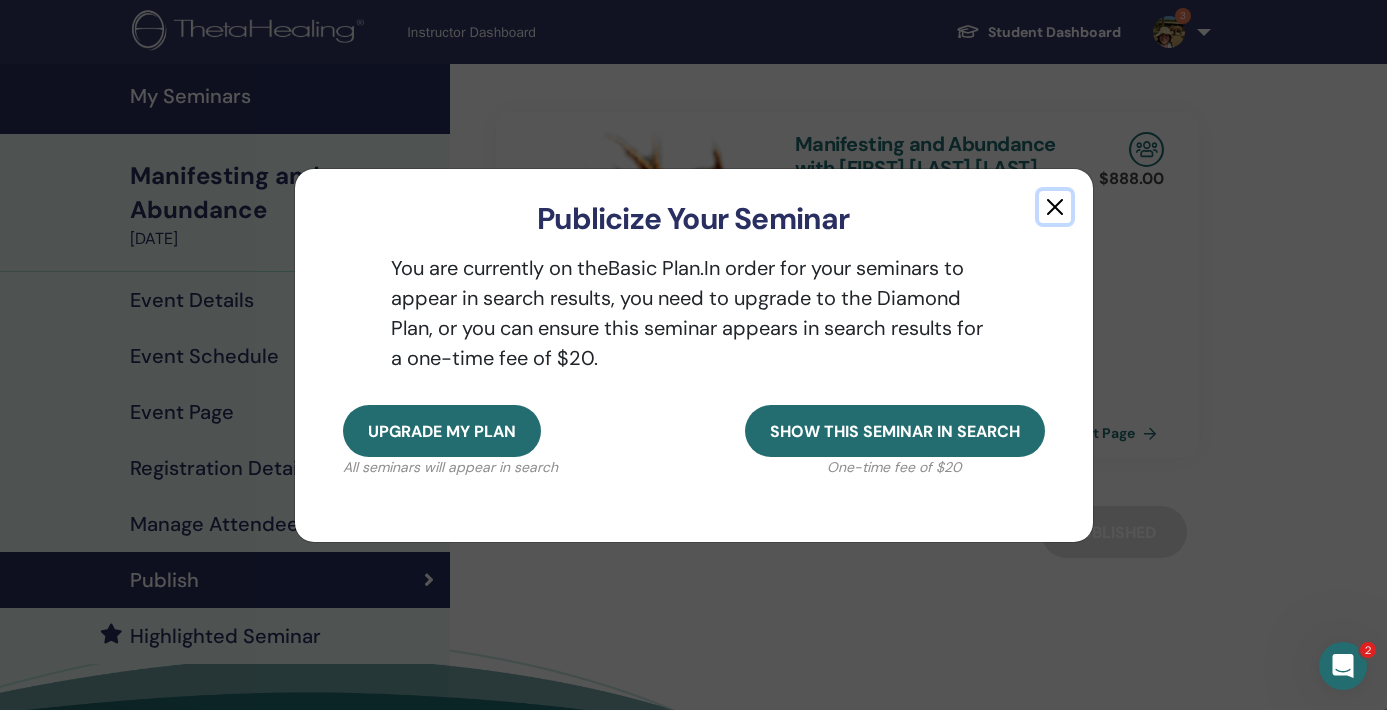 click at bounding box center (1055, 207) 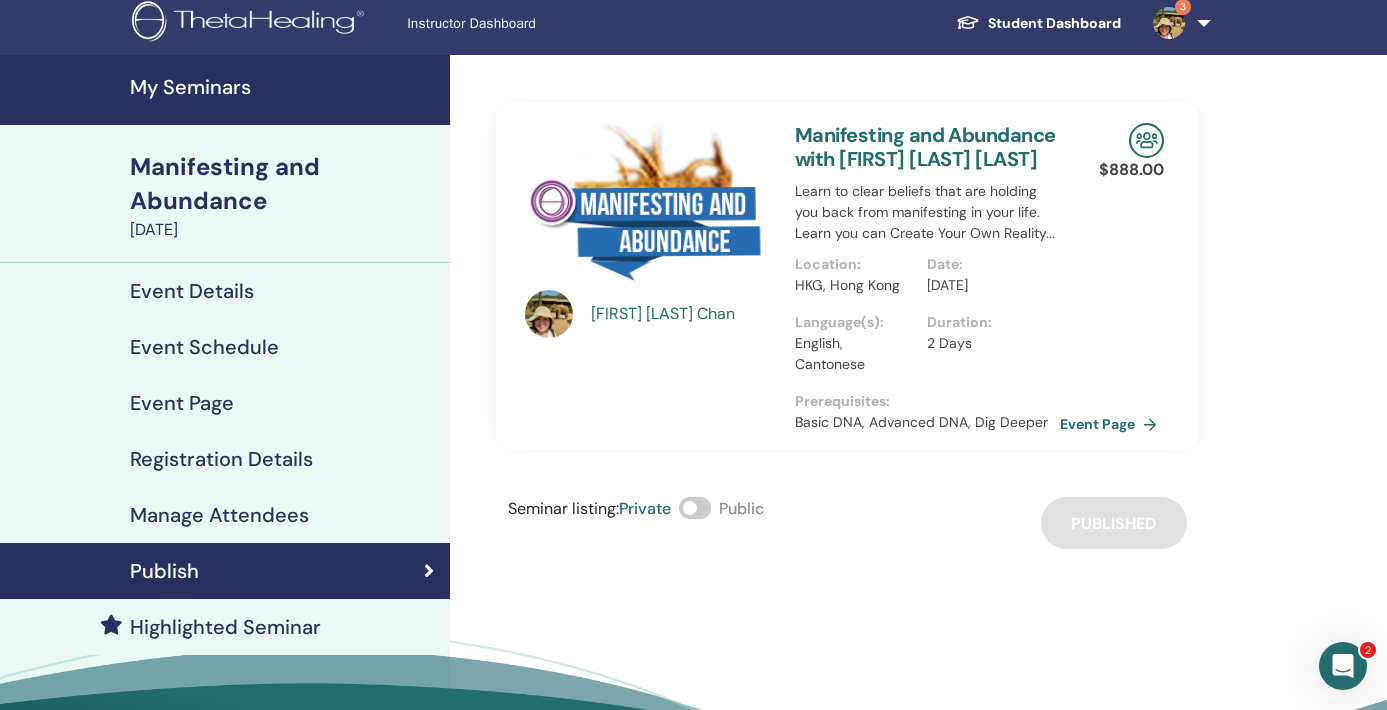 scroll, scrollTop: 11, scrollLeft: 0, axis: vertical 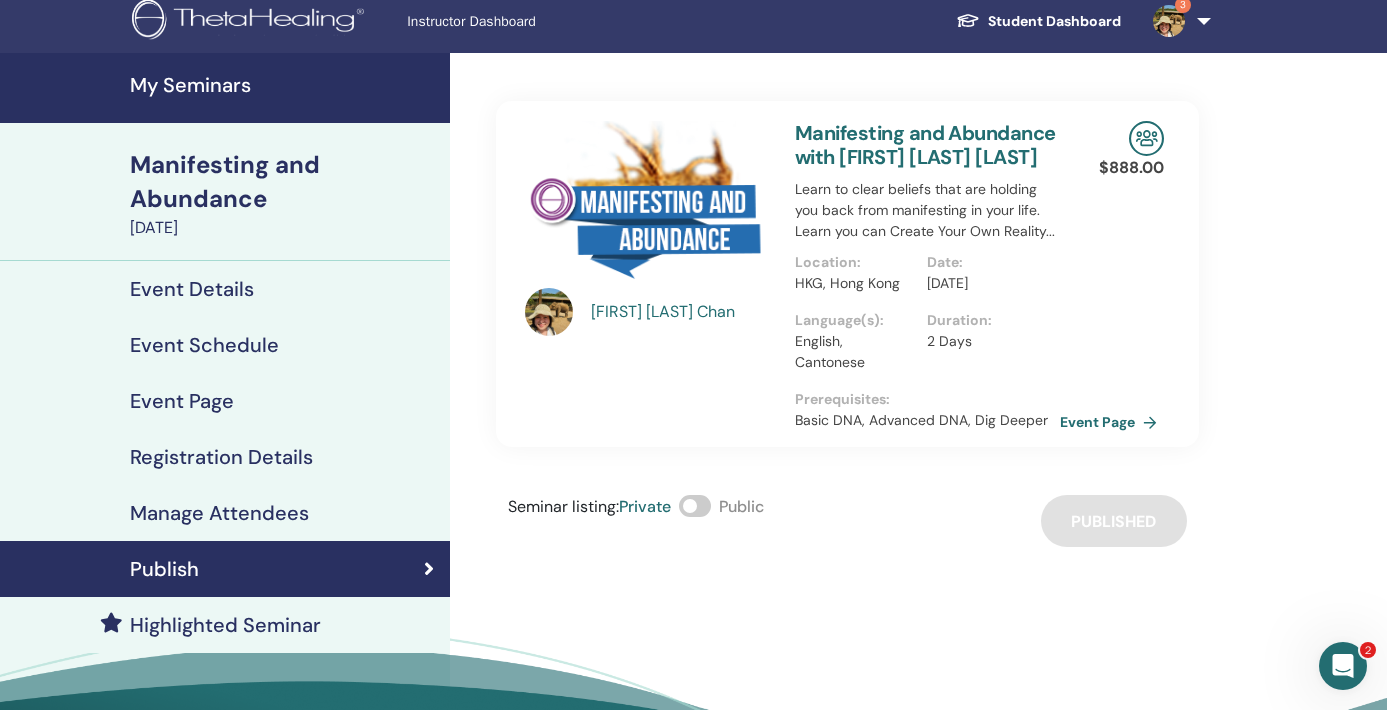 click on "Manifesting and Abundance with Ching Wa Chan Learn to clear beliefs that are holding you back from manifesting in your life. Learn you can Create Your Own Reality... Location : HKG, Hong Kong Date : August 06, 2025 Language(s) : English, Cantonese Duration : 2 Days Prerequisites : Basic DNA, Advanced DNA, Dig Deeper" at bounding box center (927, 274) 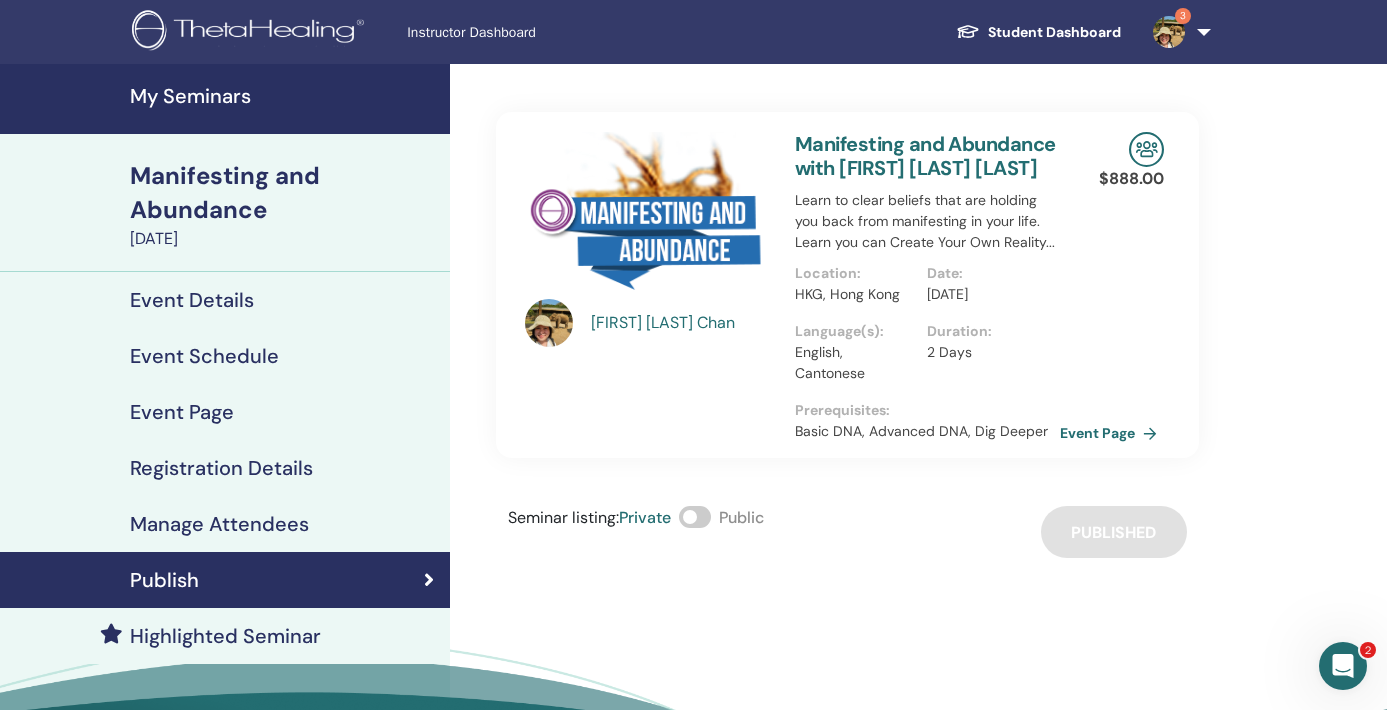 click on "Event Details" at bounding box center [192, 300] 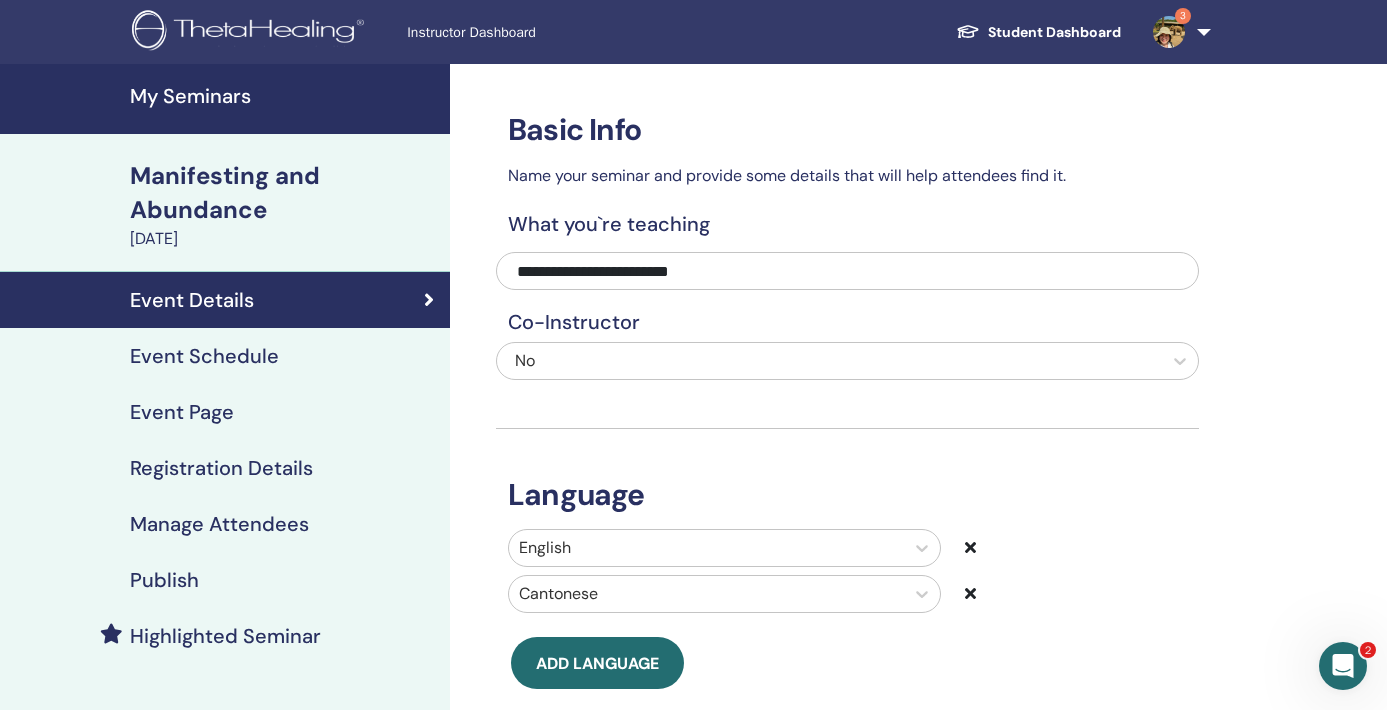 click on "Event Schedule" at bounding box center [204, 356] 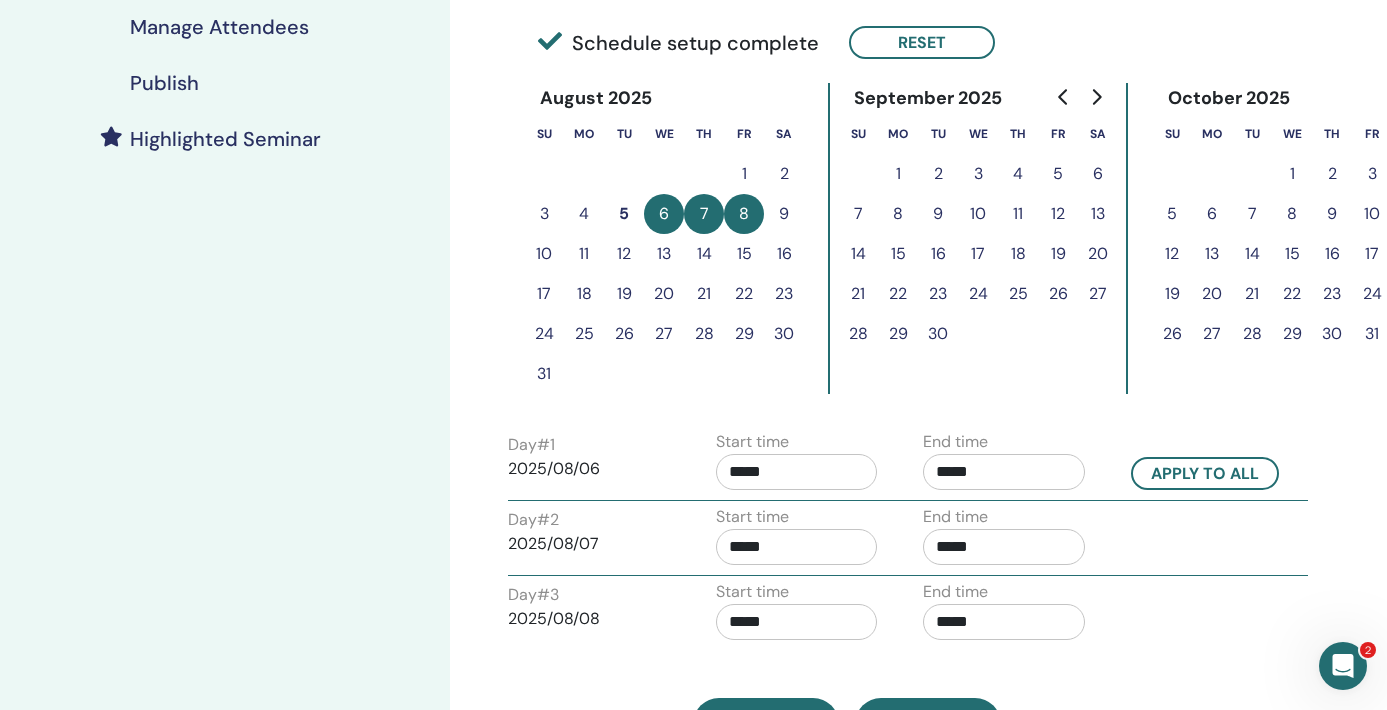 scroll, scrollTop: 563, scrollLeft: 0, axis: vertical 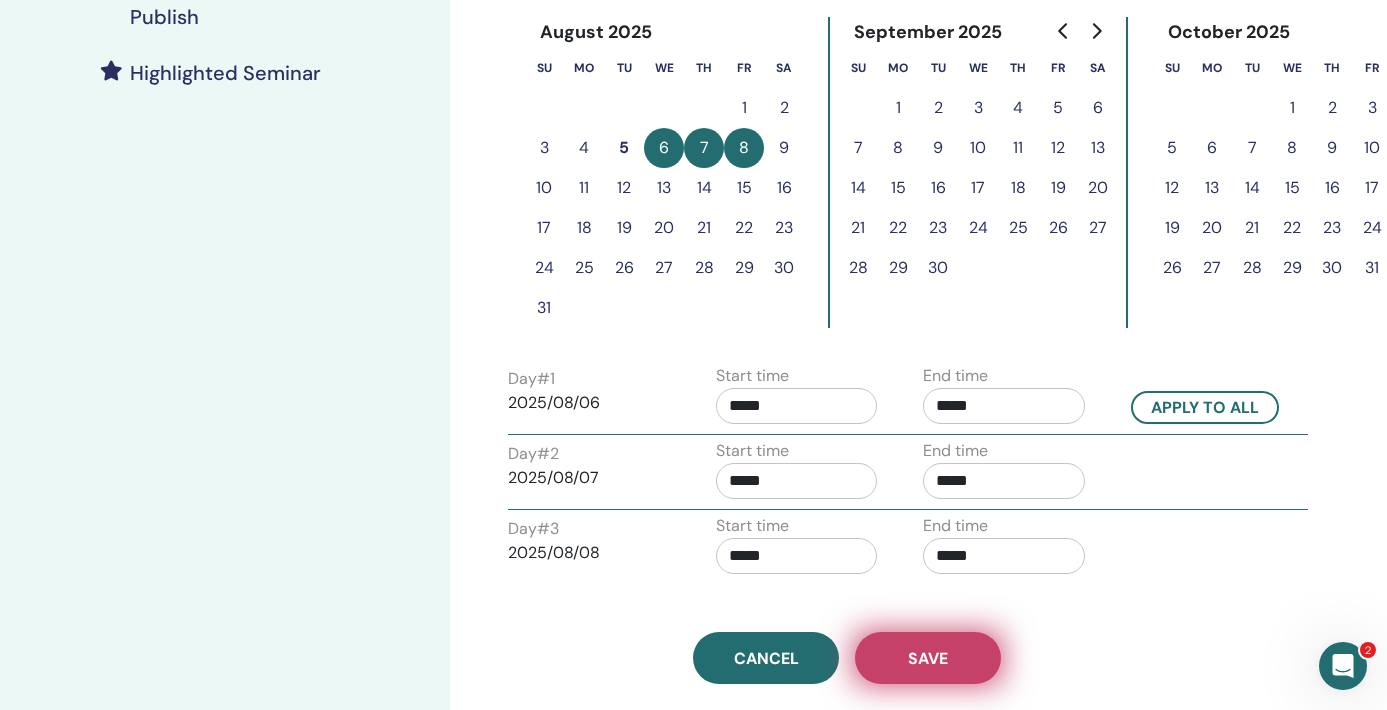 click on "Save" at bounding box center [928, 658] 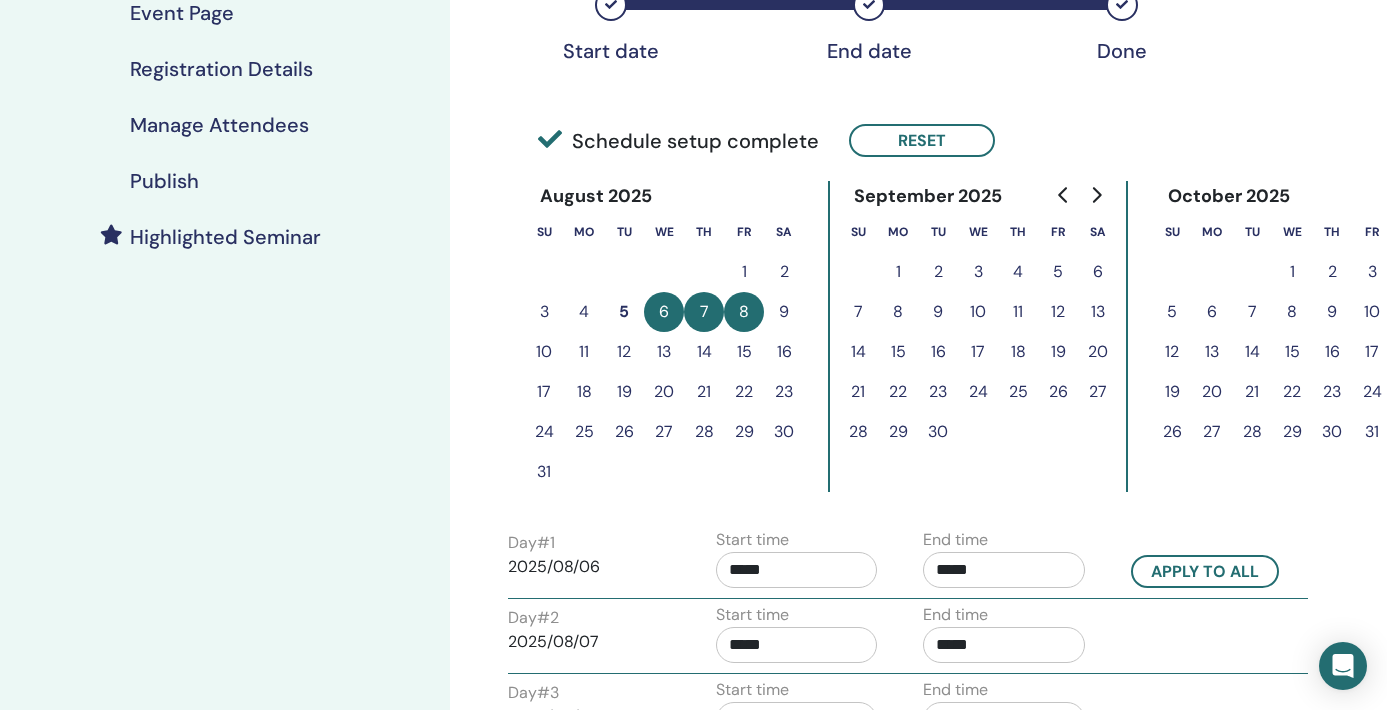scroll, scrollTop: 380, scrollLeft: 0, axis: vertical 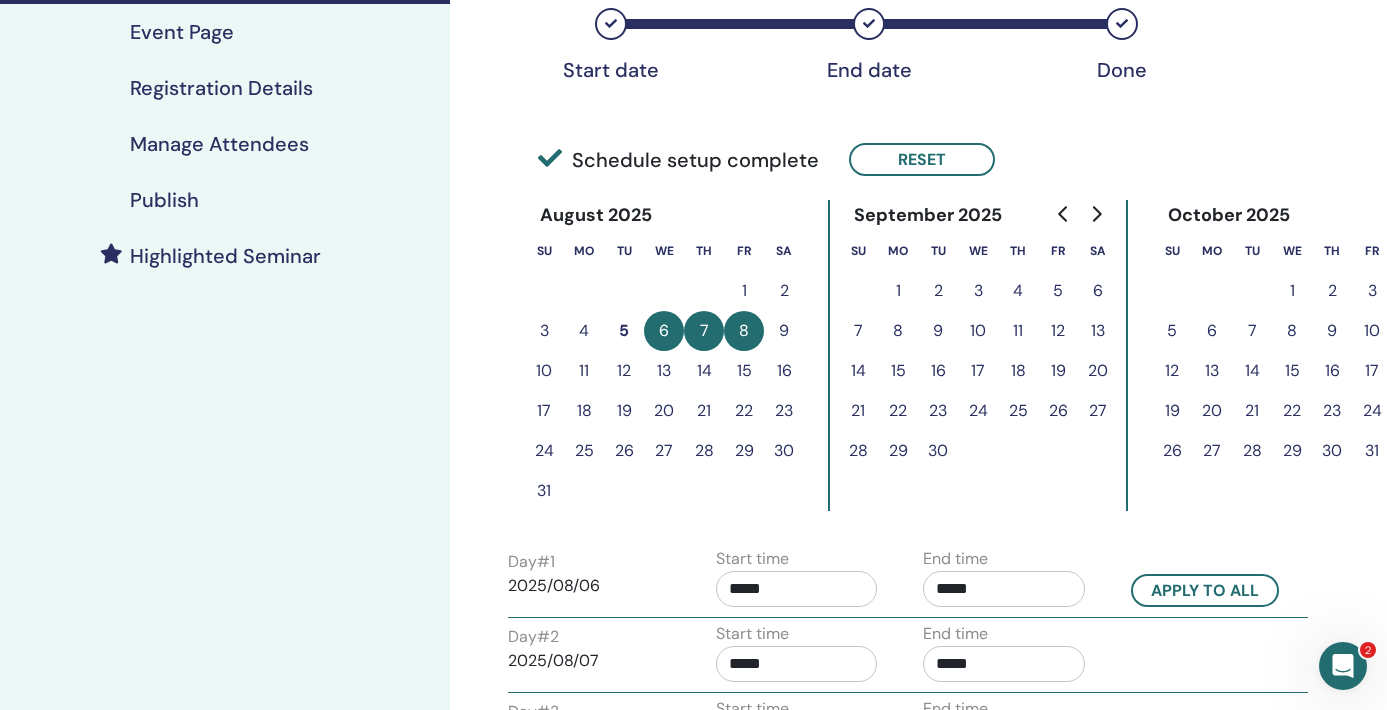 click on "Manage Attendees" at bounding box center (219, 144) 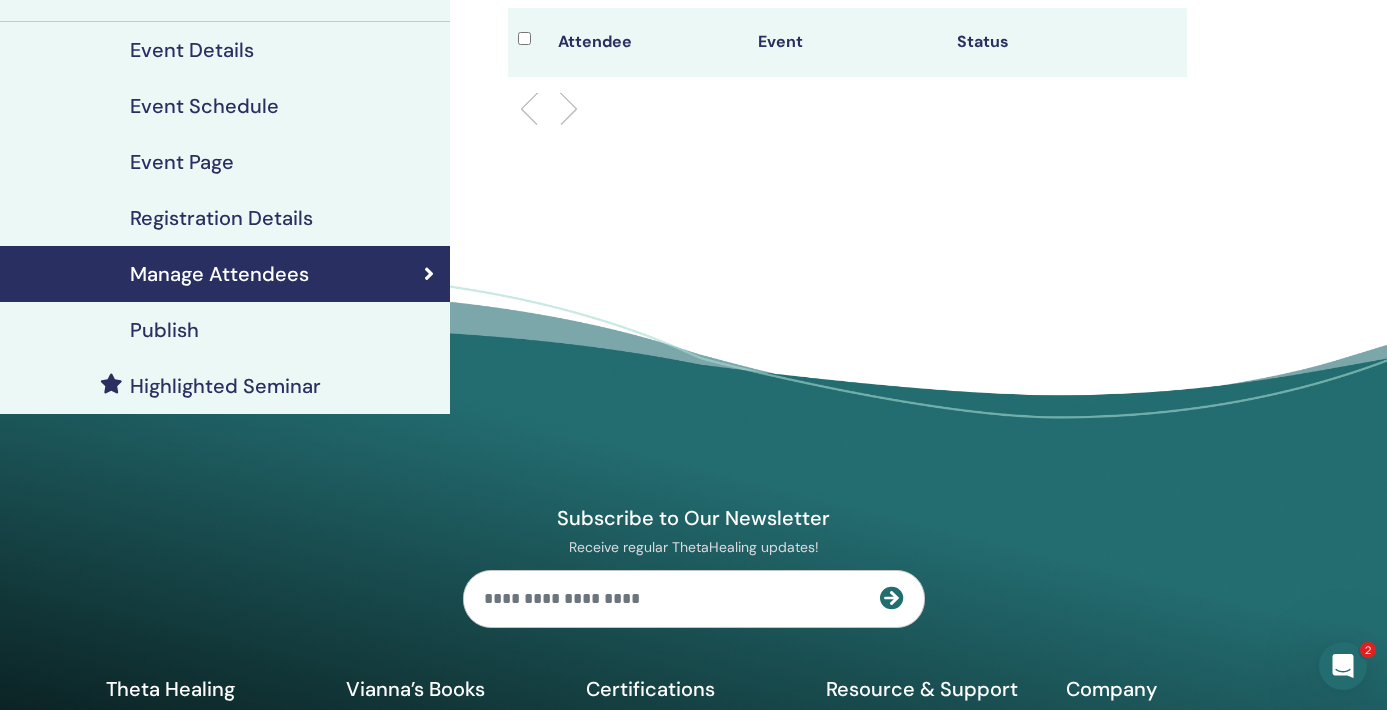 scroll, scrollTop: 237, scrollLeft: 0, axis: vertical 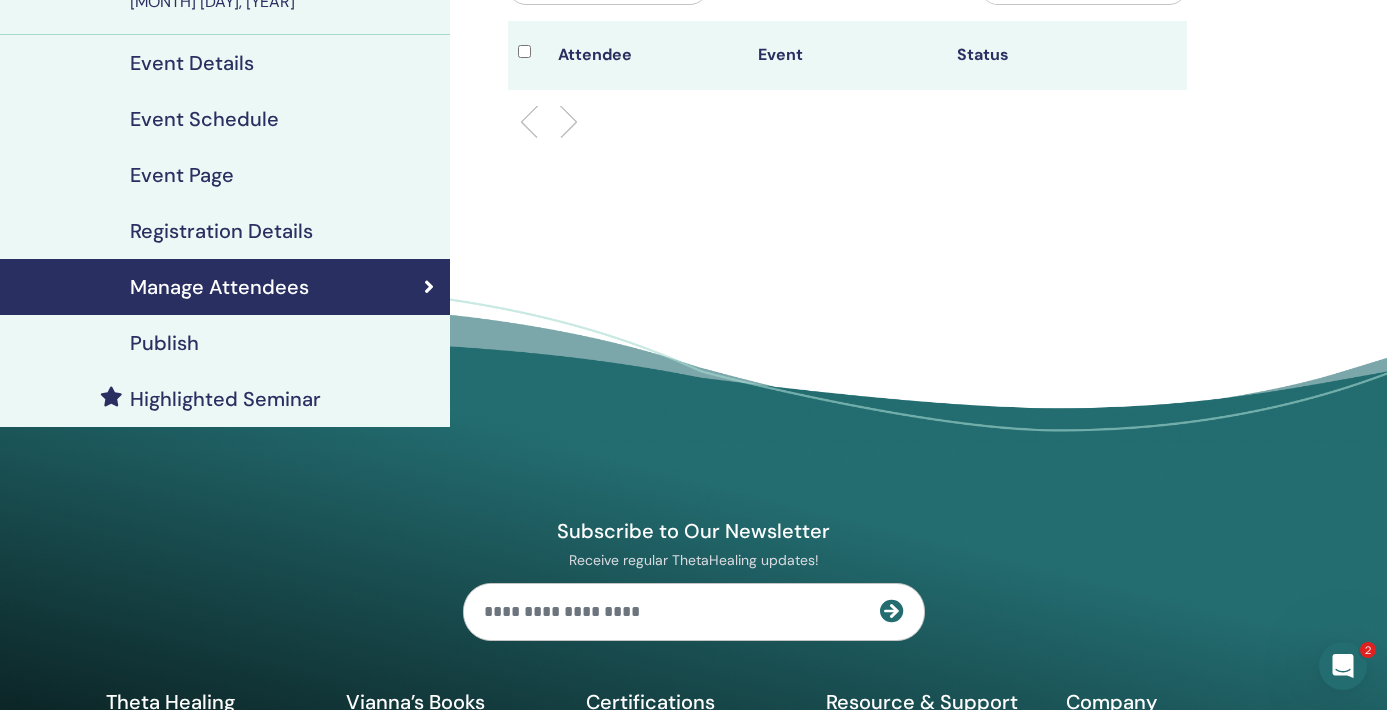 click on "Highlighted Seminar" at bounding box center [225, 399] 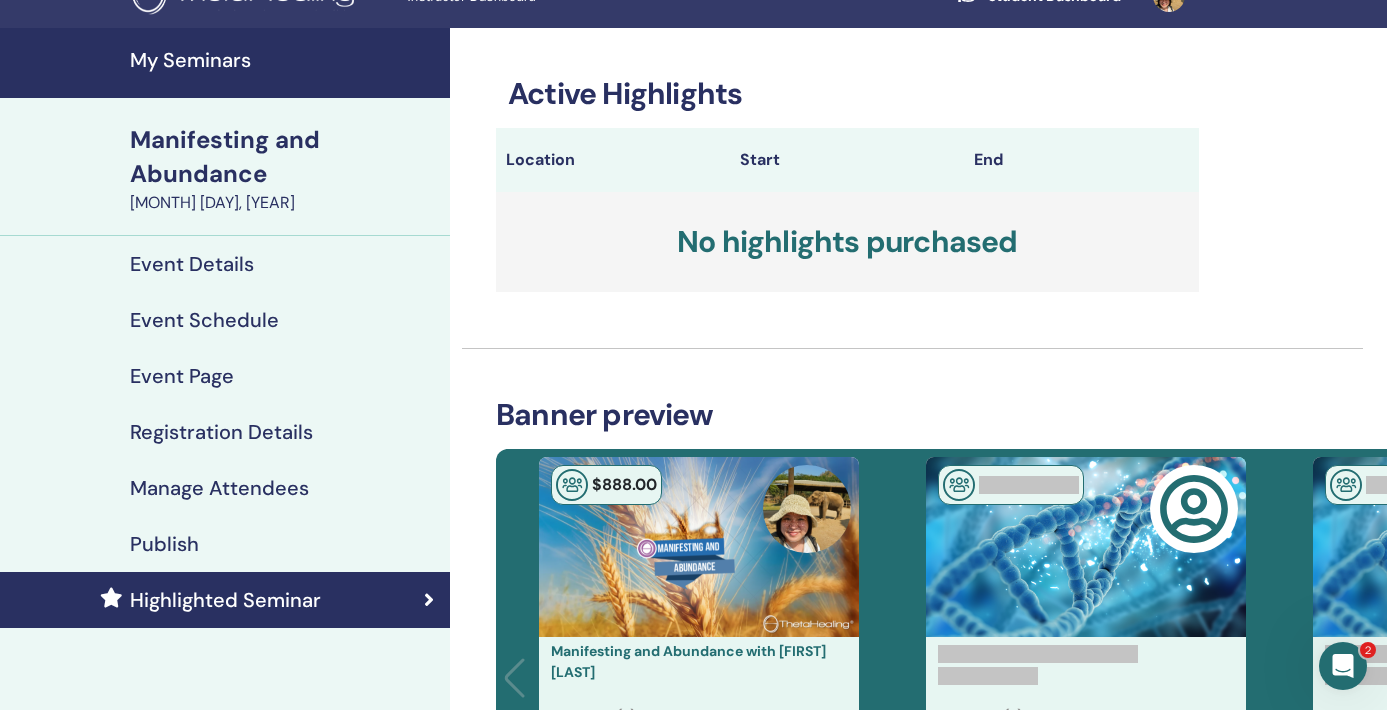 scroll, scrollTop: 0, scrollLeft: 0, axis: both 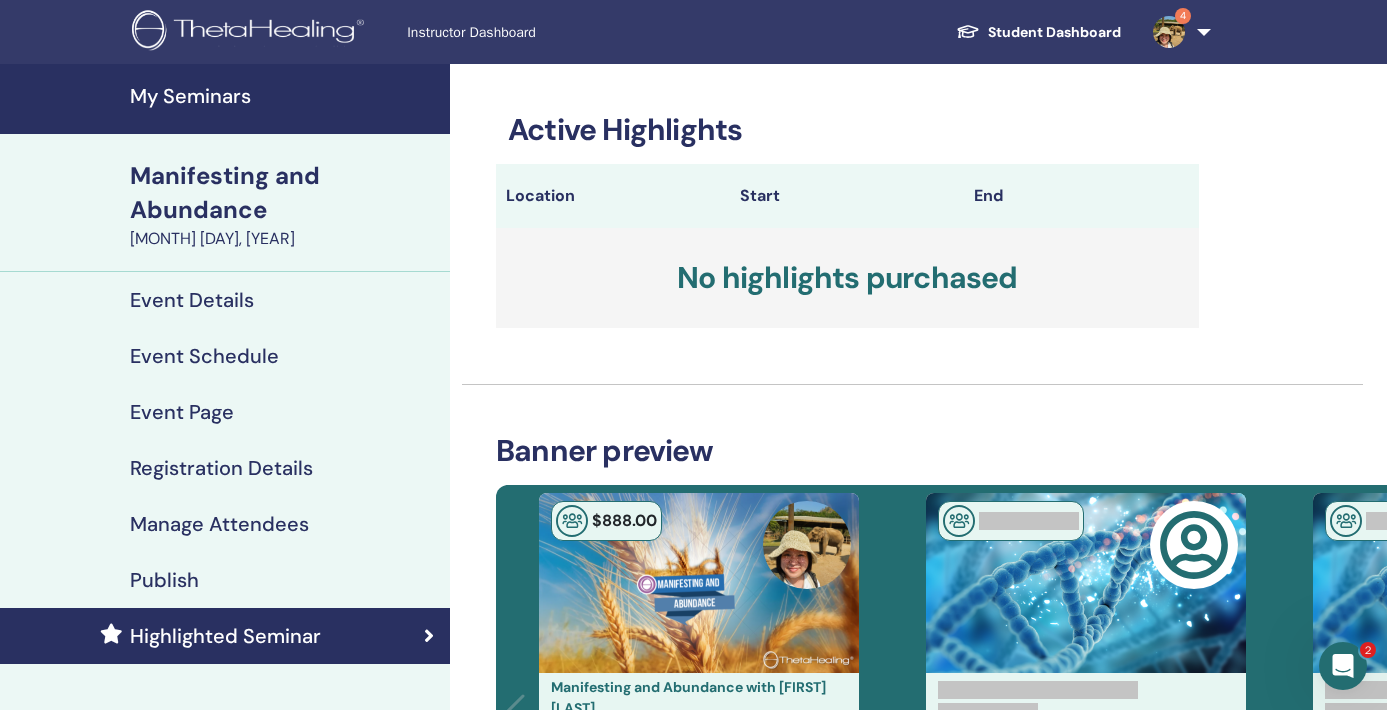 click on "Event Details" at bounding box center [192, 300] 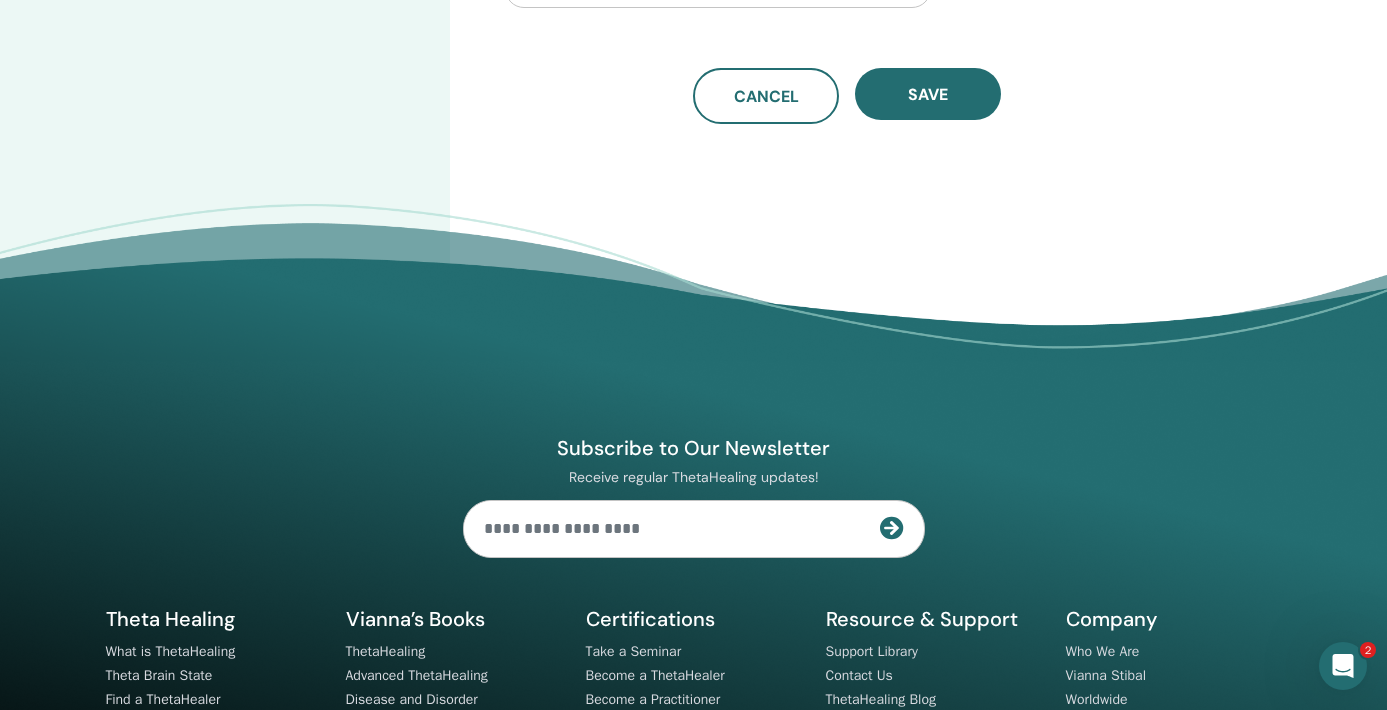scroll, scrollTop: 952, scrollLeft: 0, axis: vertical 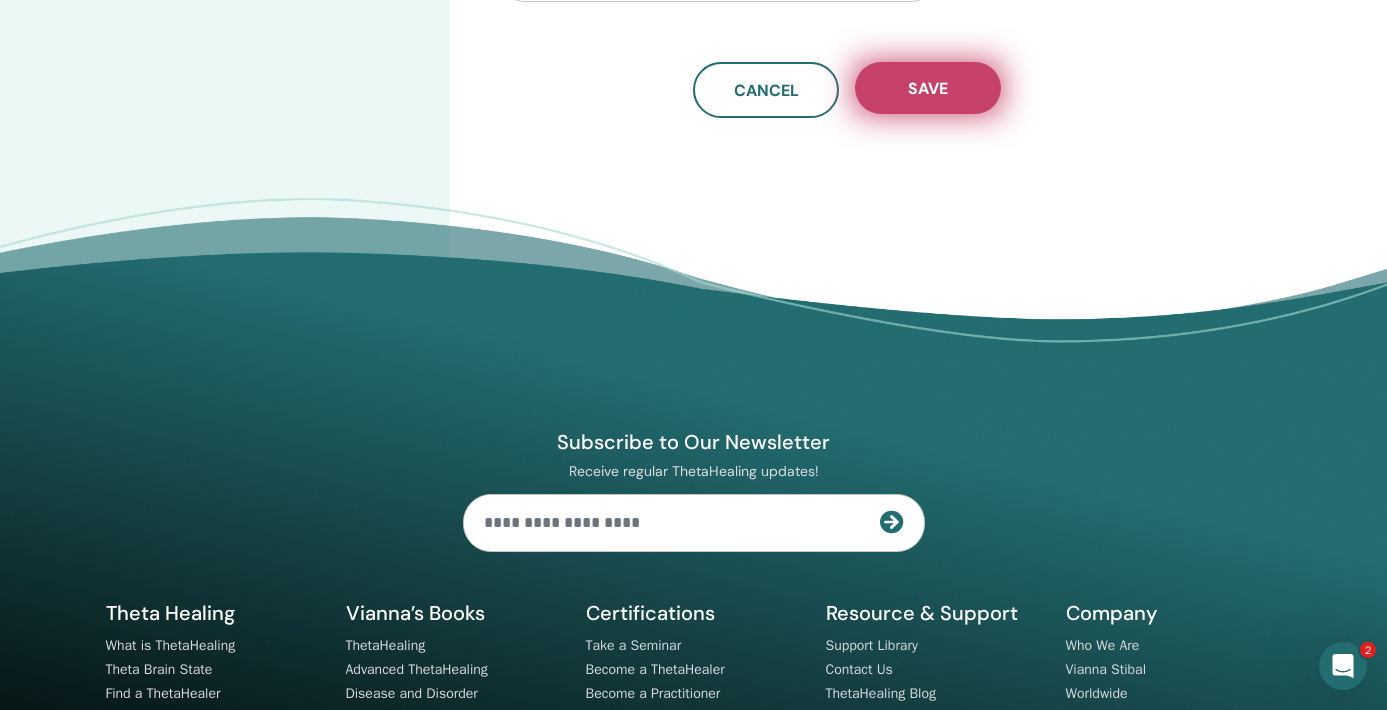 click on "Save" at bounding box center [928, 88] 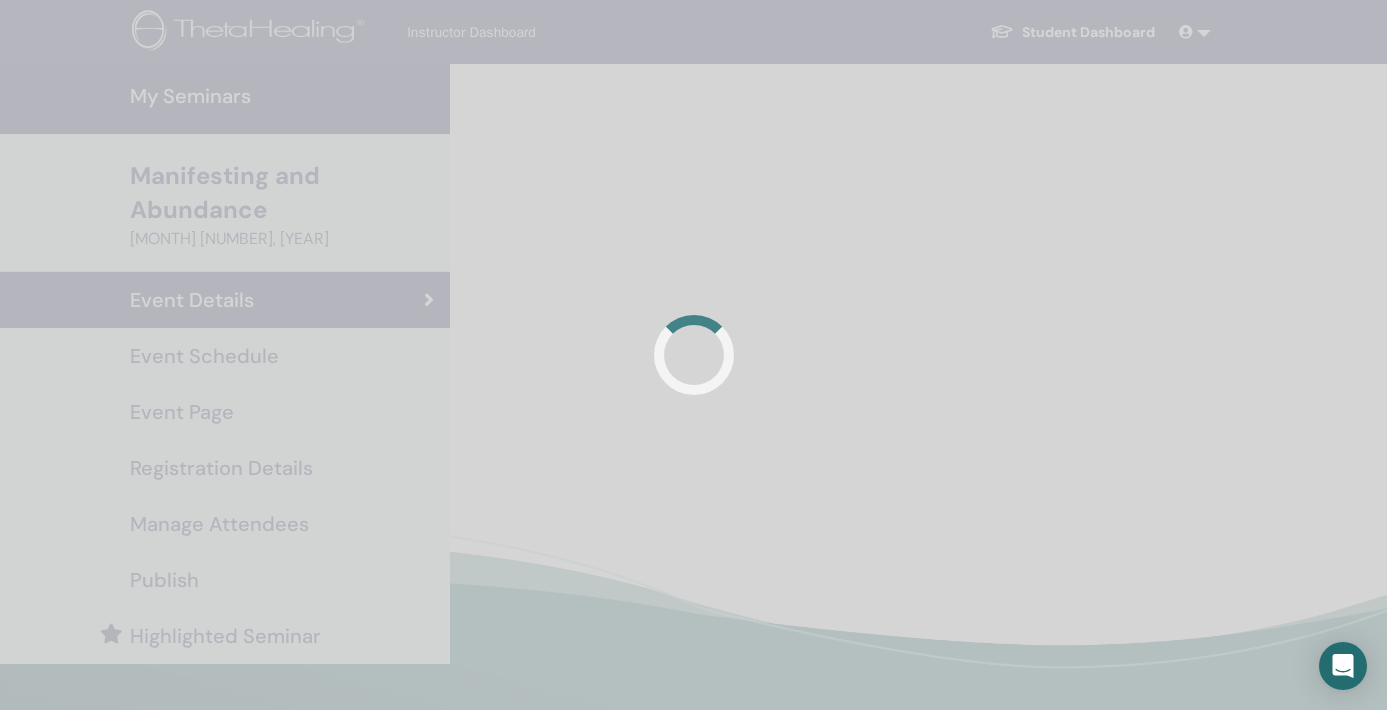 scroll, scrollTop: 0, scrollLeft: 0, axis: both 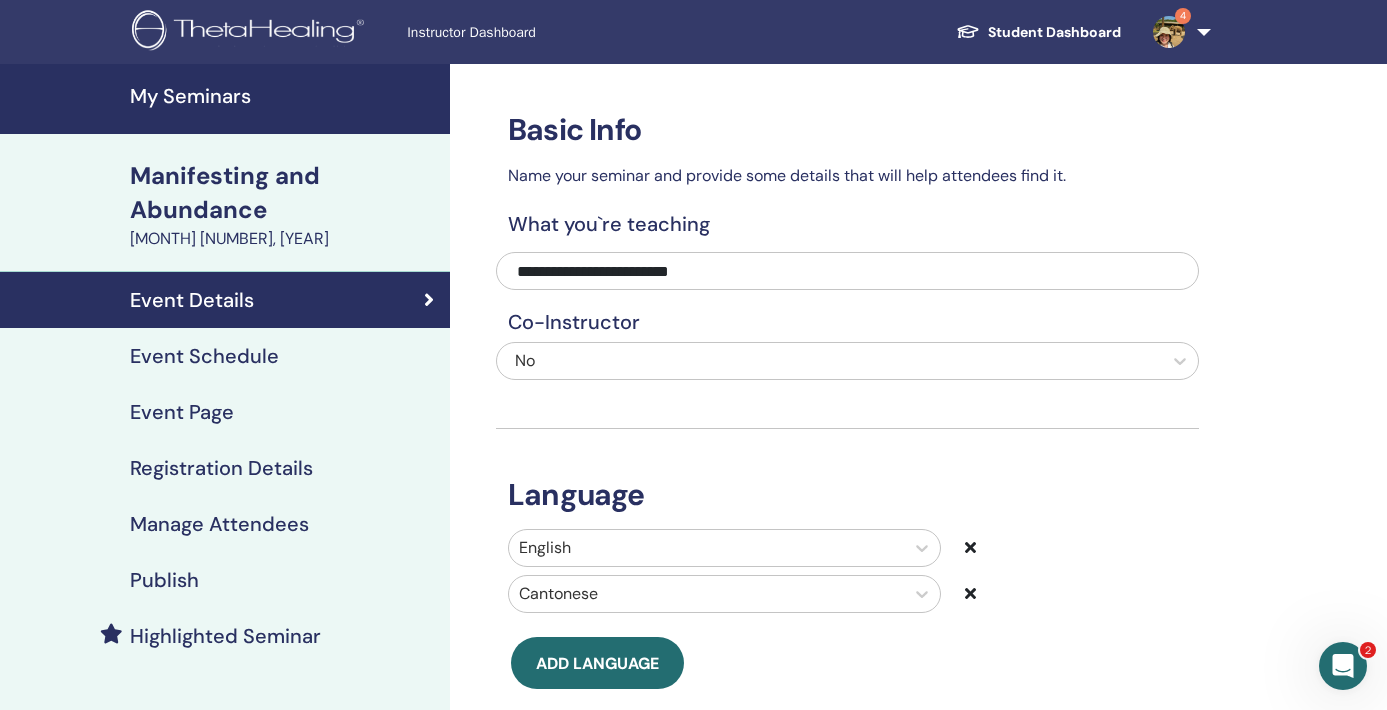 click on "Publish" at bounding box center (164, 580) 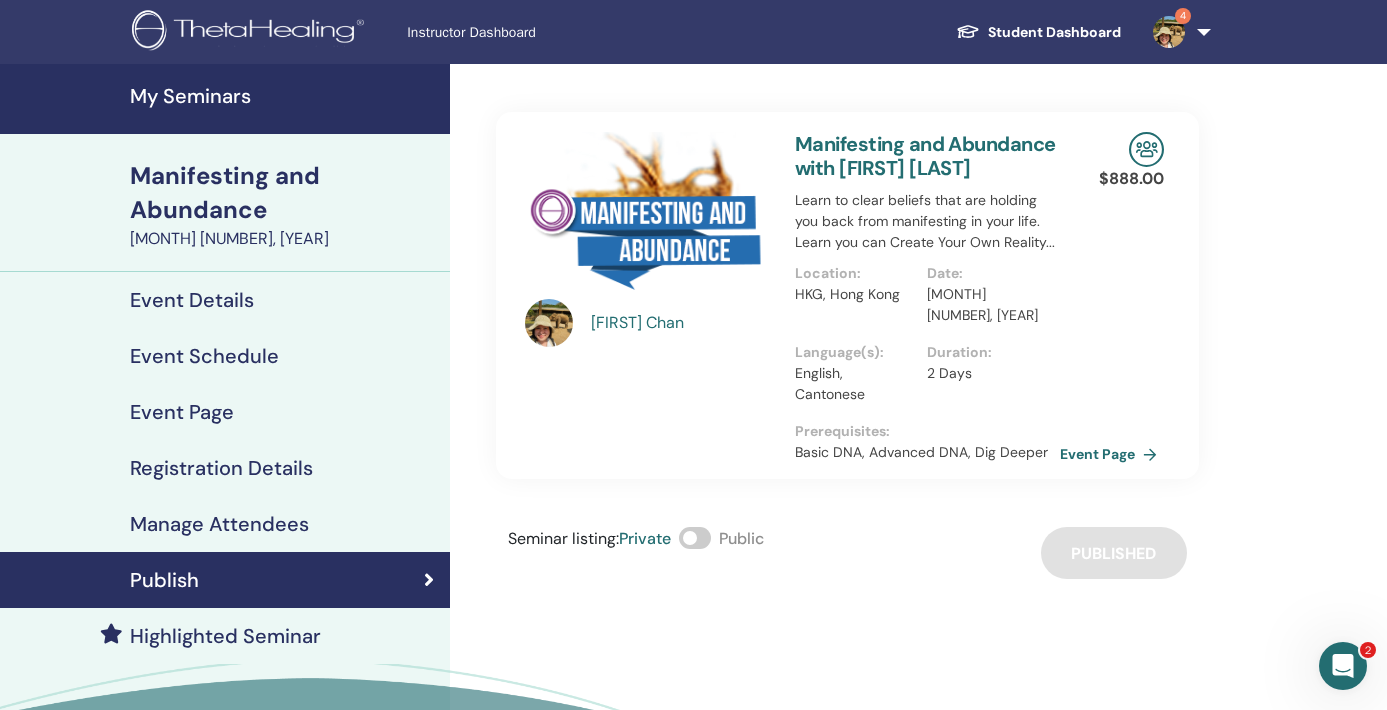 click at bounding box center [251, 32] 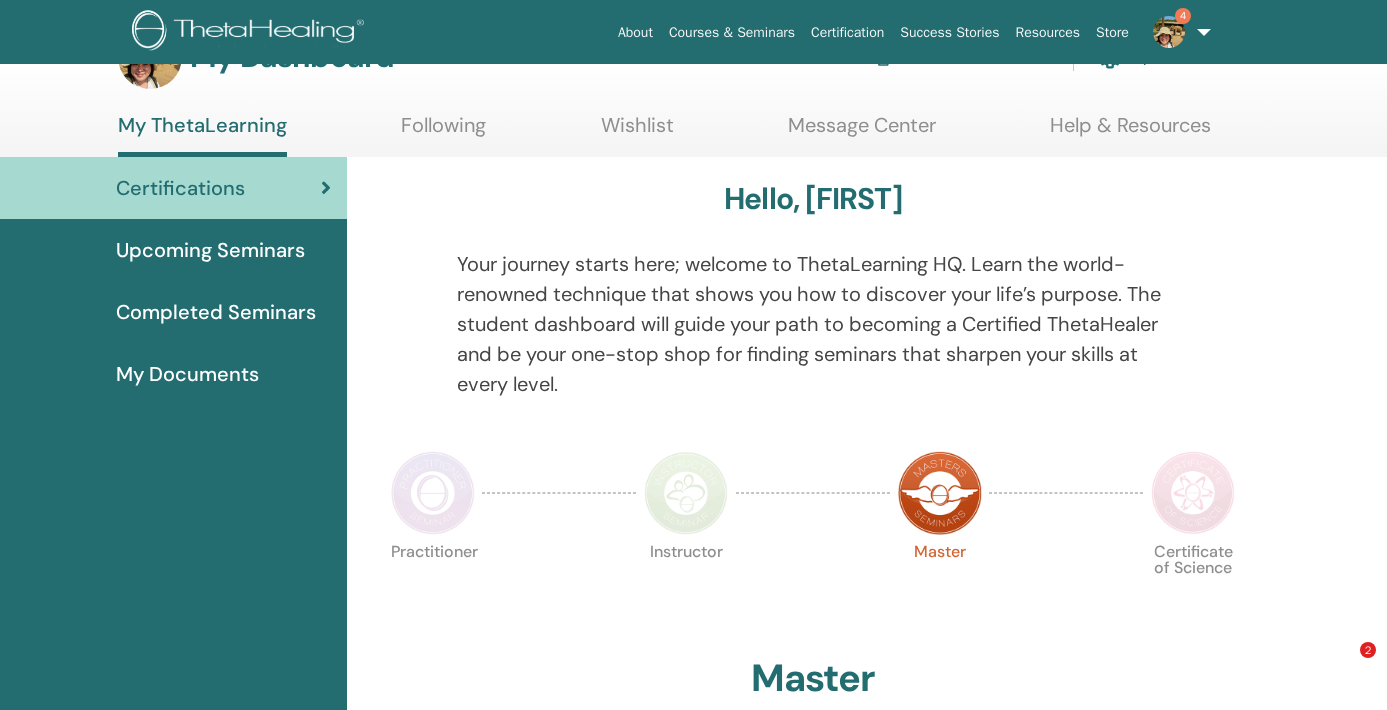 scroll, scrollTop: 334, scrollLeft: 0, axis: vertical 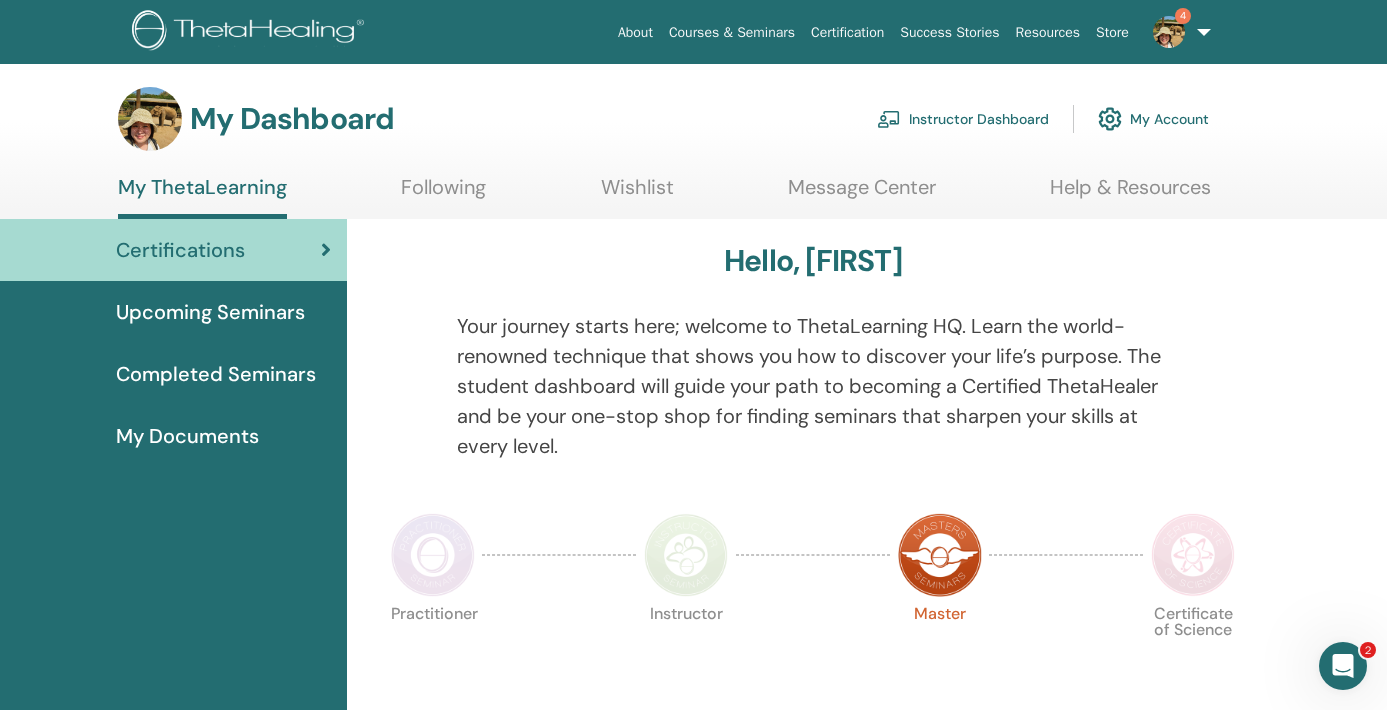 click on "My Documents" at bounding box center [187, 436] 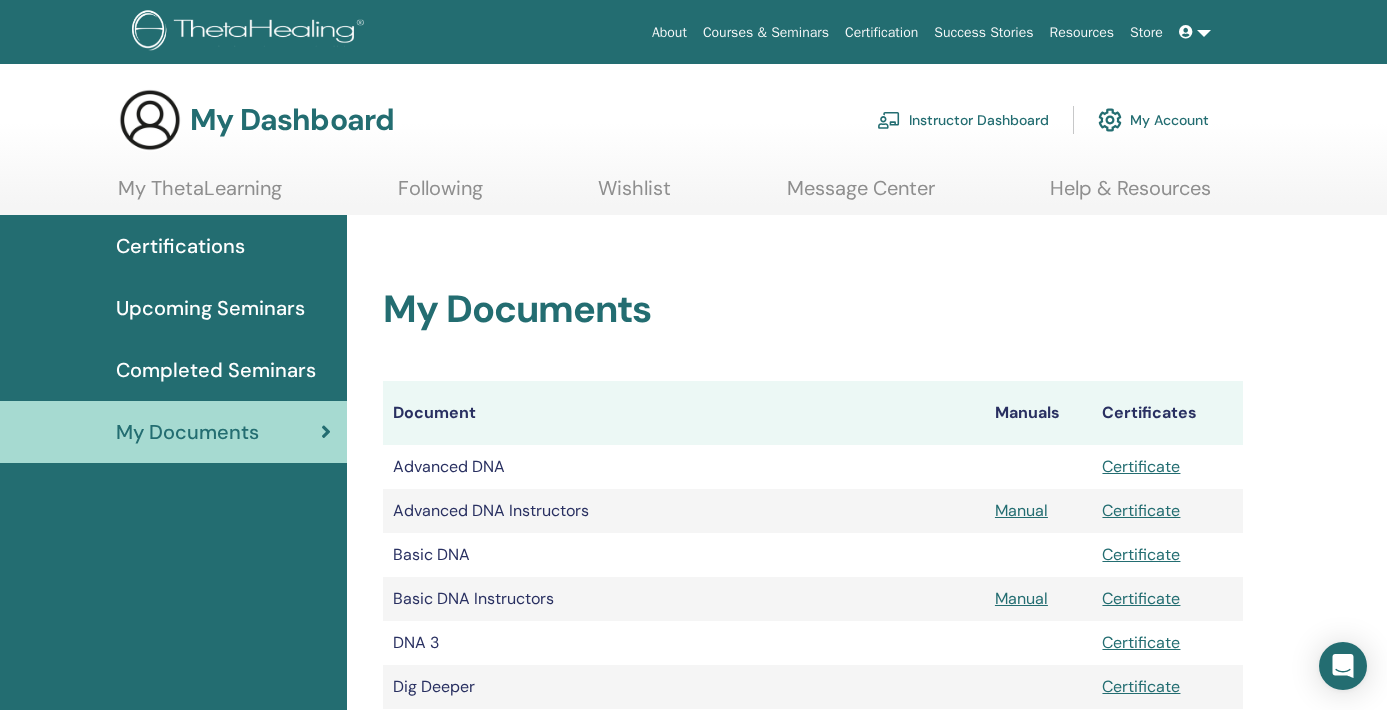 scroll, scrollTop: 0, scrollLeft: 0, axis: both 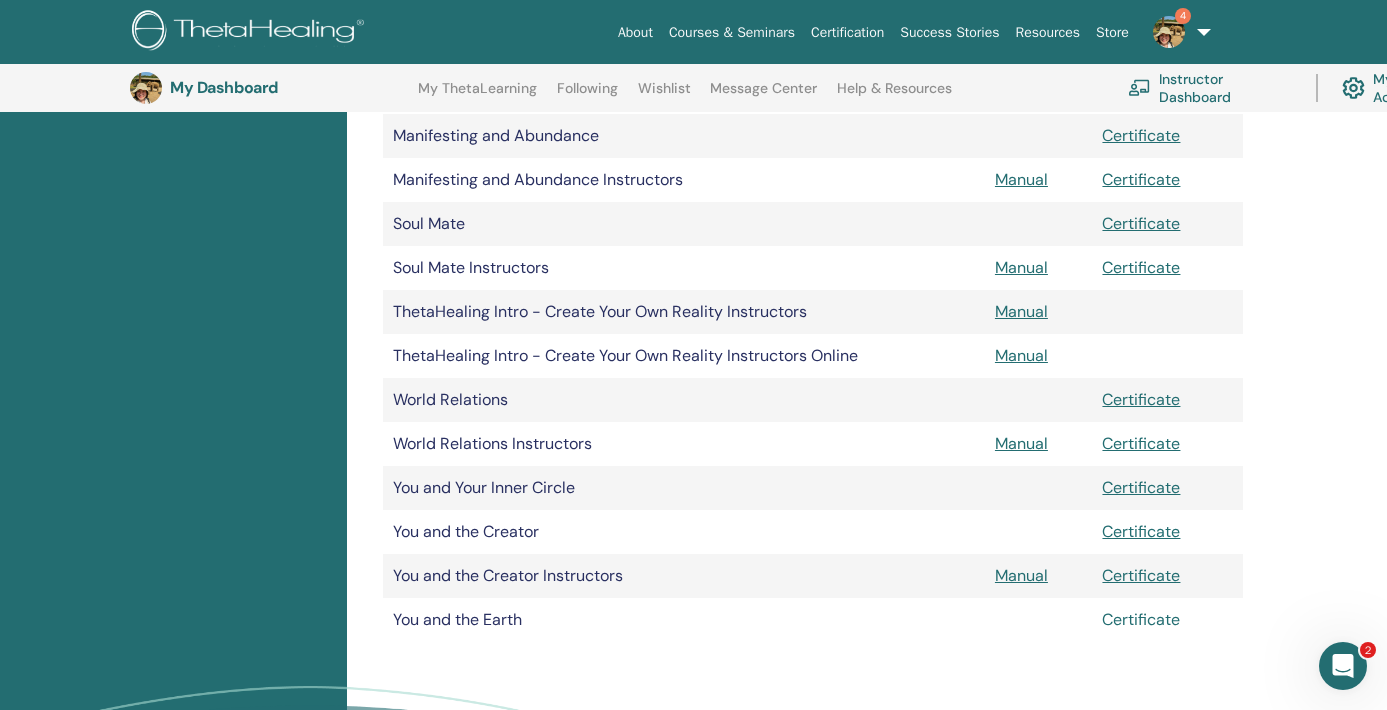 click on "Certificate" at bounding box center [1141, 619] 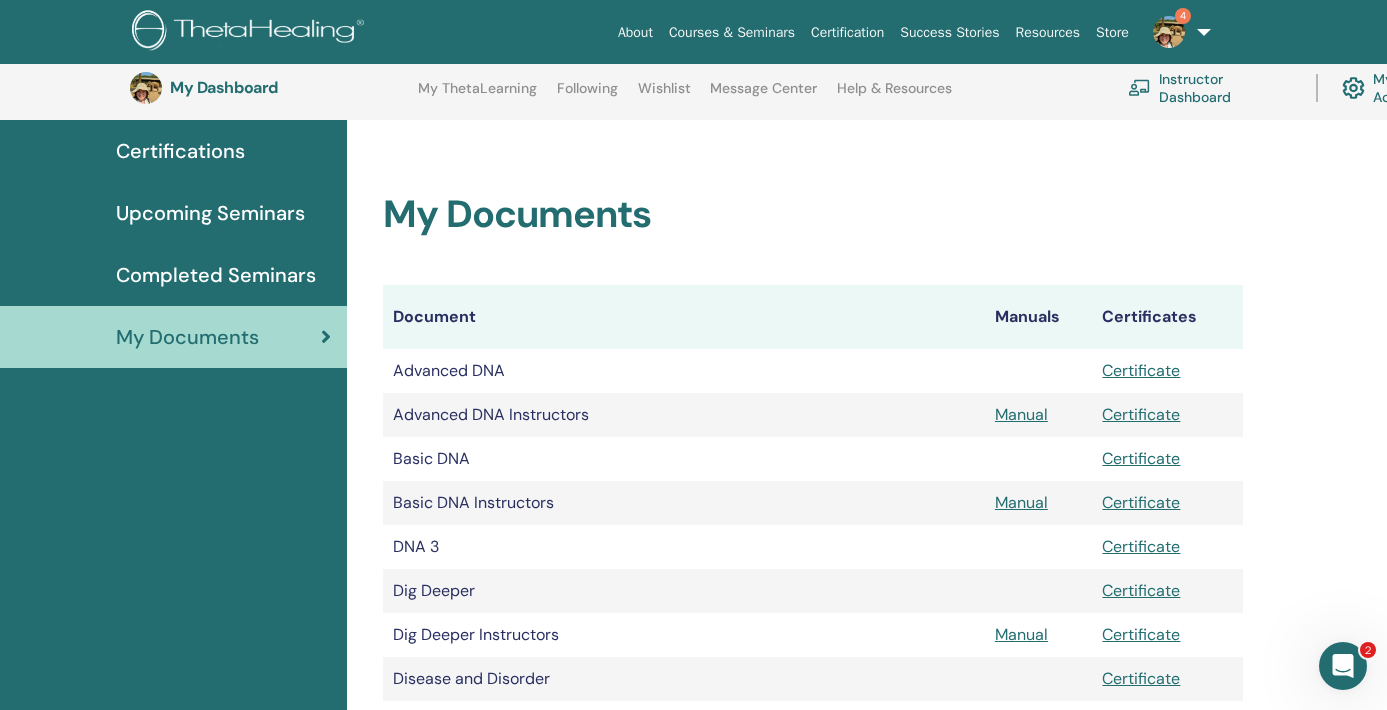 scroll, scrollTop: 0, scrollLeft: 0, axis: both 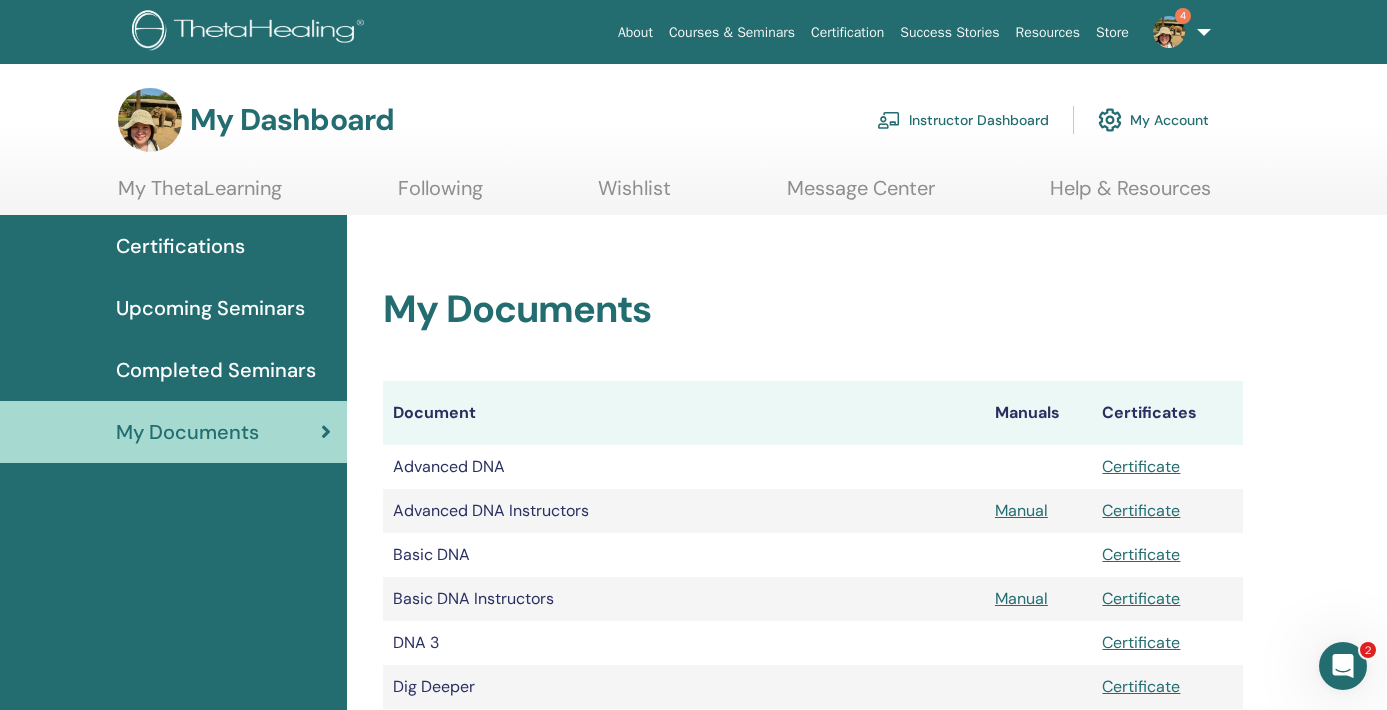 click at bounding box center (1169, 32) 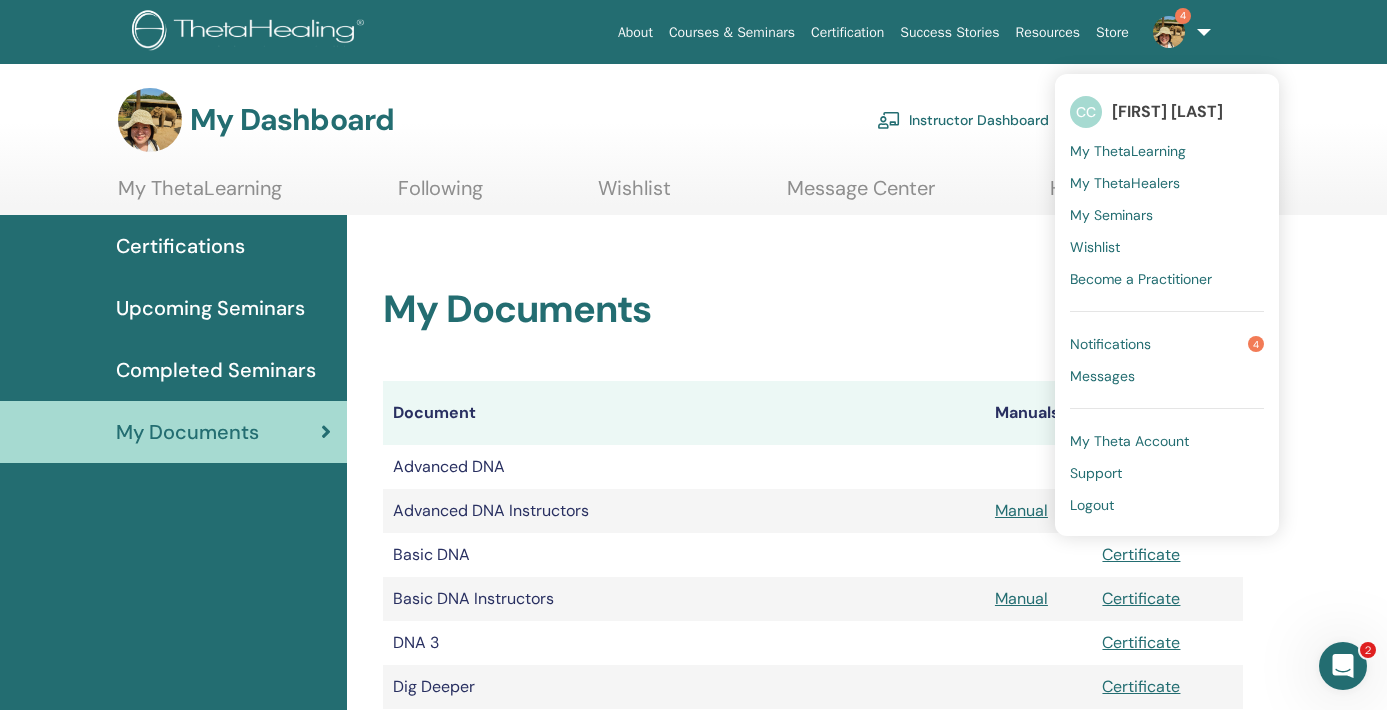click on "My Theta Account" at bounding box center (1129, 441) 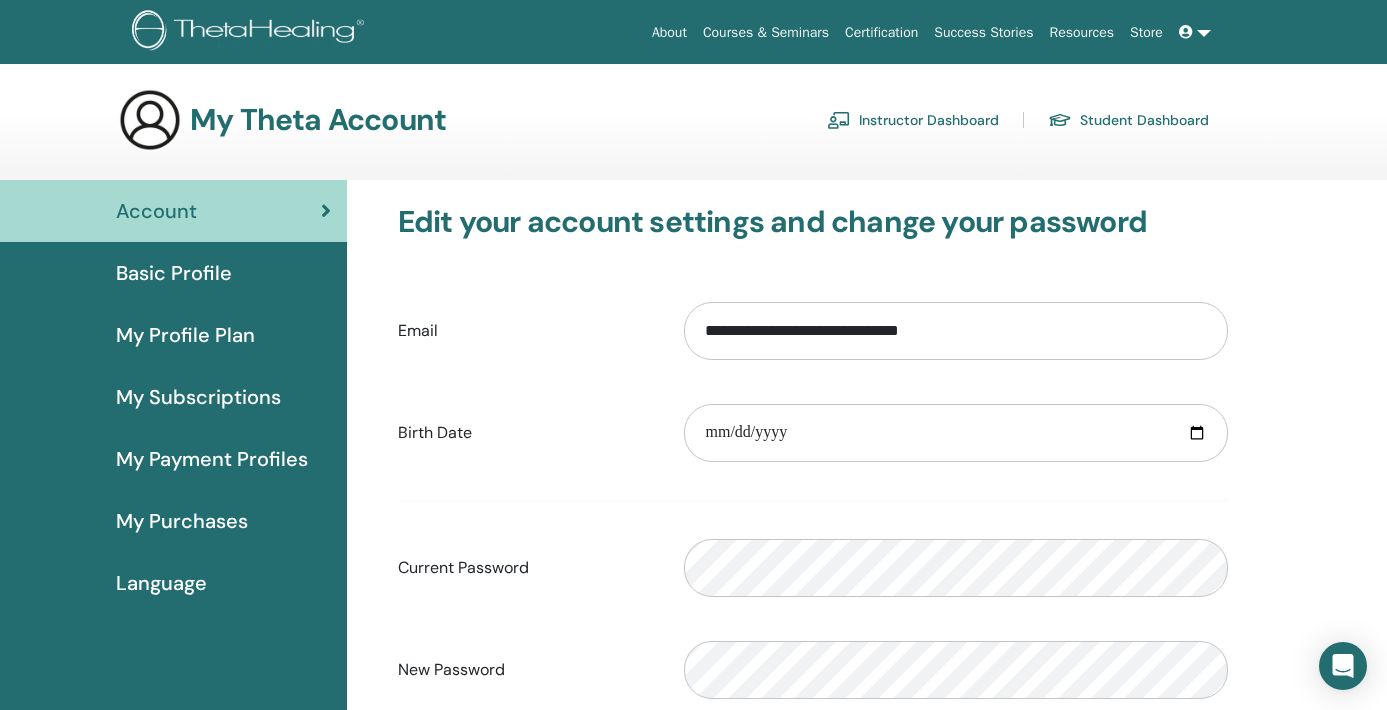 scroll, scrollTop: 0, scrollLeft: 0, axis: both 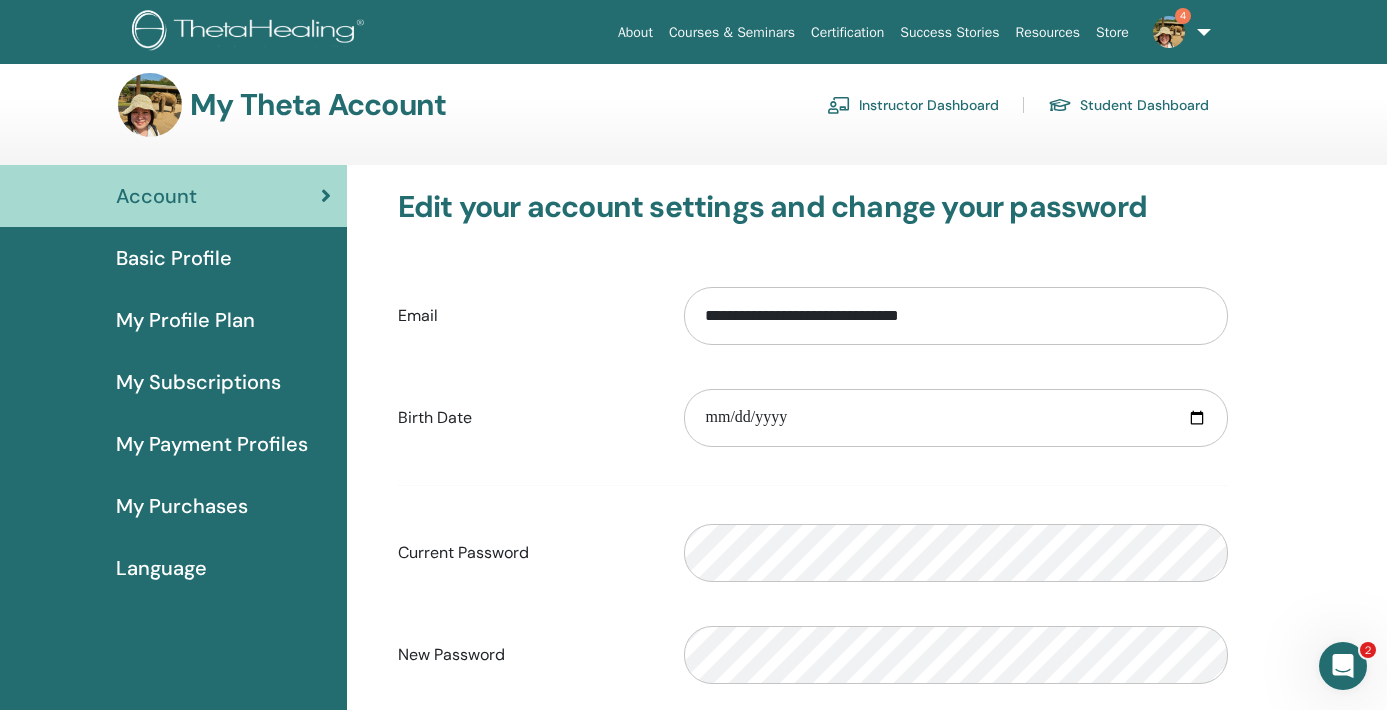 click on "Basic Profile" at bounding box center (174, 258) 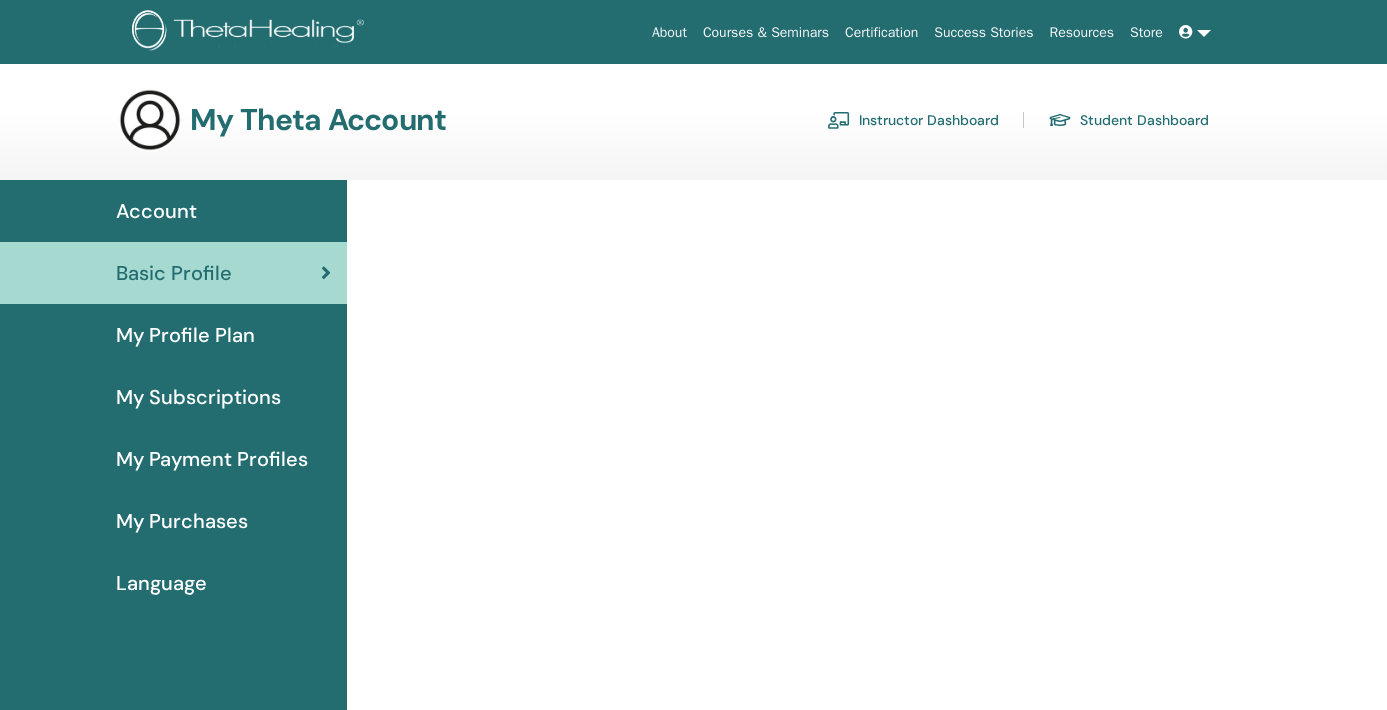 scroll, scrollTop: 0, scrollLeft: 0, axis: both 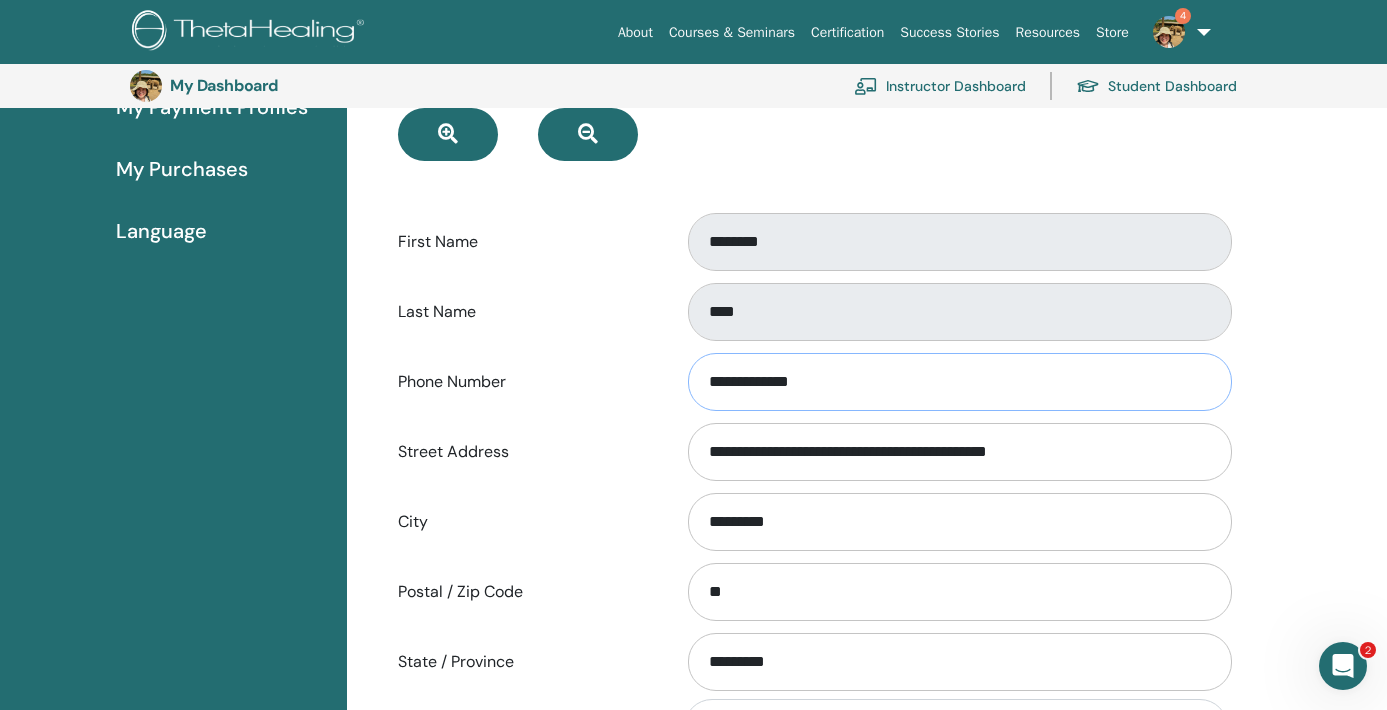 drag, startPoint x: 842, startPoint y: 387, endPoint x: 761, endPoint y: 381, distance: 81.22192 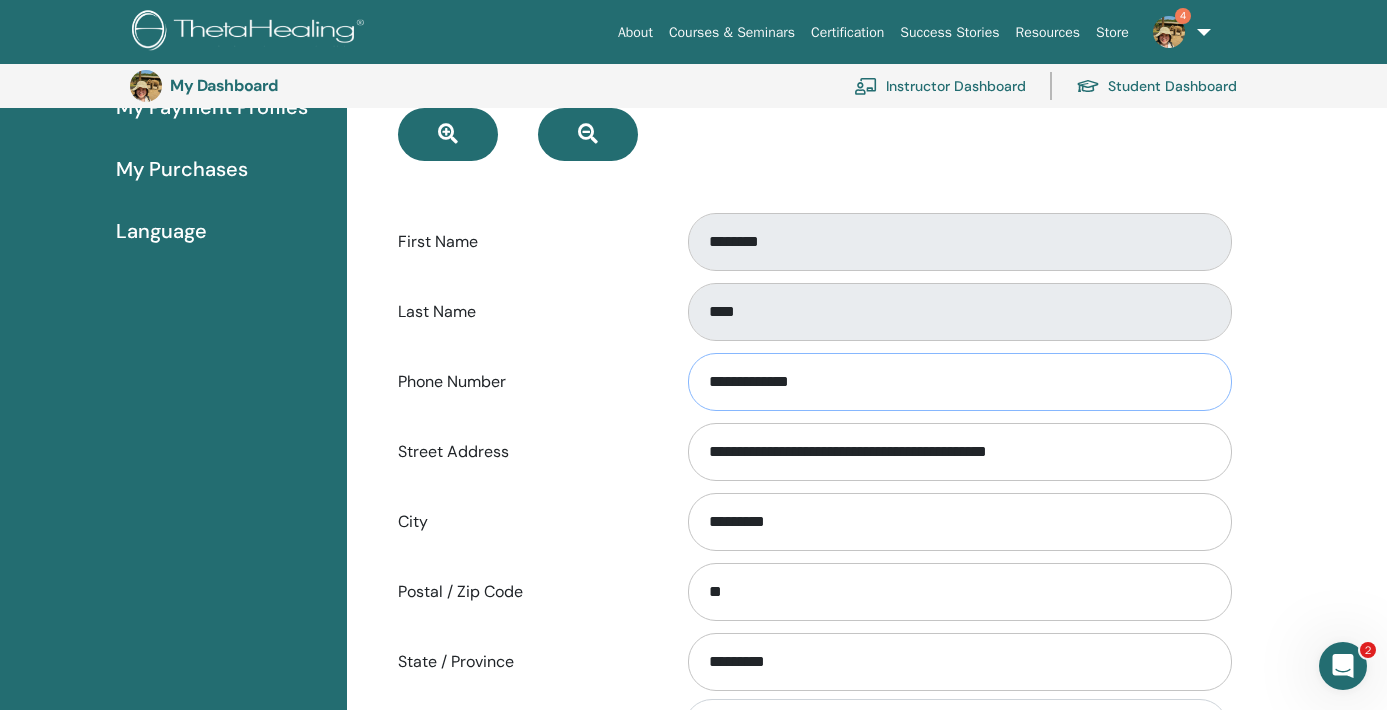 click on "**********" at bounding box center [960, 382] 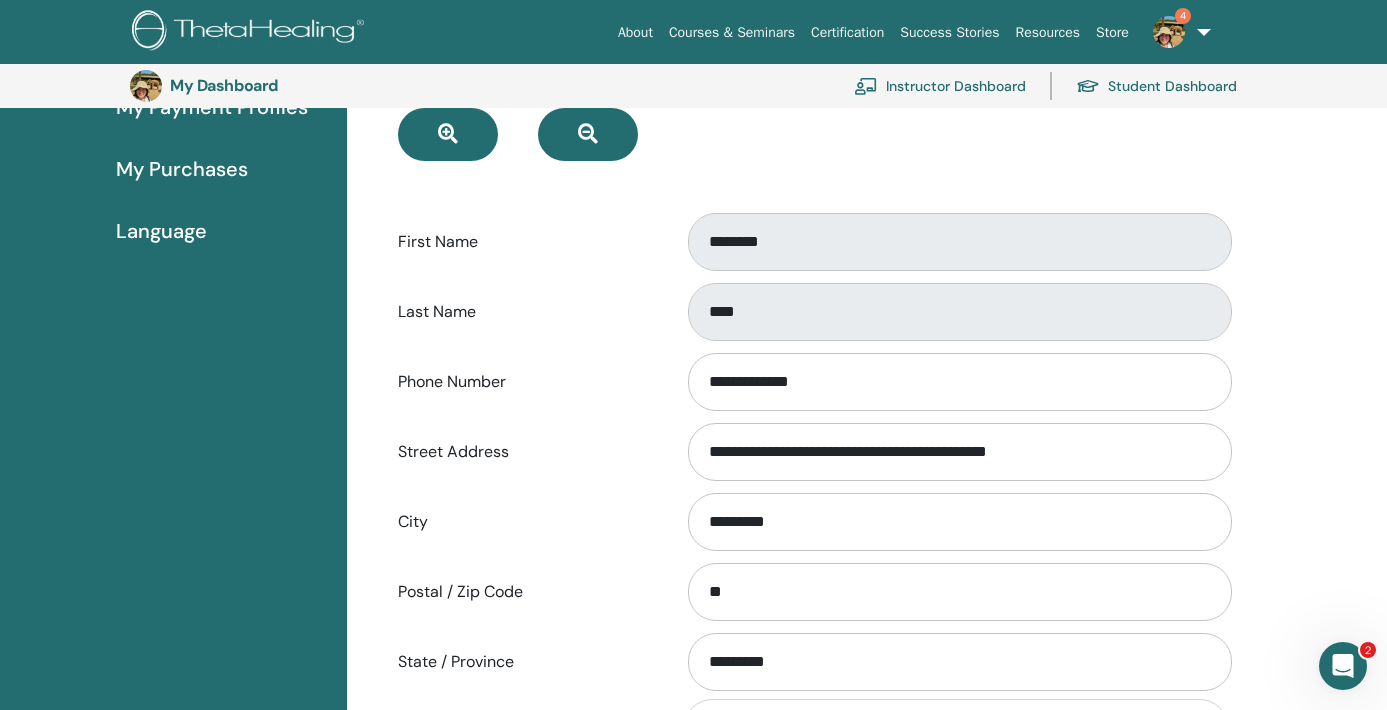 click on "**********" at bounding box center (813, 447) 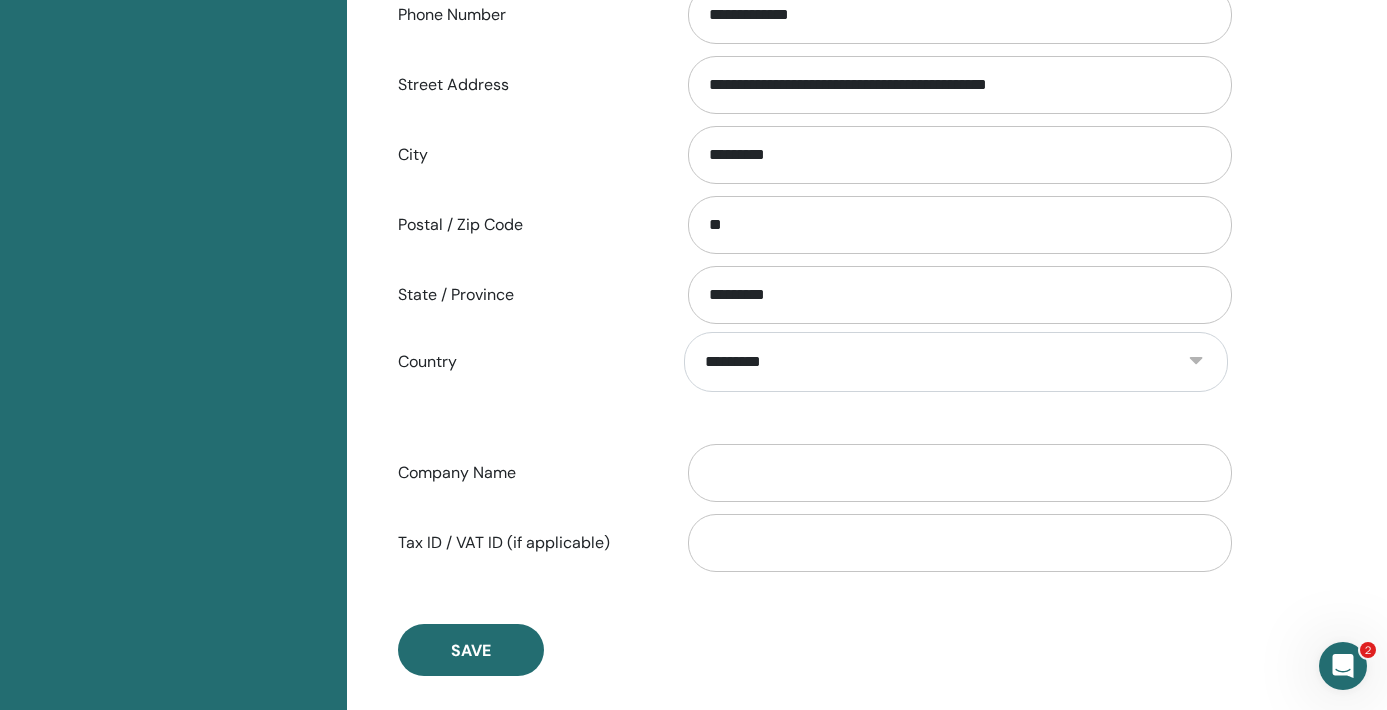 scroll, scrollTop: 765, scrollLeft: 0, axis: vertical 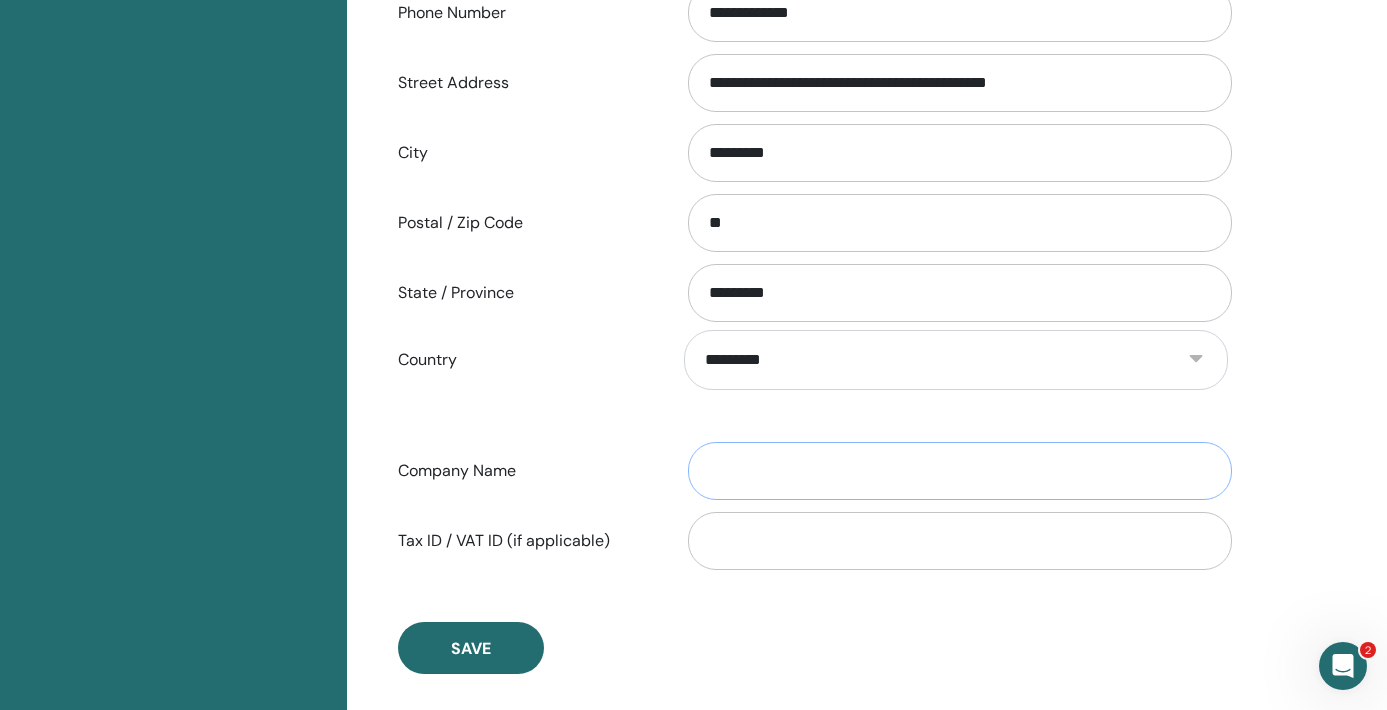 click on "Company Name" at bounding box center [960, 471] 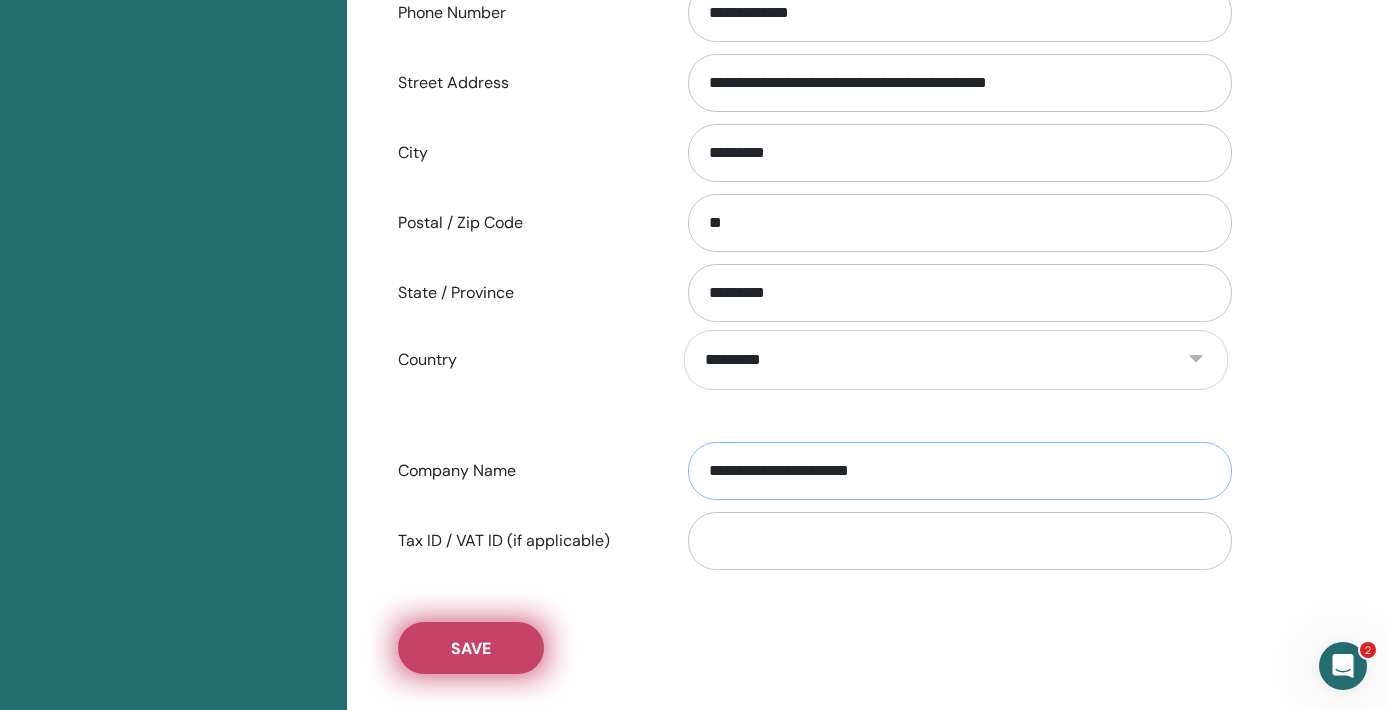 type on "**********" 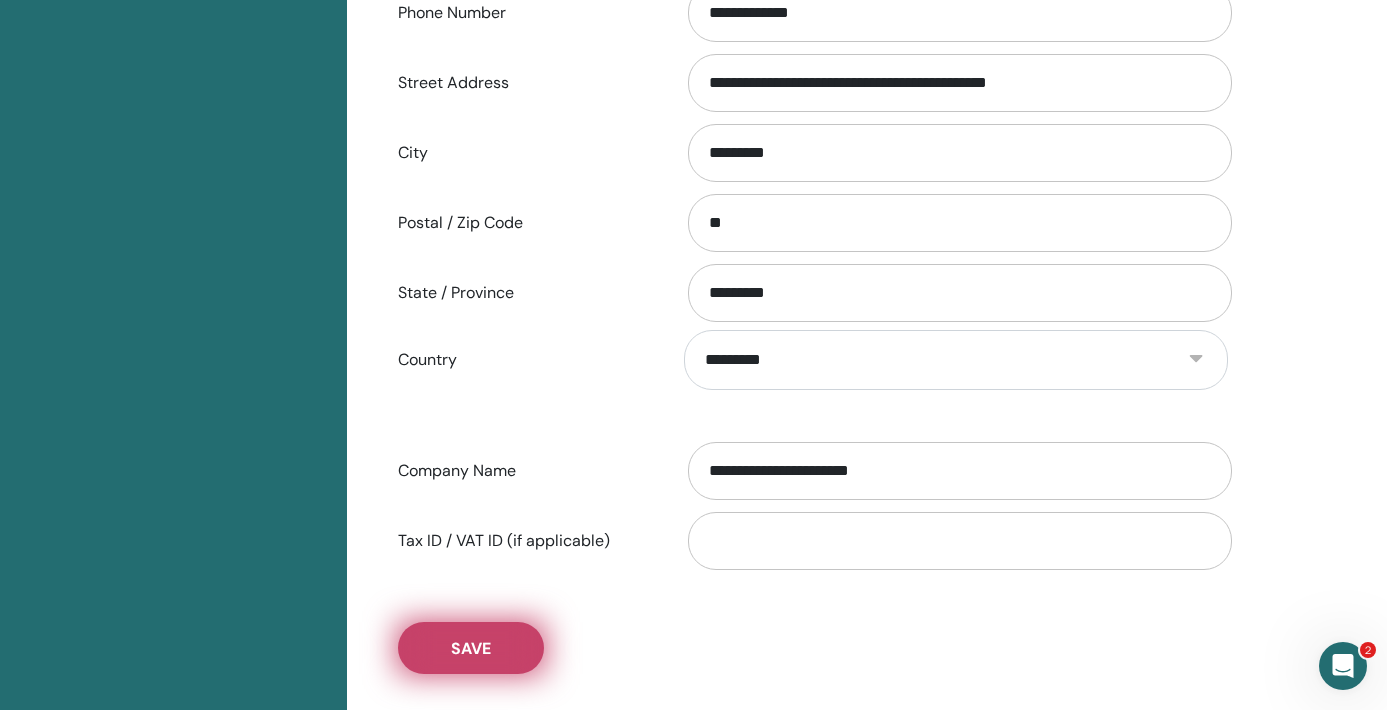 click on "Save" at bounding box center [471, 648] 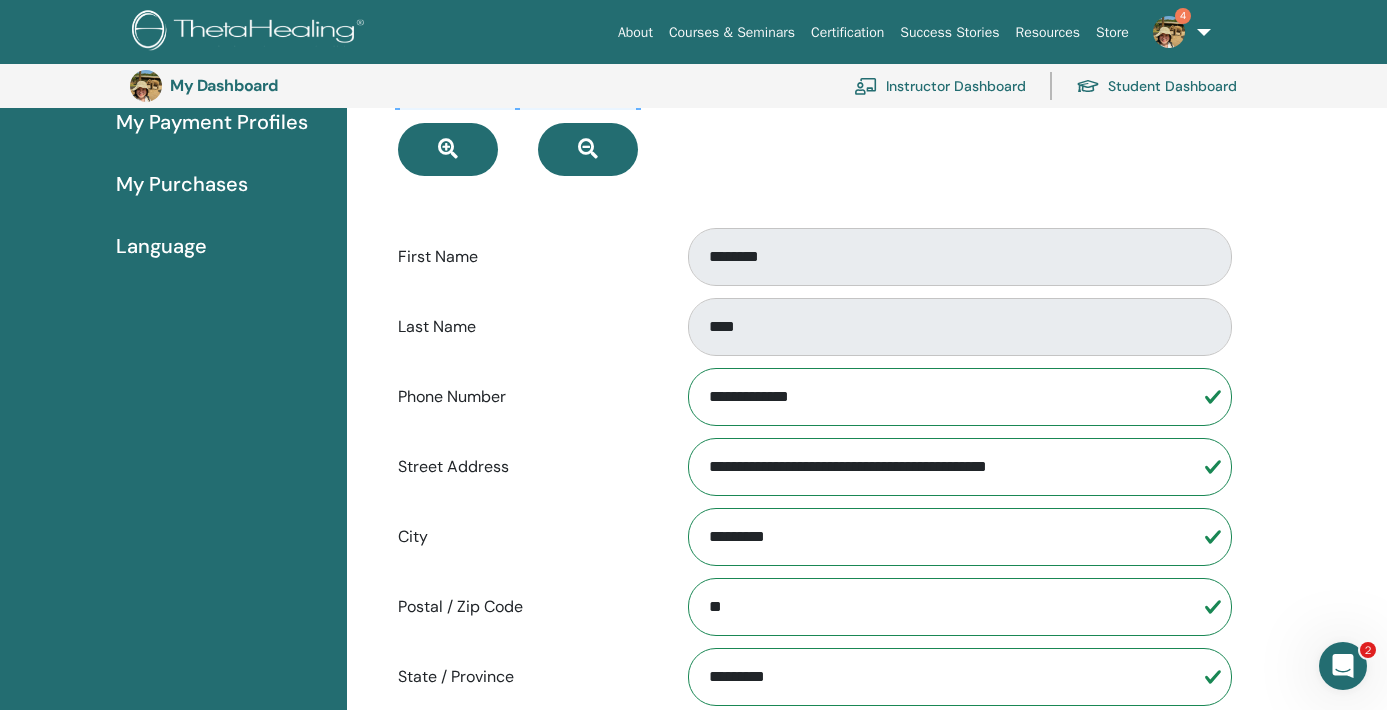 scroll, scrollTop: 379, scrollLeft: 0, axis: vertical 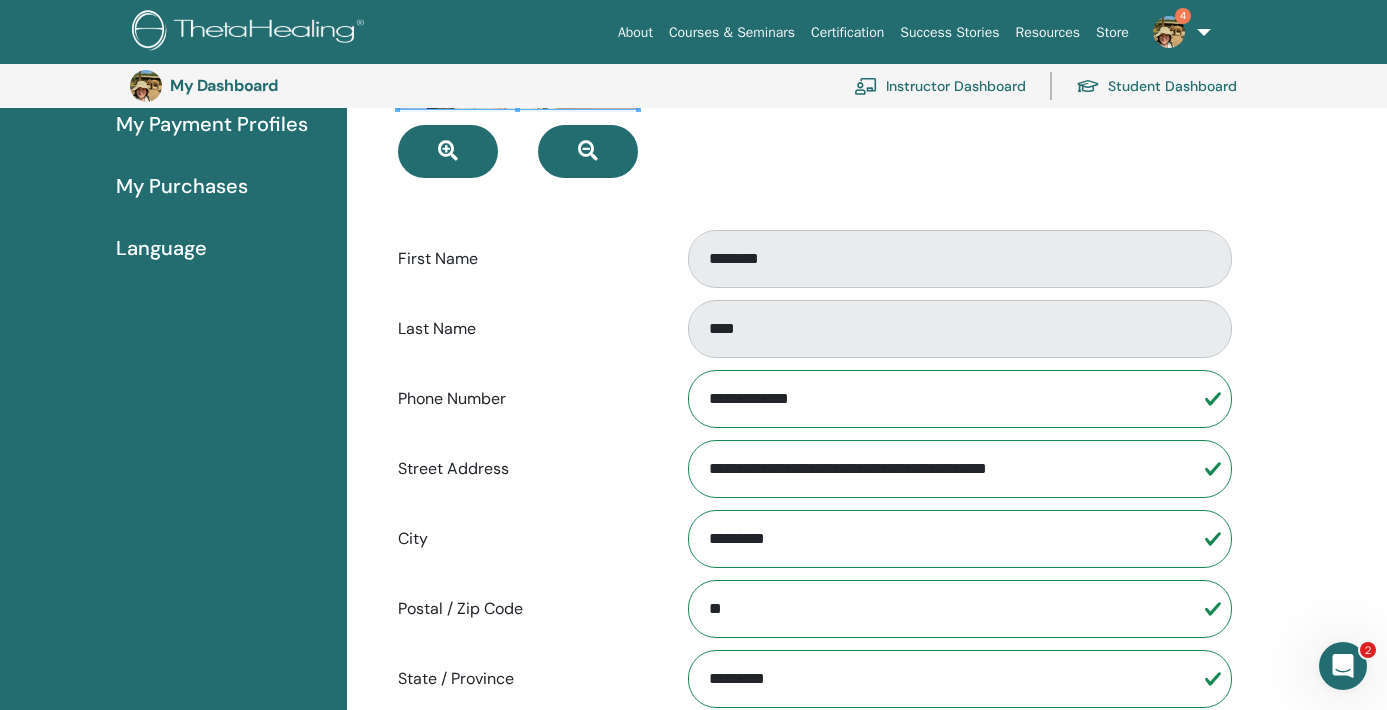 drag, startPoint x: 793, startPoint y: 466, endPoint x: 707, endPoint y: 474, distance: 86.37129 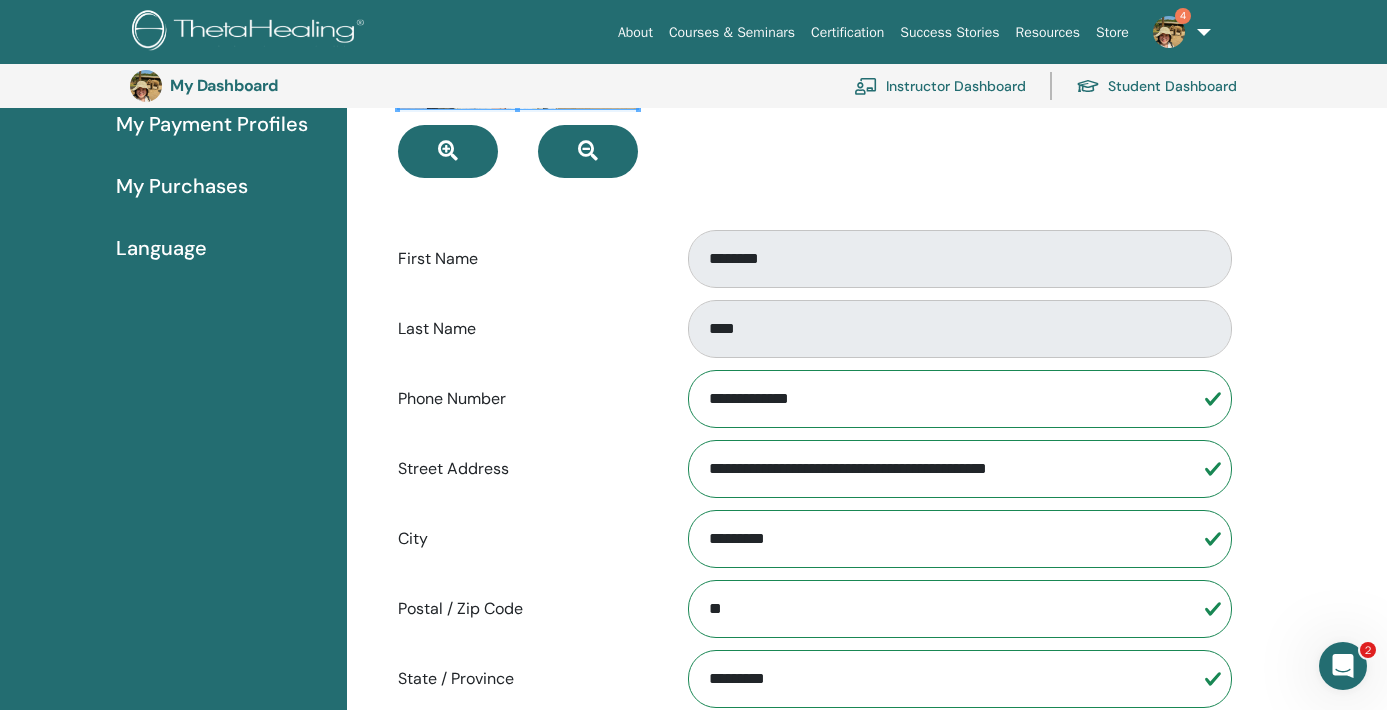 click on "**********" at bounding box center (960, 469) 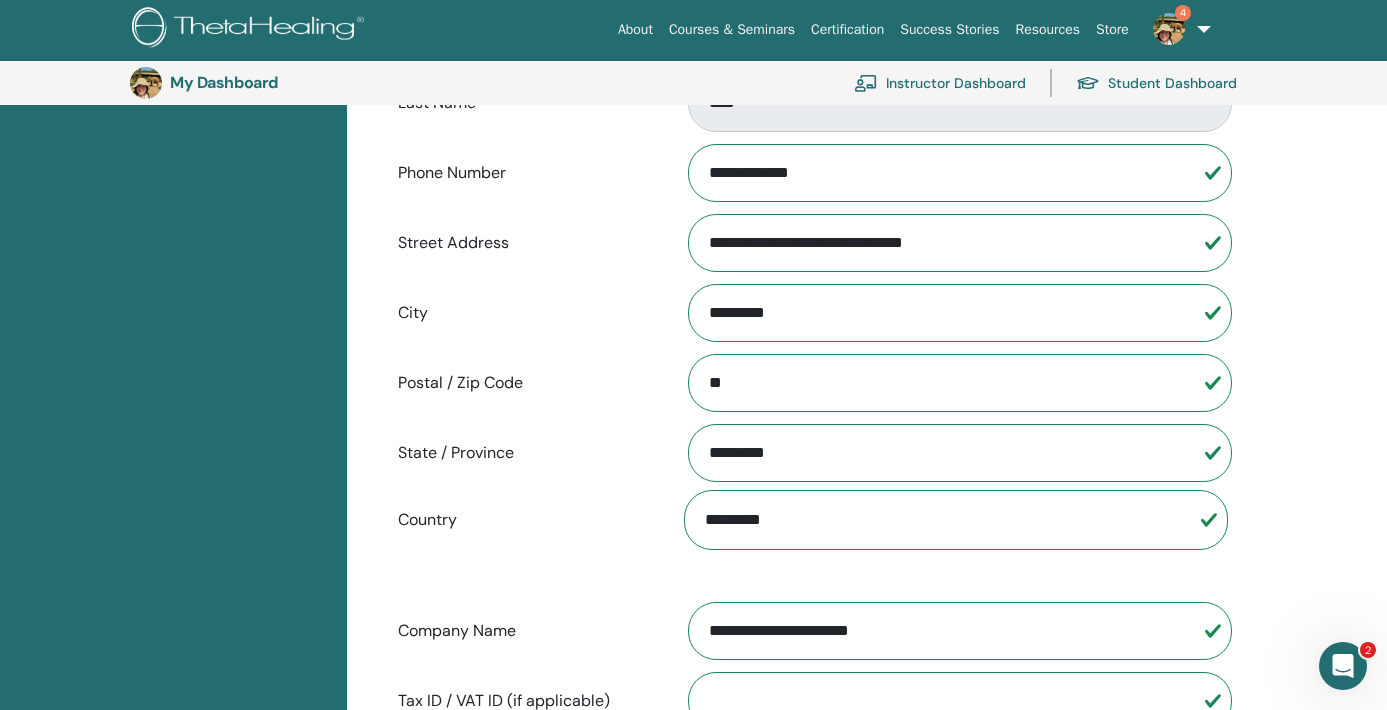 scroll, scrollTop: 811, scrollLeft: 0, axis: vertical 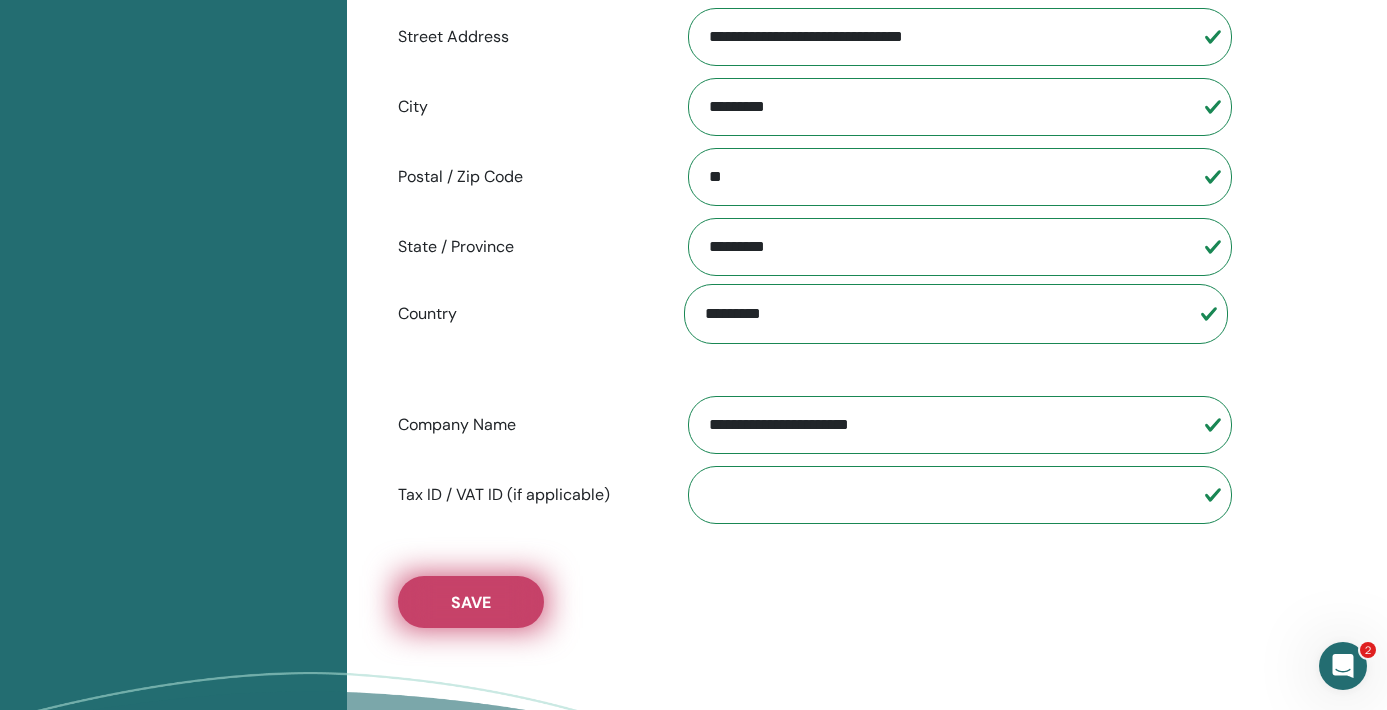 type on "**********" 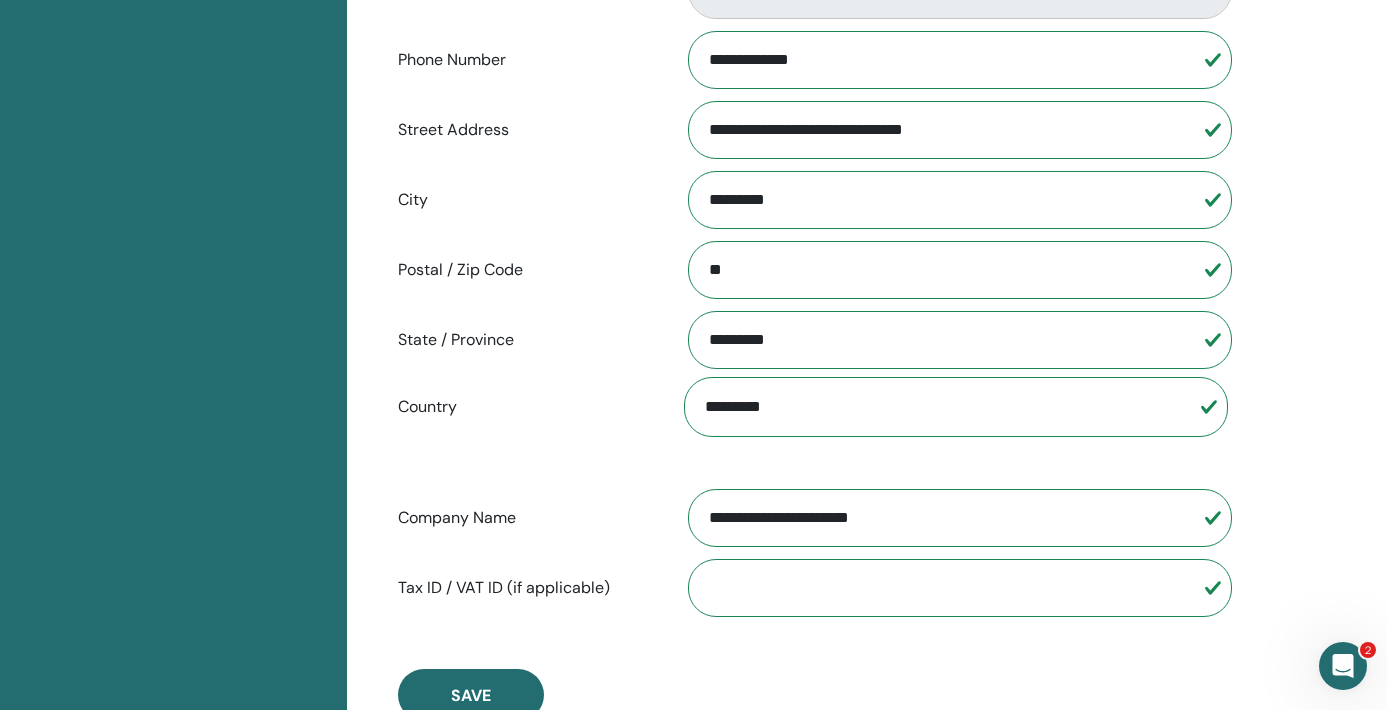 scroll, scrollTop: 661, scrollLeft: 0, axis: vertical 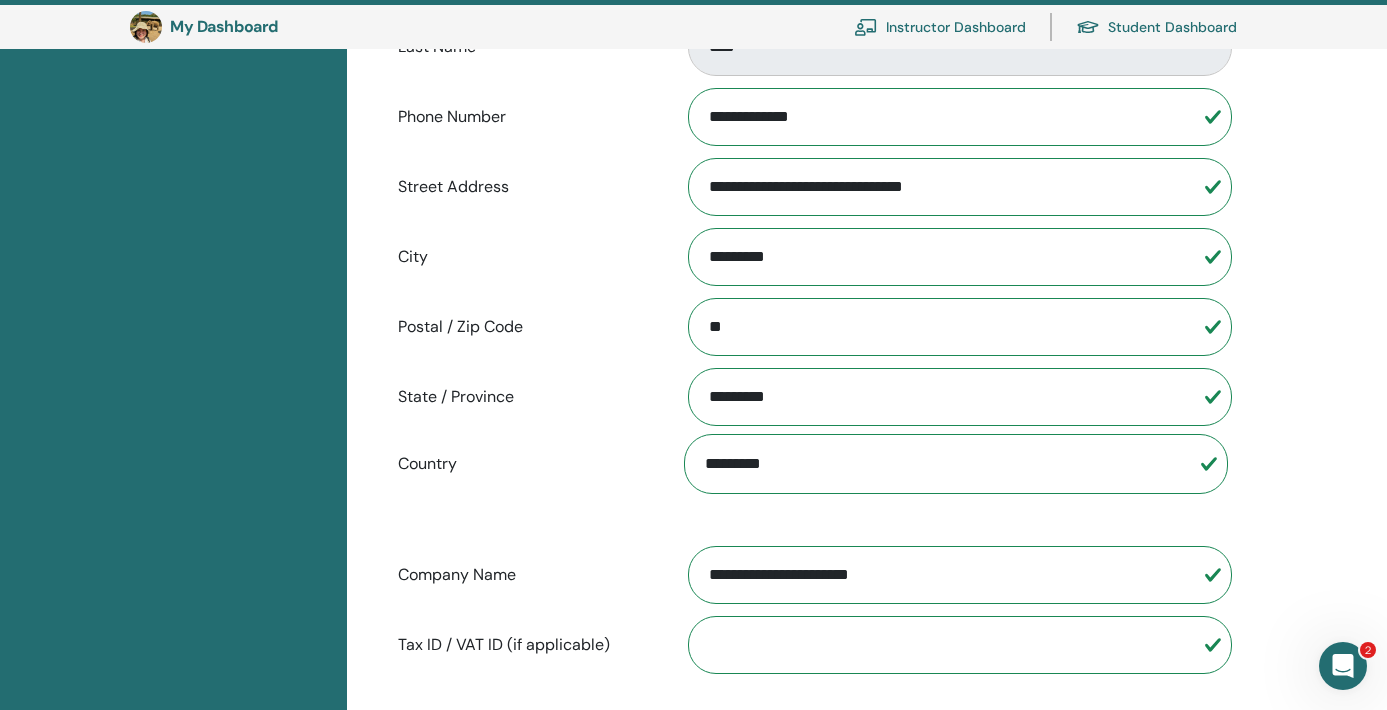 drag, startPoint x: 832, startPoint y: 185, endPoint x: 657, endPoint y: 209, distance: 176.63805 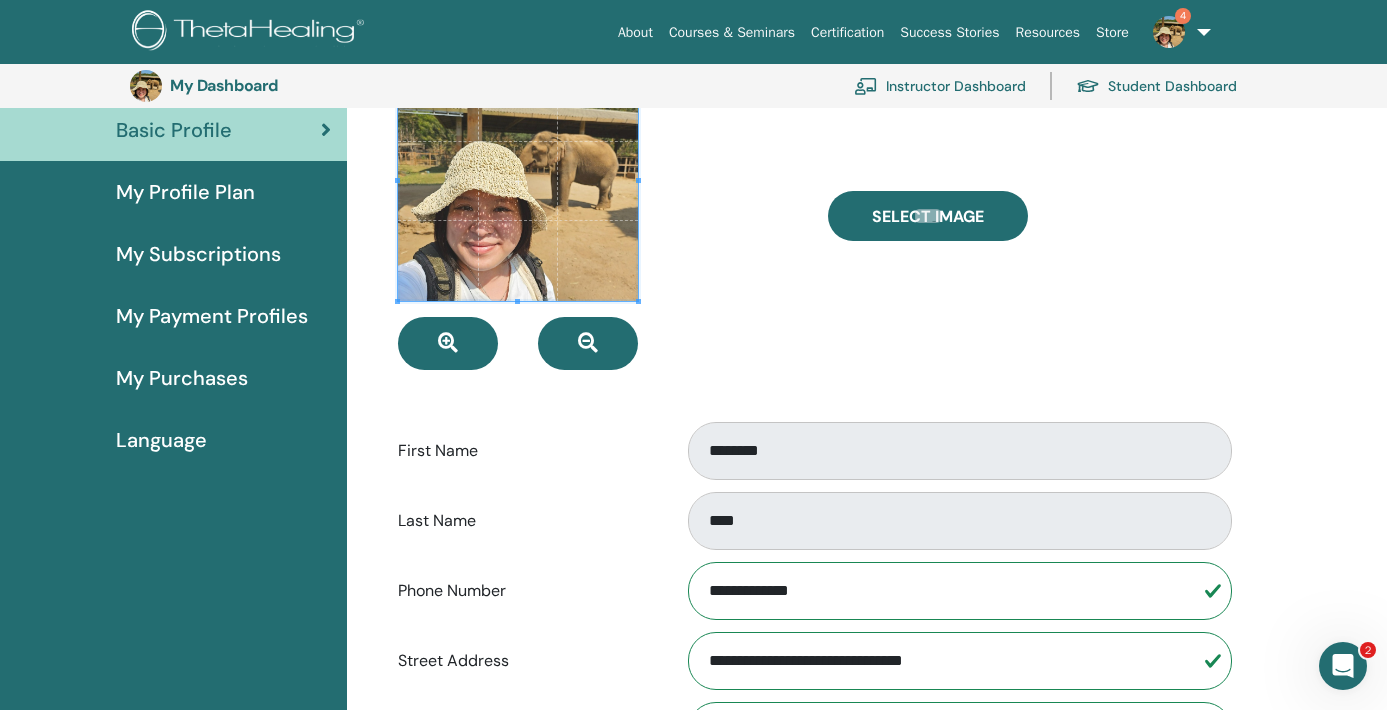 scroll, scrollTop: 193, scrollLeft: 0, axis: vertical 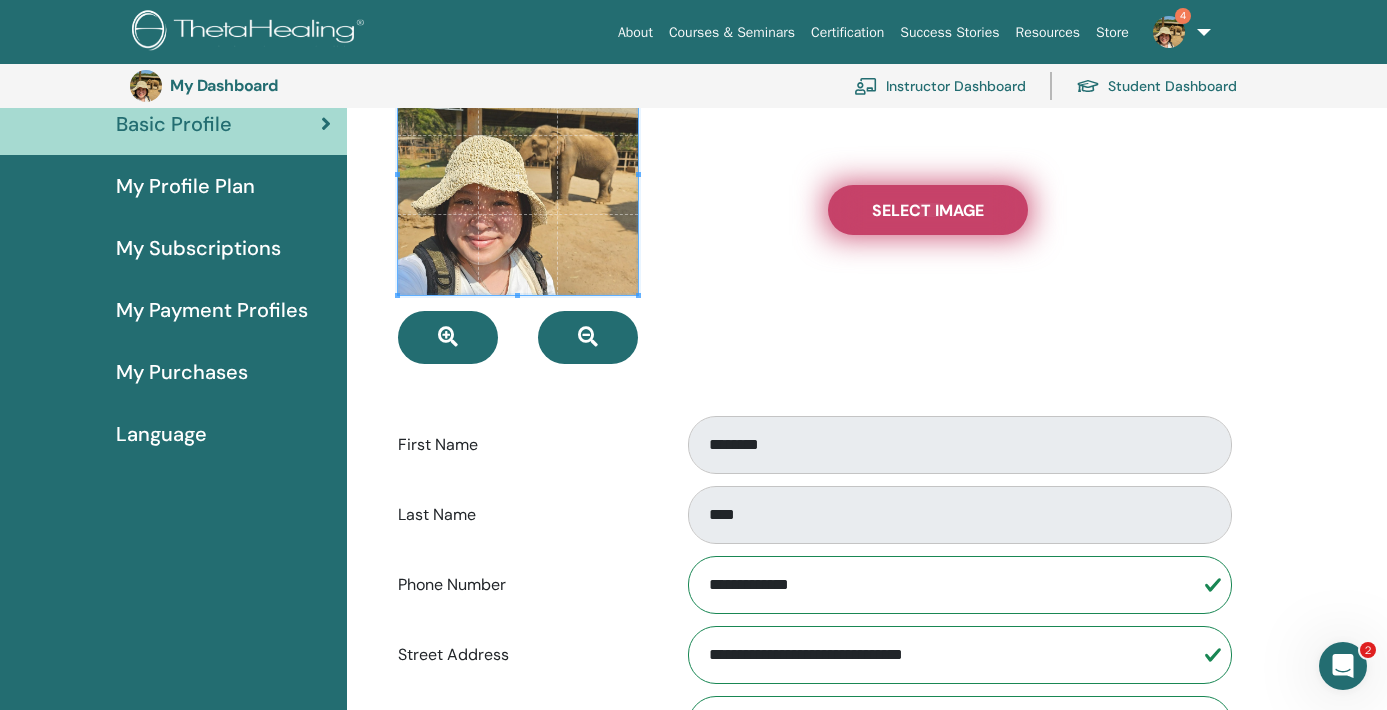 click on "Select Image" at bounding box center (928, 210) 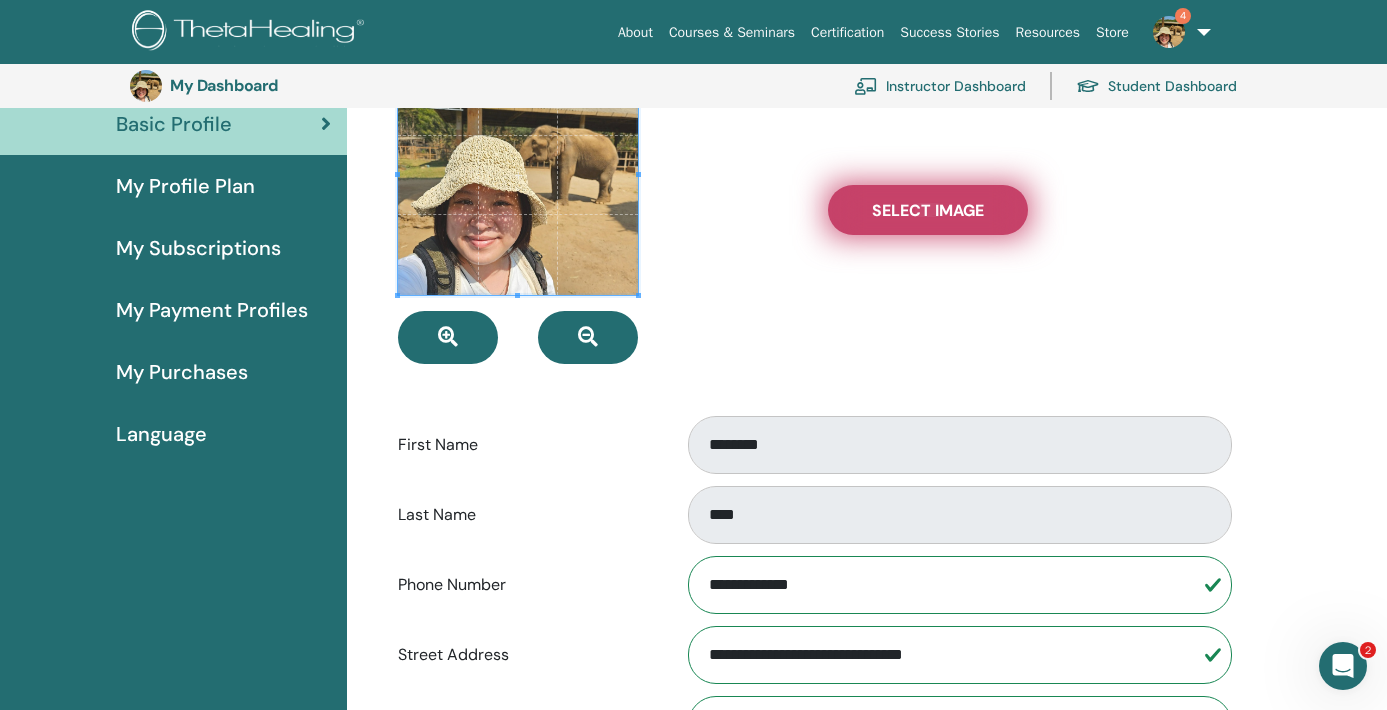 click on "Select Image" at bounding box center [928, 210] 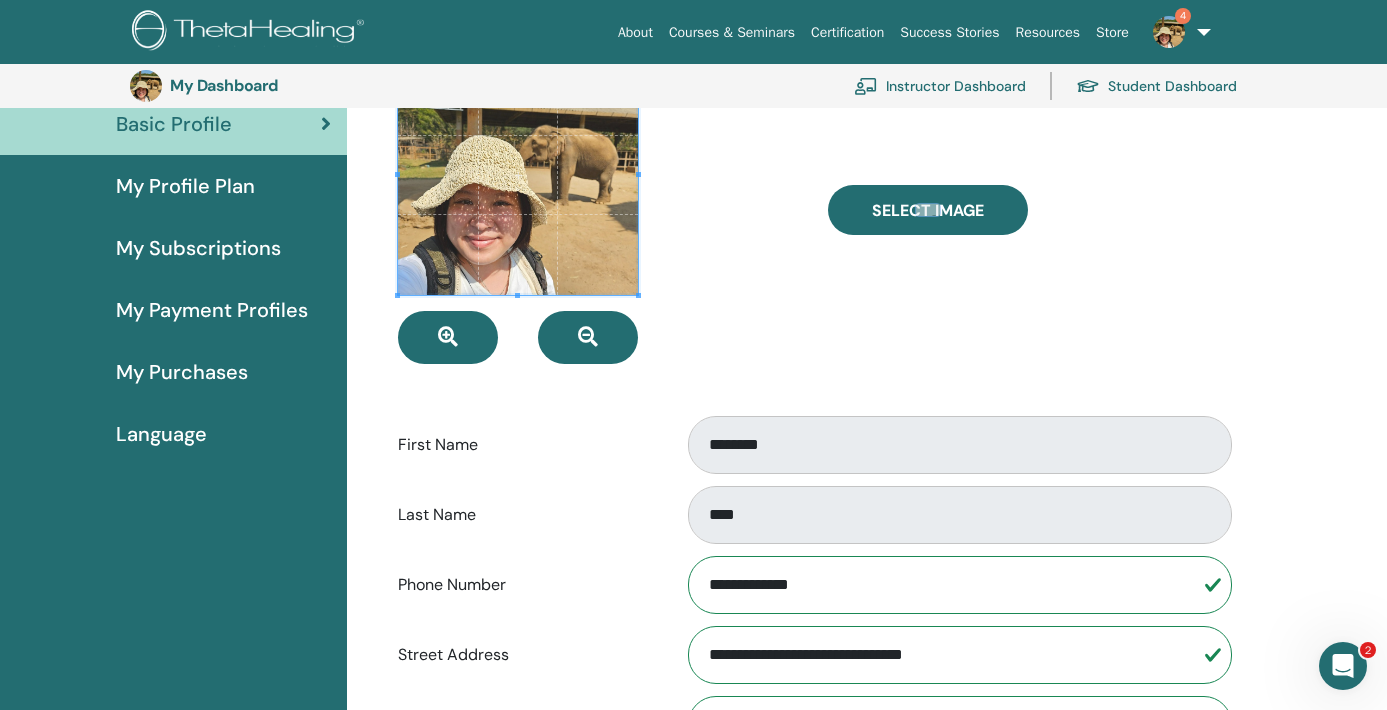 type on "**********" 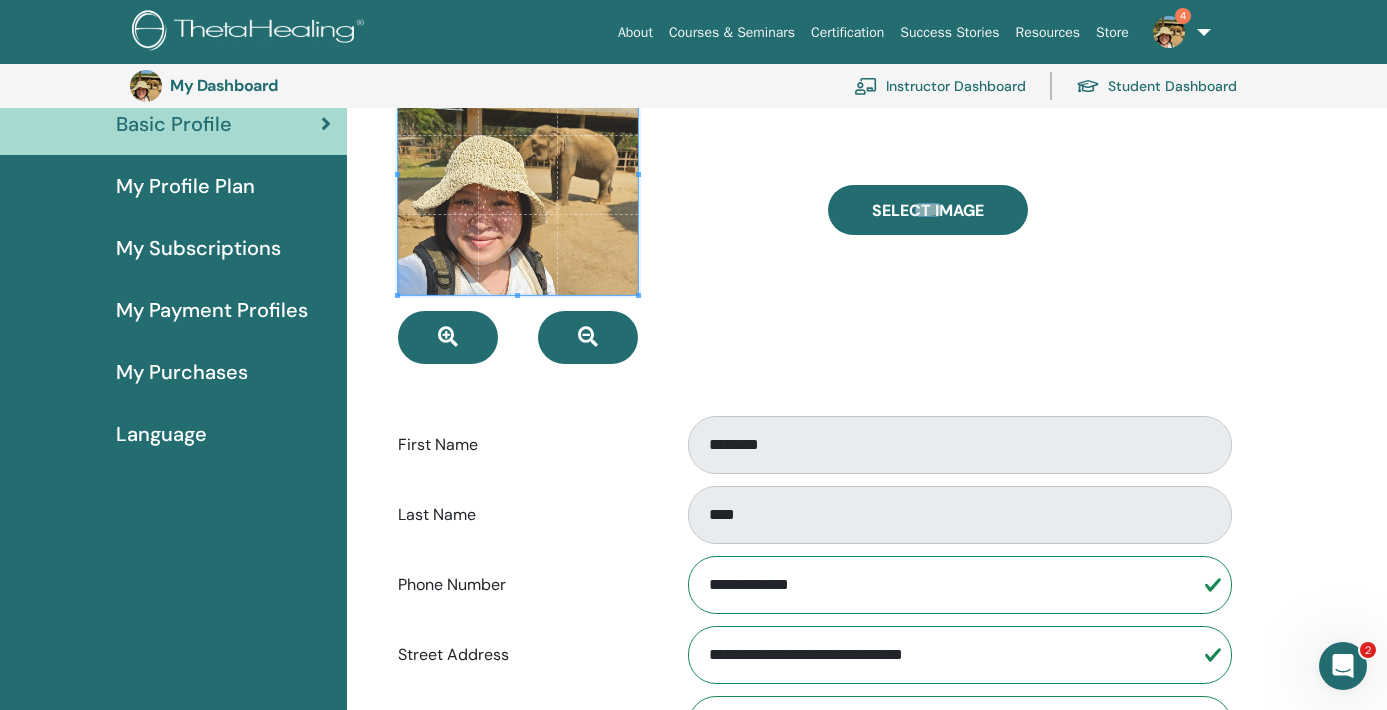 type 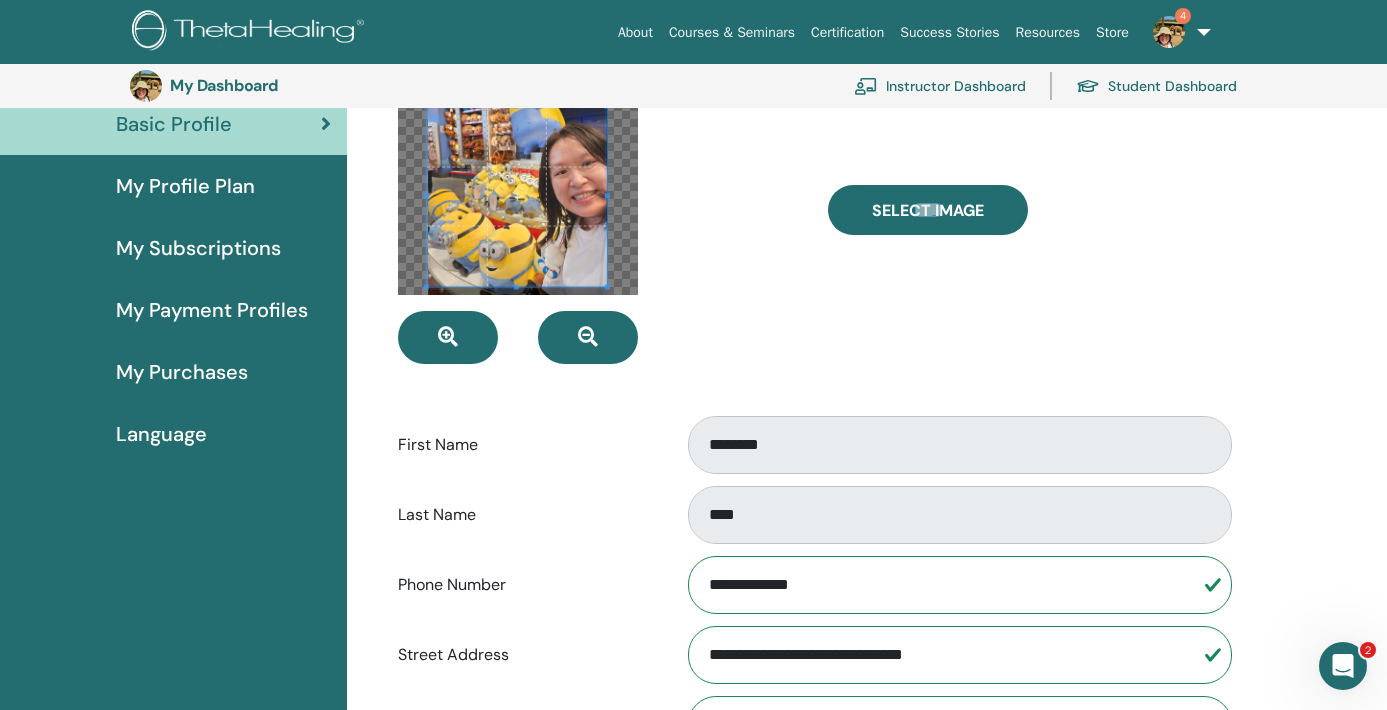 click at bounding box center (517, 197) 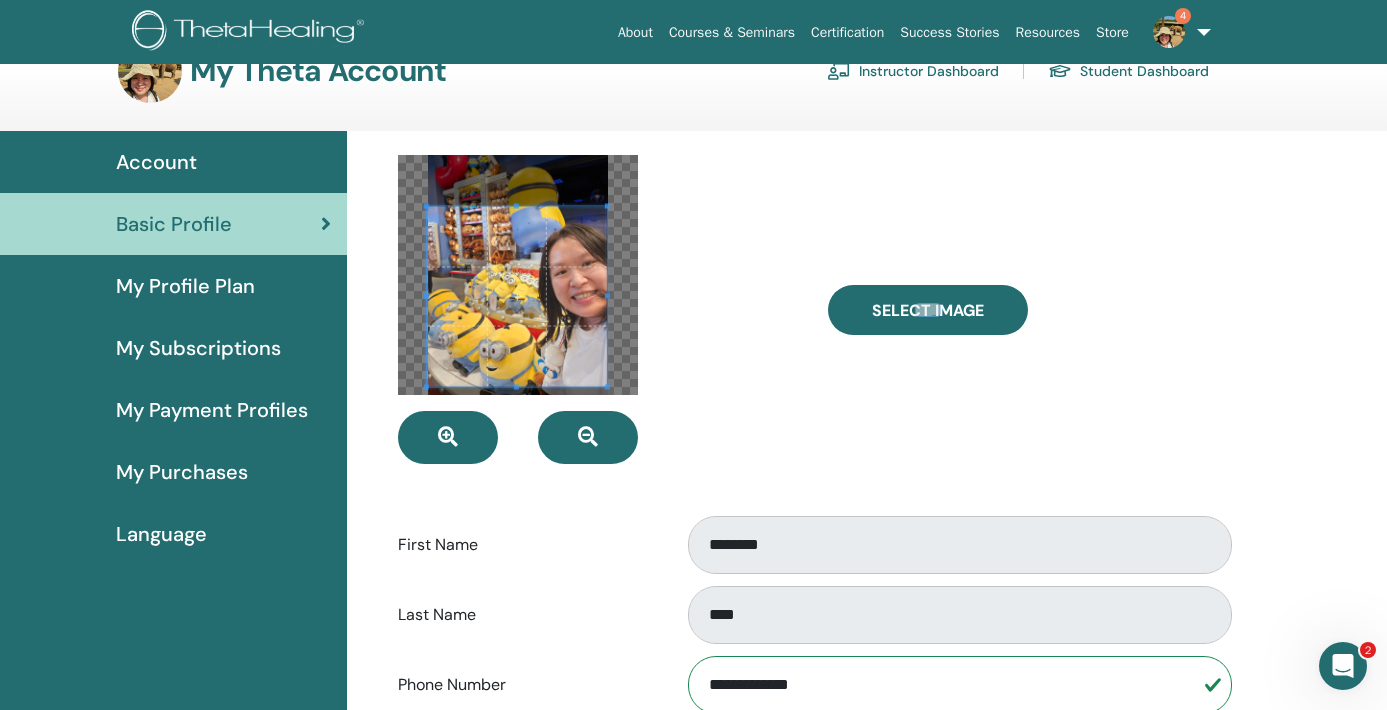 scroll, scrollTop: 45, scrollLeft: 0, axis: vertical 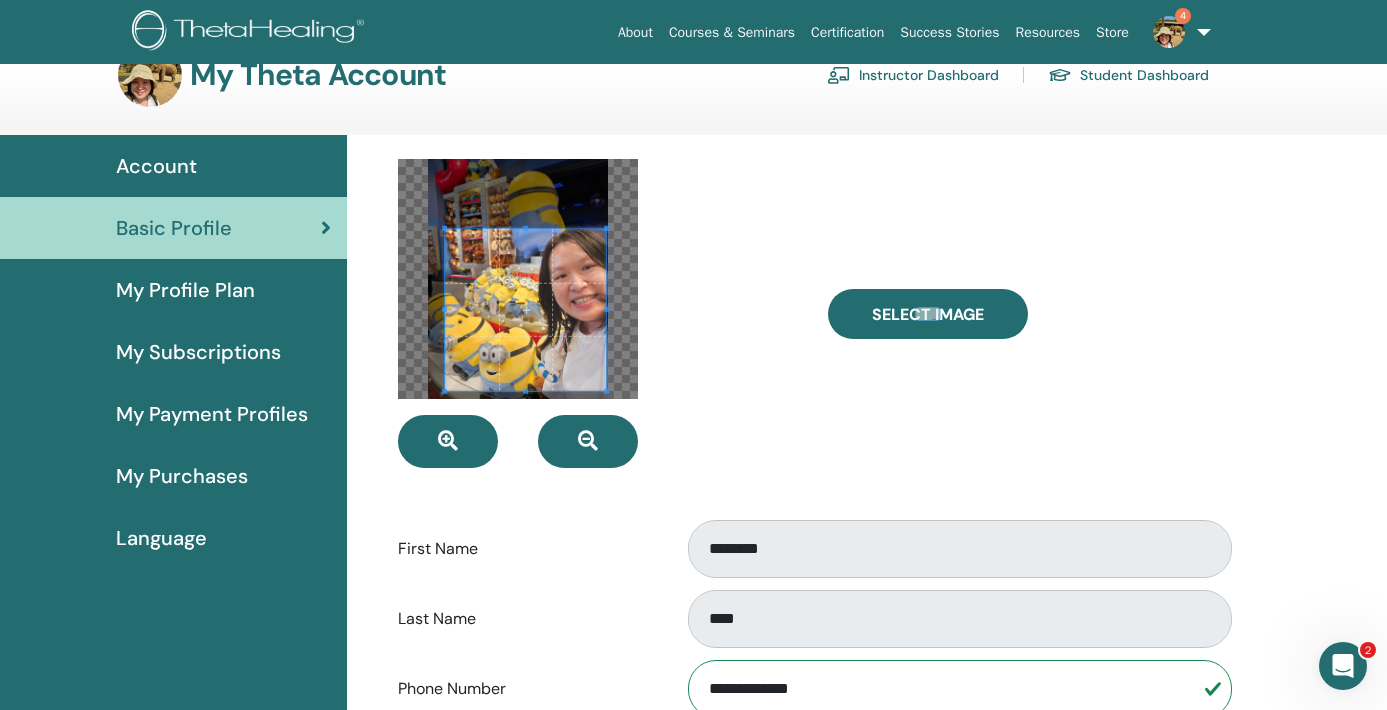 click at bounding box center (526, 310) 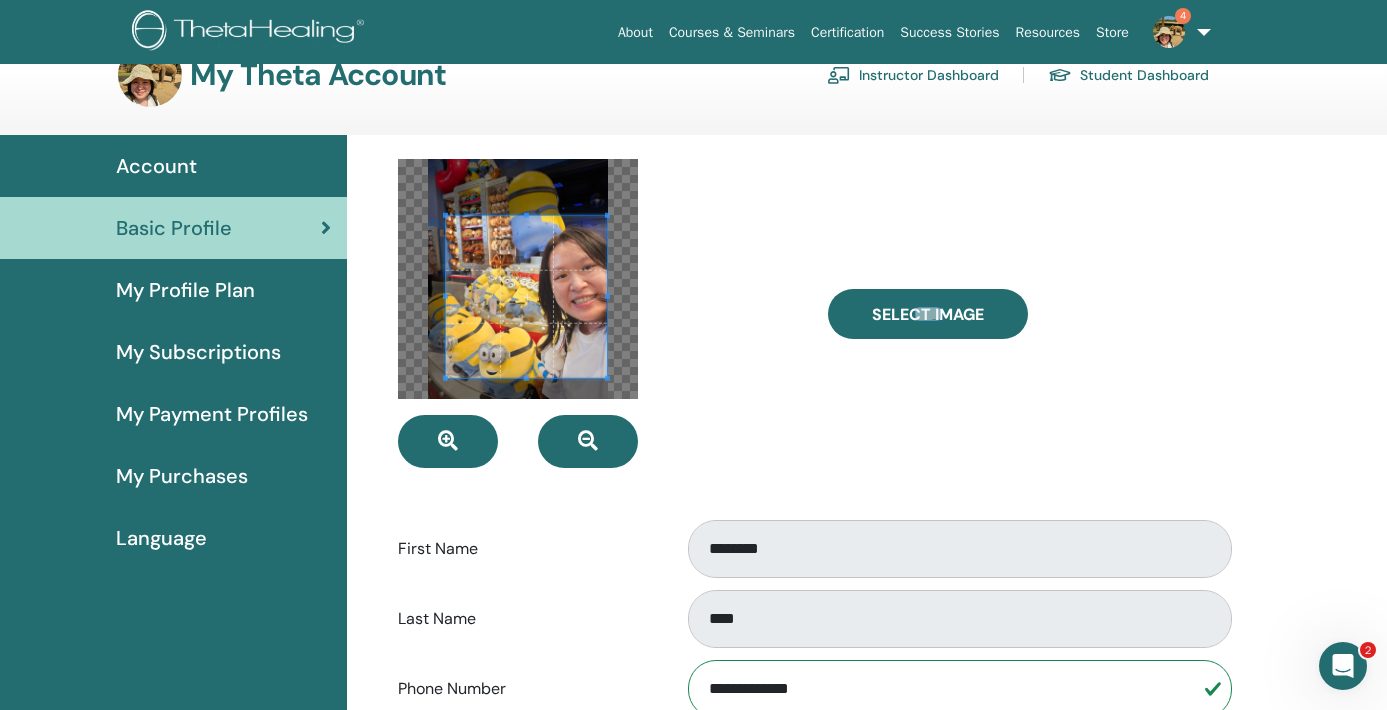 click at bounding box center [527, 297] 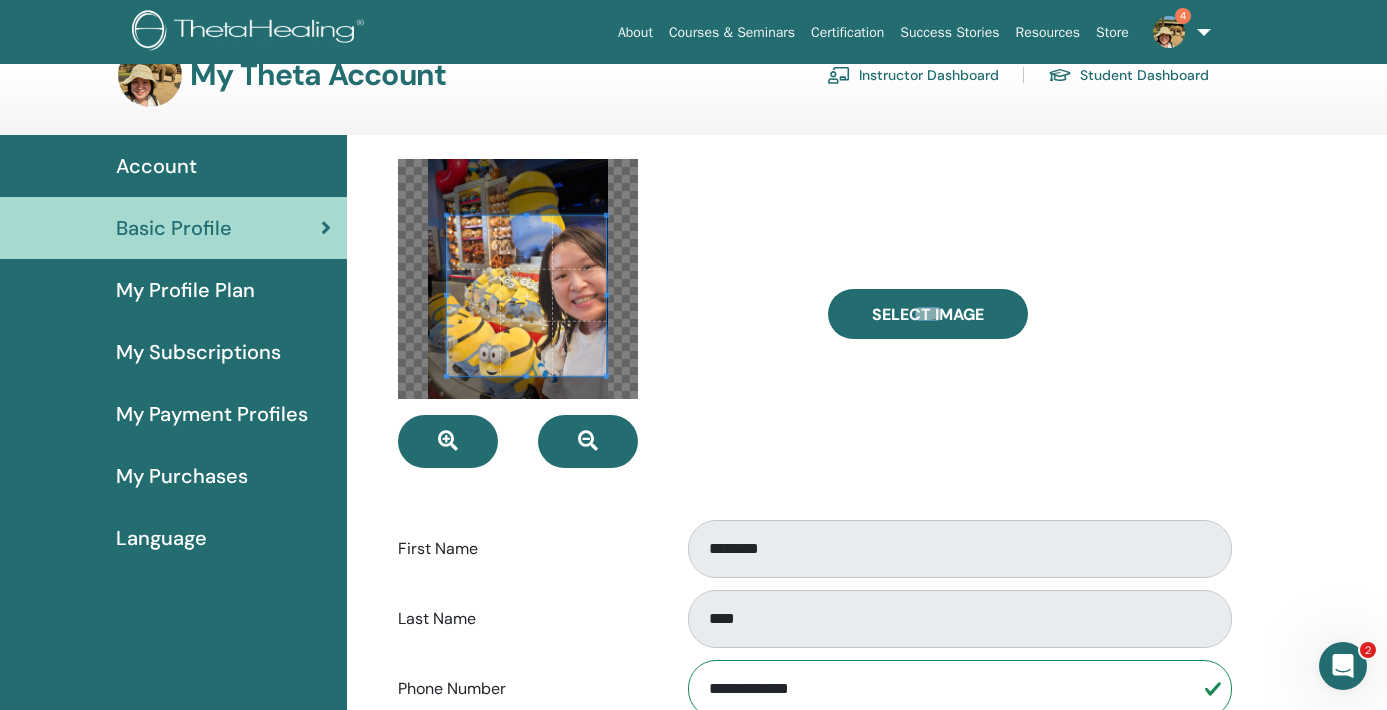 click at bounding box center [527, 375] 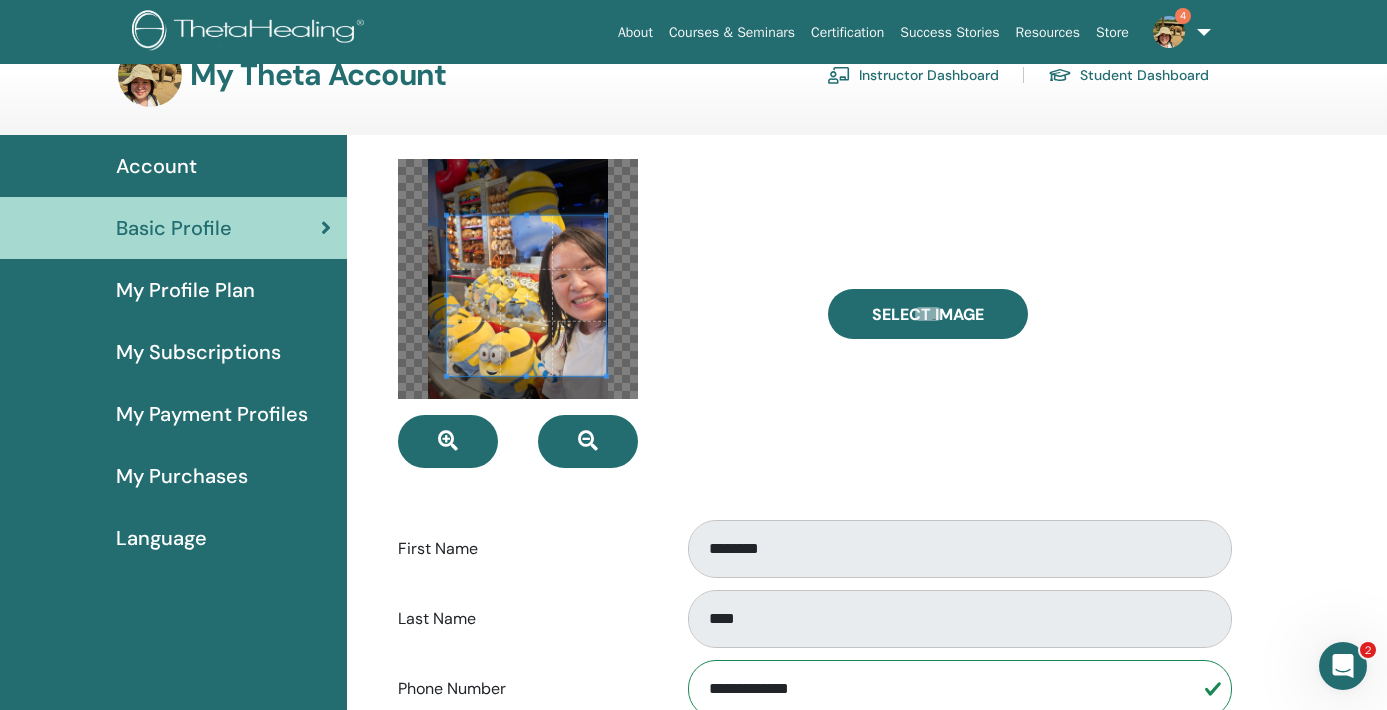 click at bounding box center (598, 313) 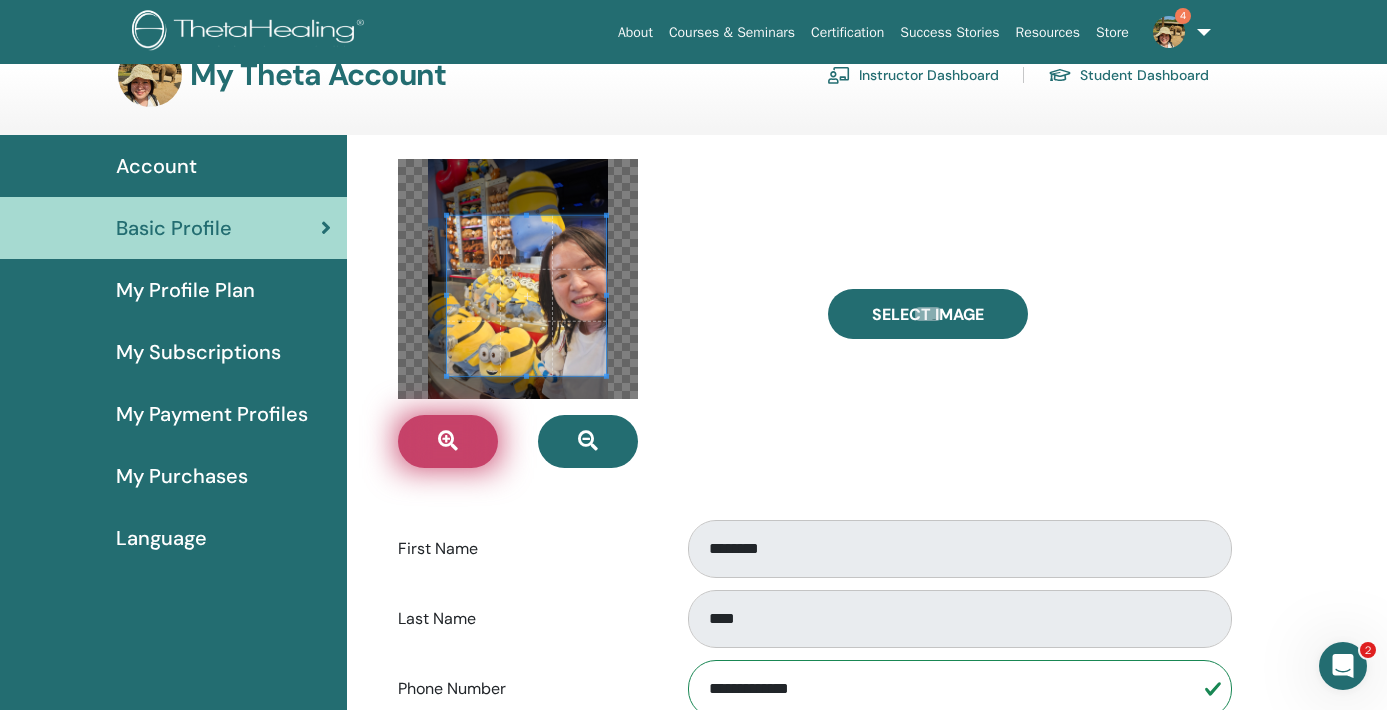 click at bounding box center (448, 441) 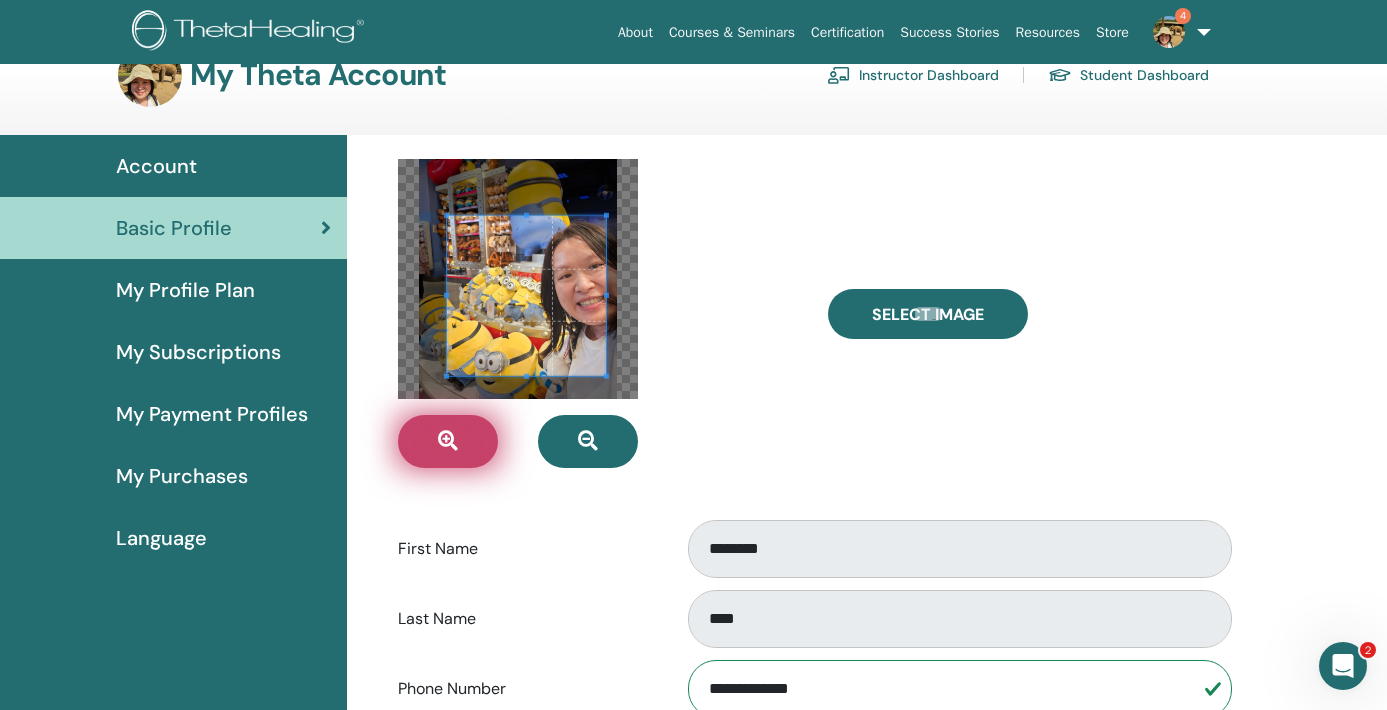 click at bounding box center (448, 441) 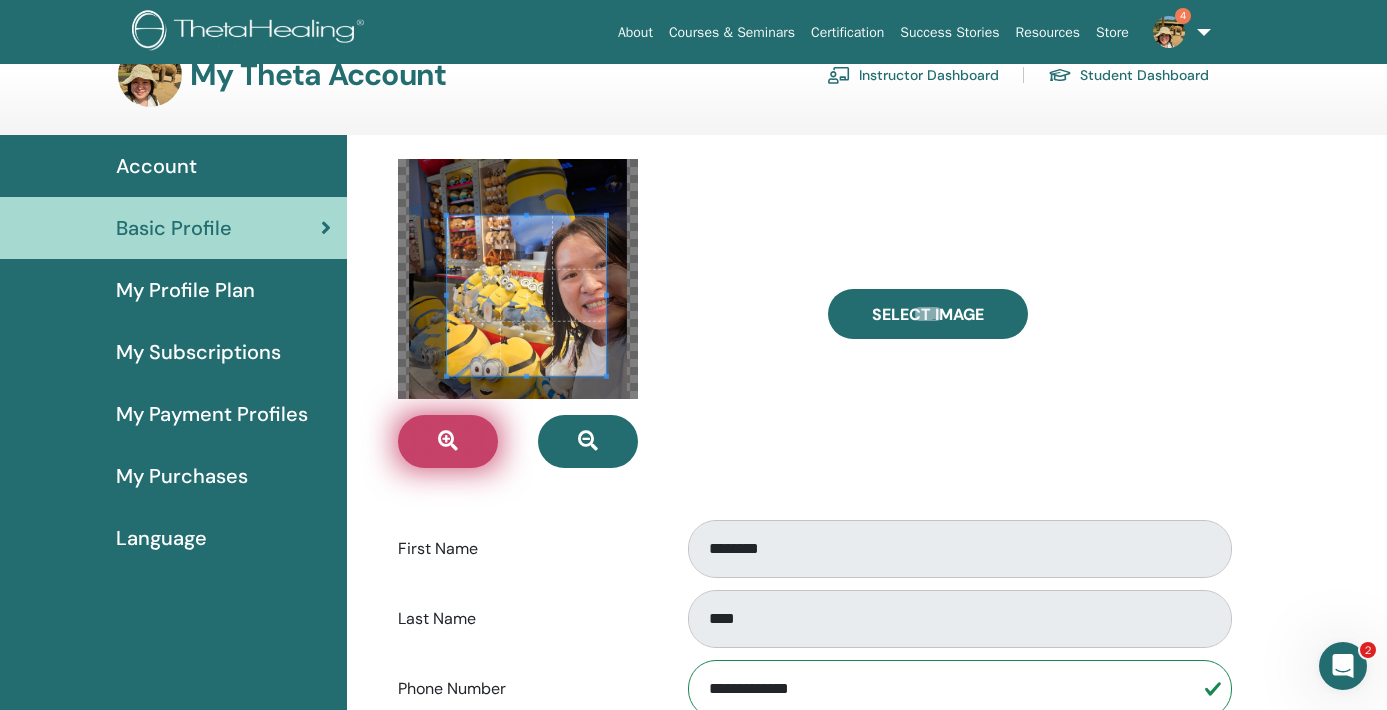 click at bounding box center (448, 441) 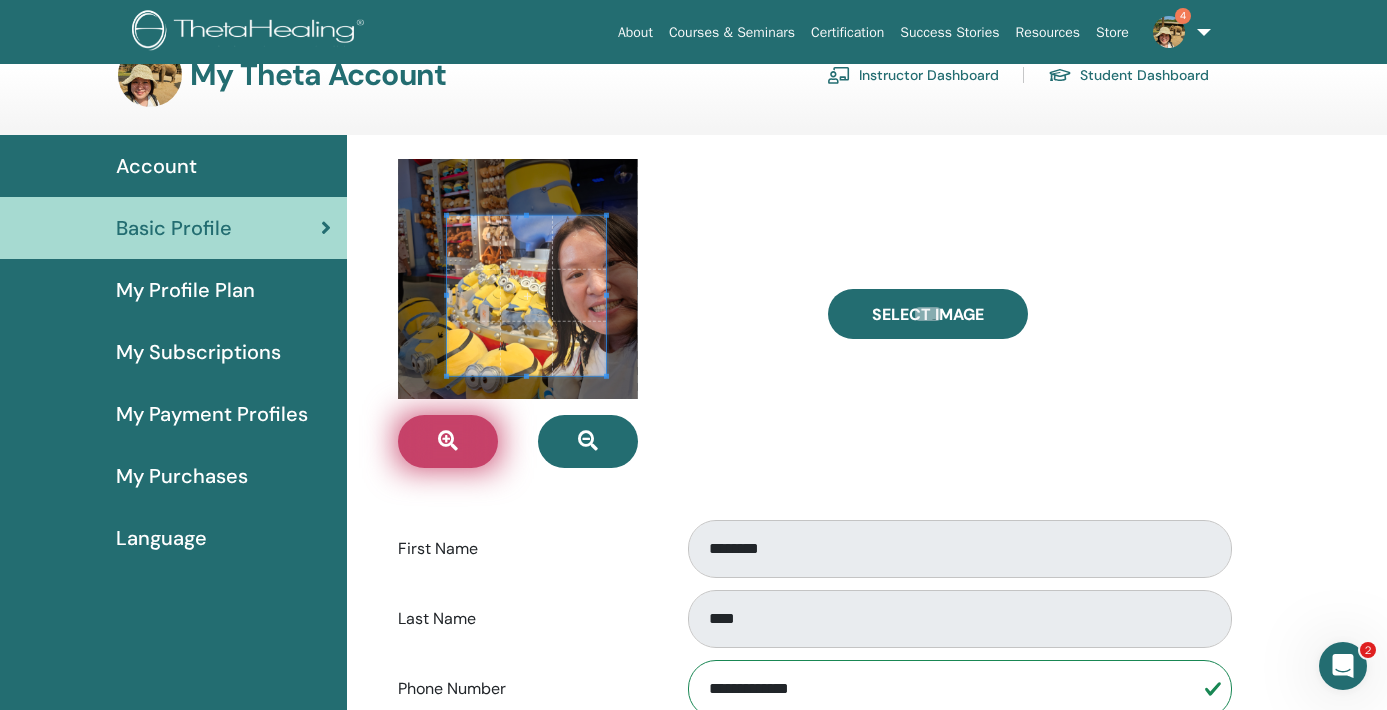 click at bounding box center (448, 441) 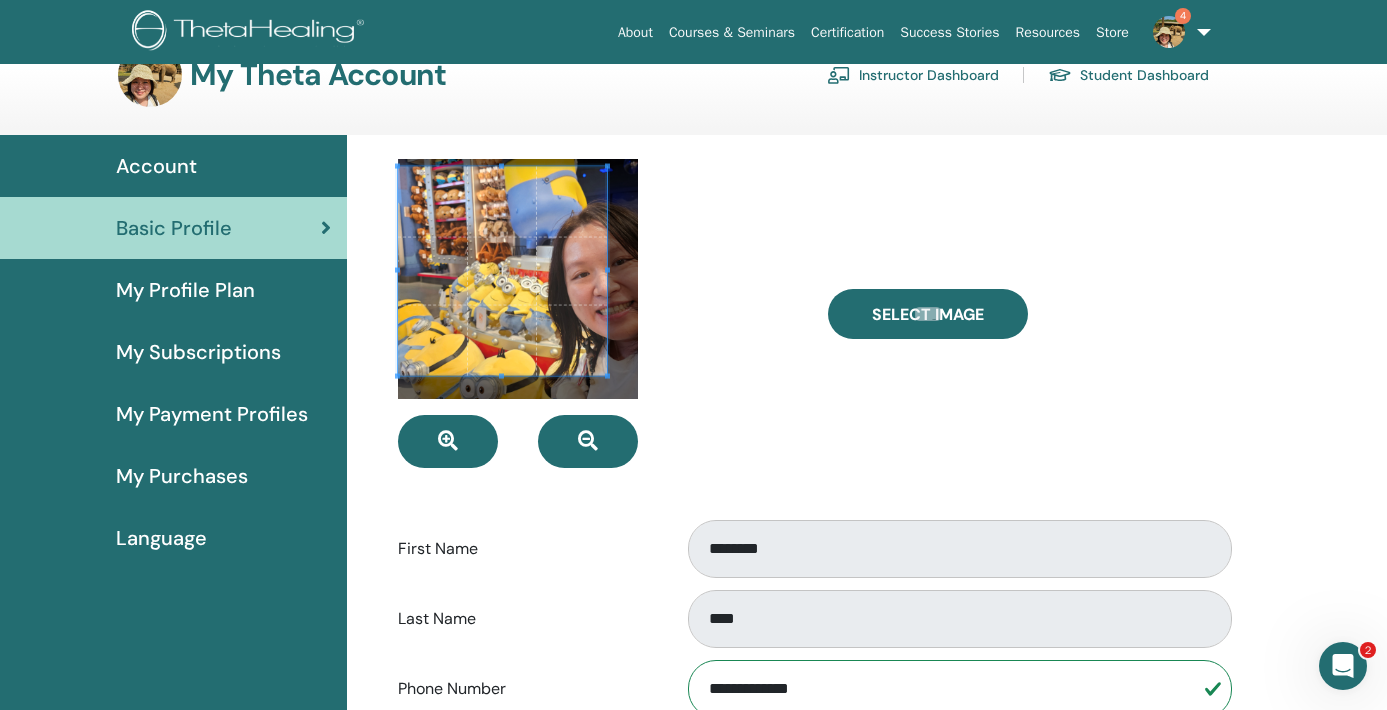 click at bounding box center (518, 279) 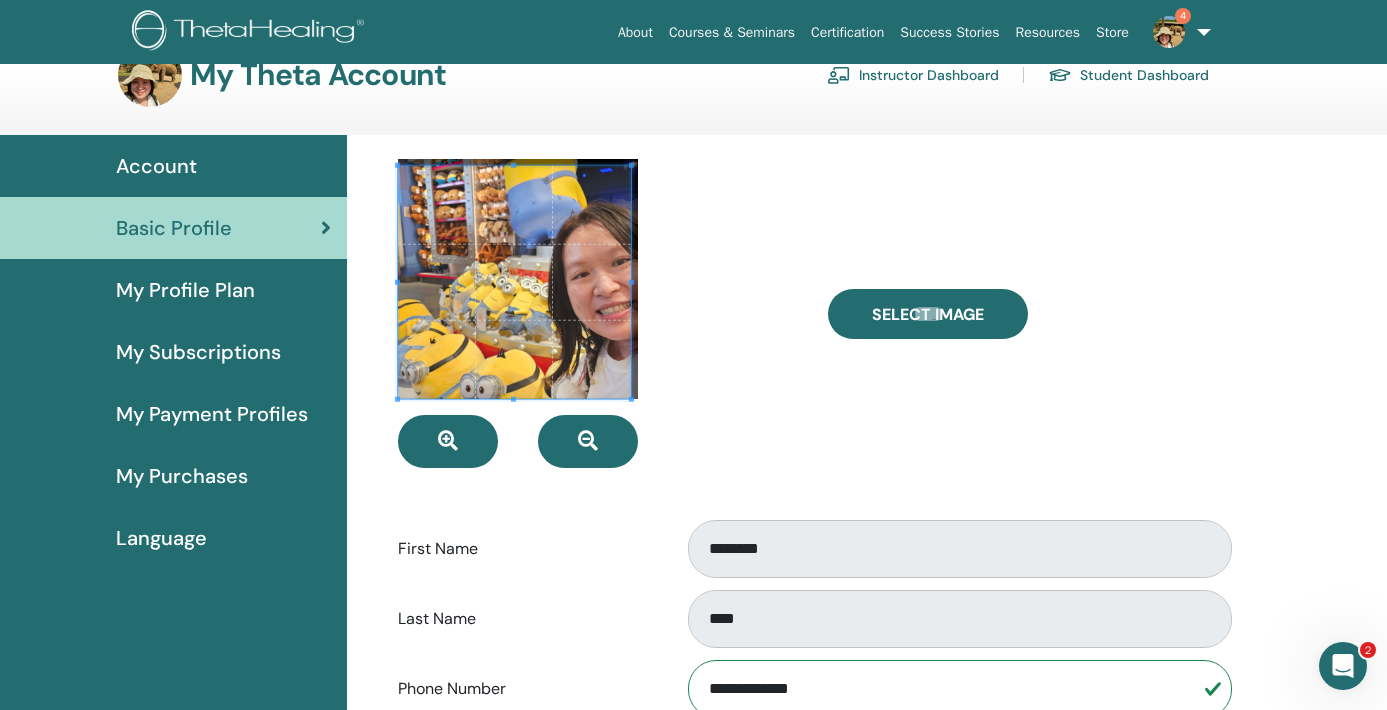 click at bounding box center [598, 313] 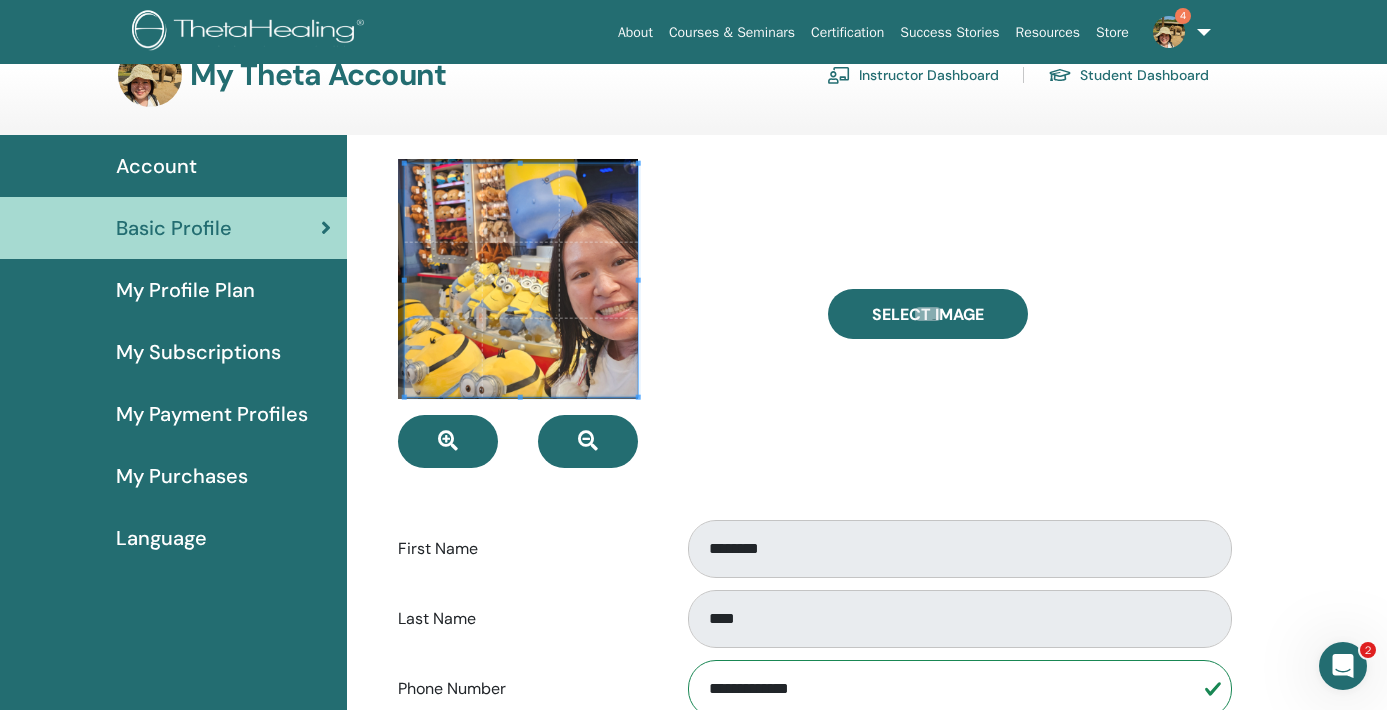 click at bounding box center [520, 280] 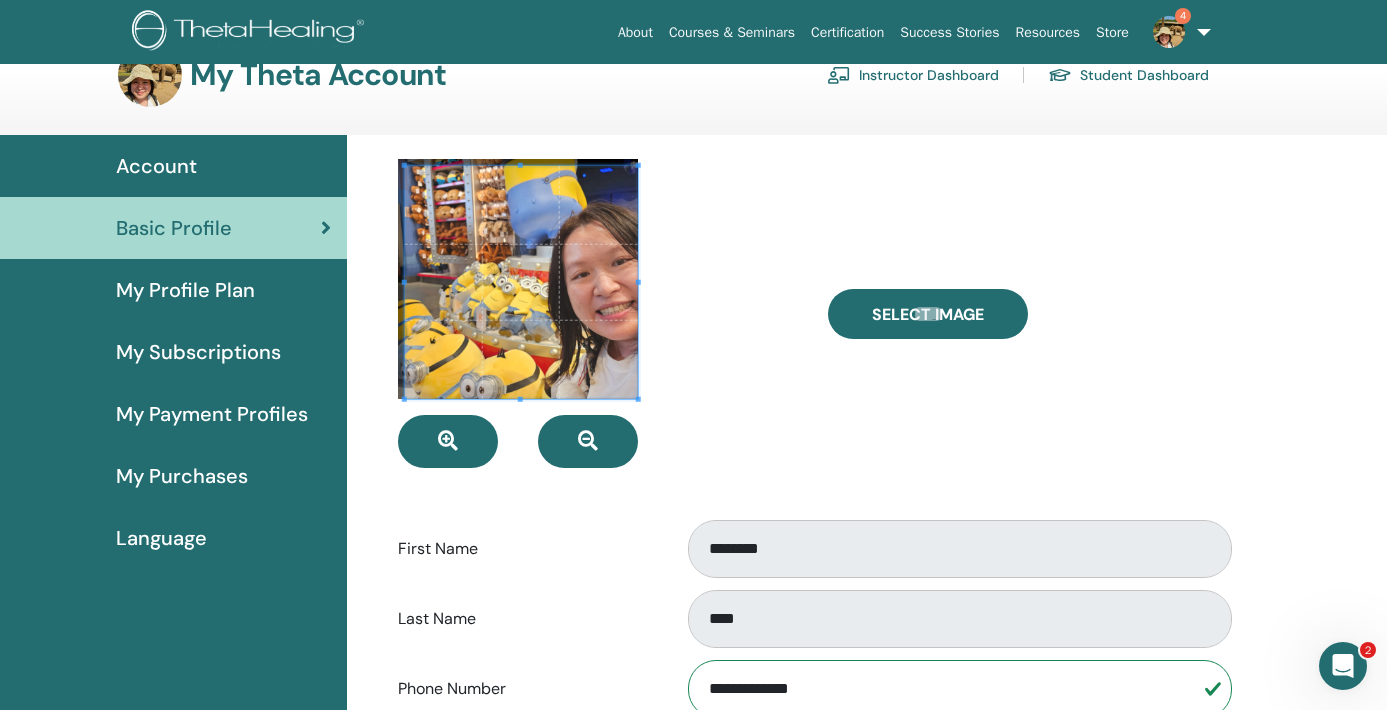 click at bounding box center [520, 282] 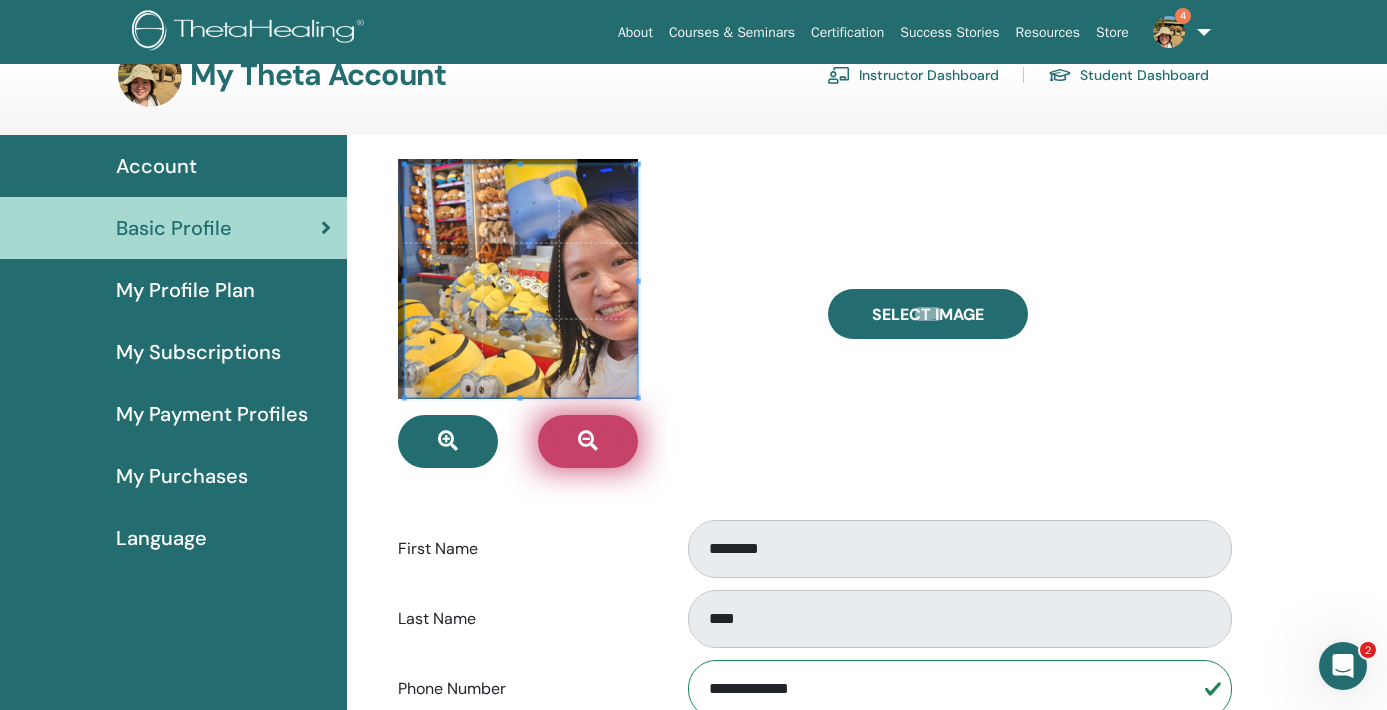 click at bounding box center [588, 441] 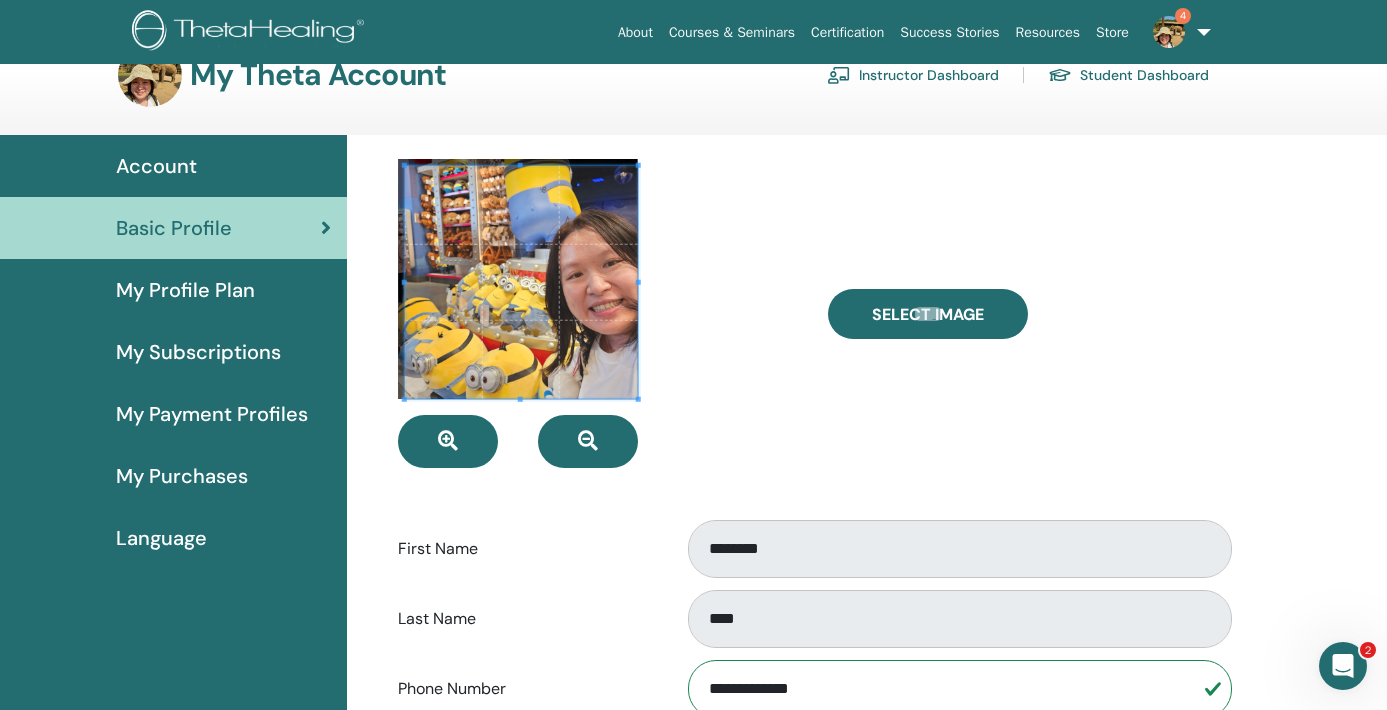 click at bounding box center (520, 282) 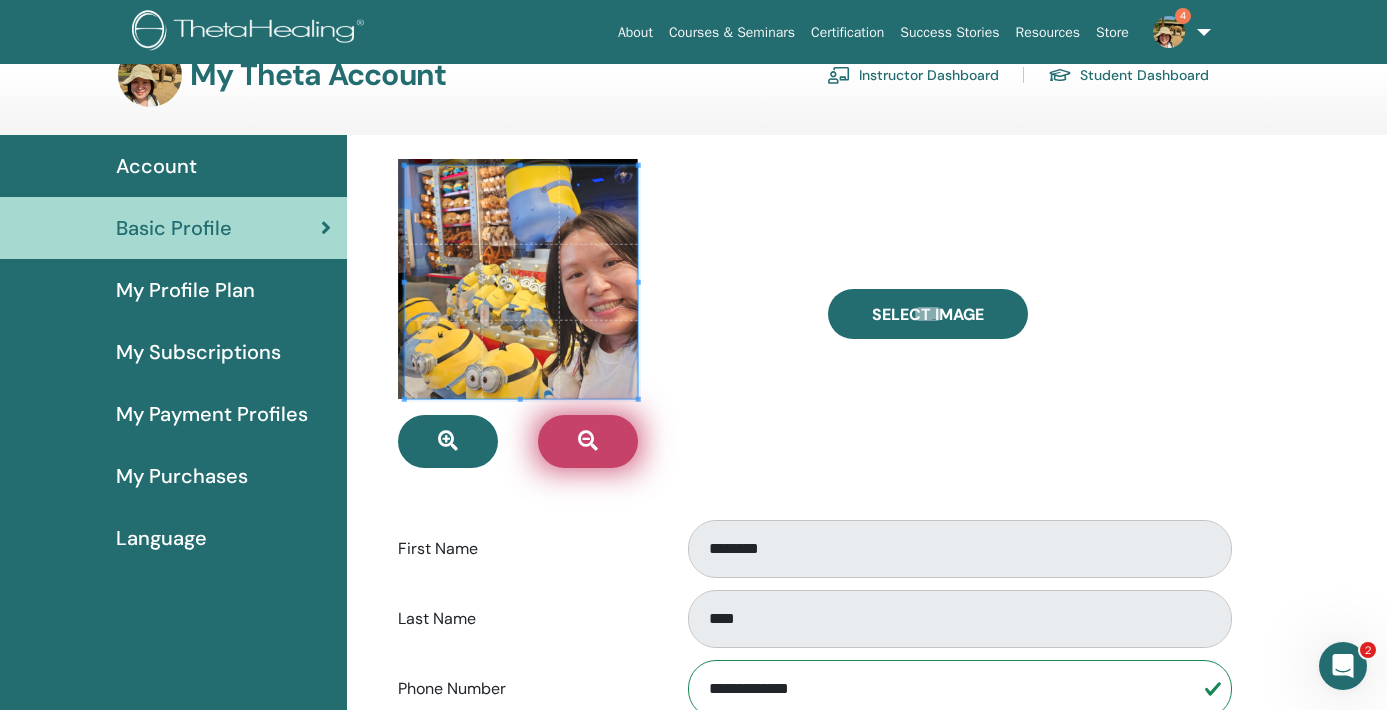 click at bounding box center (588, 441) 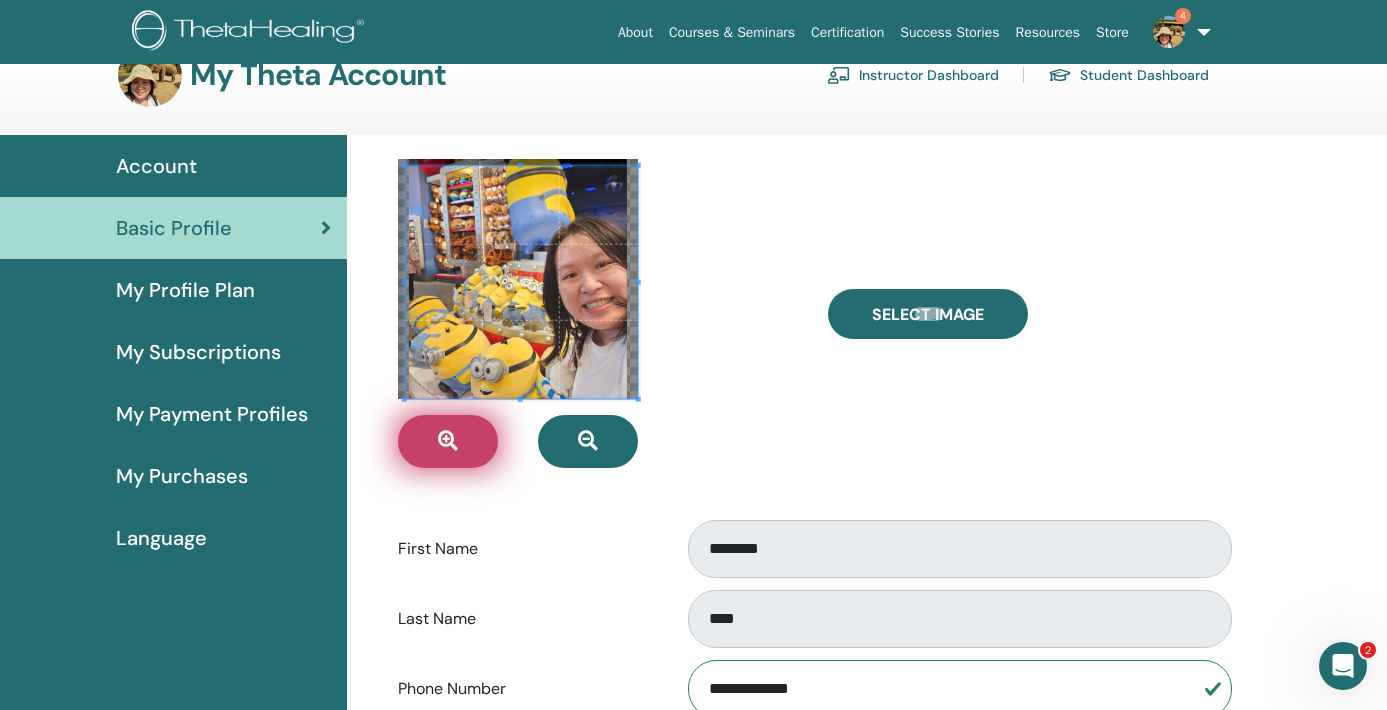 click at bounding box center (448, 441) 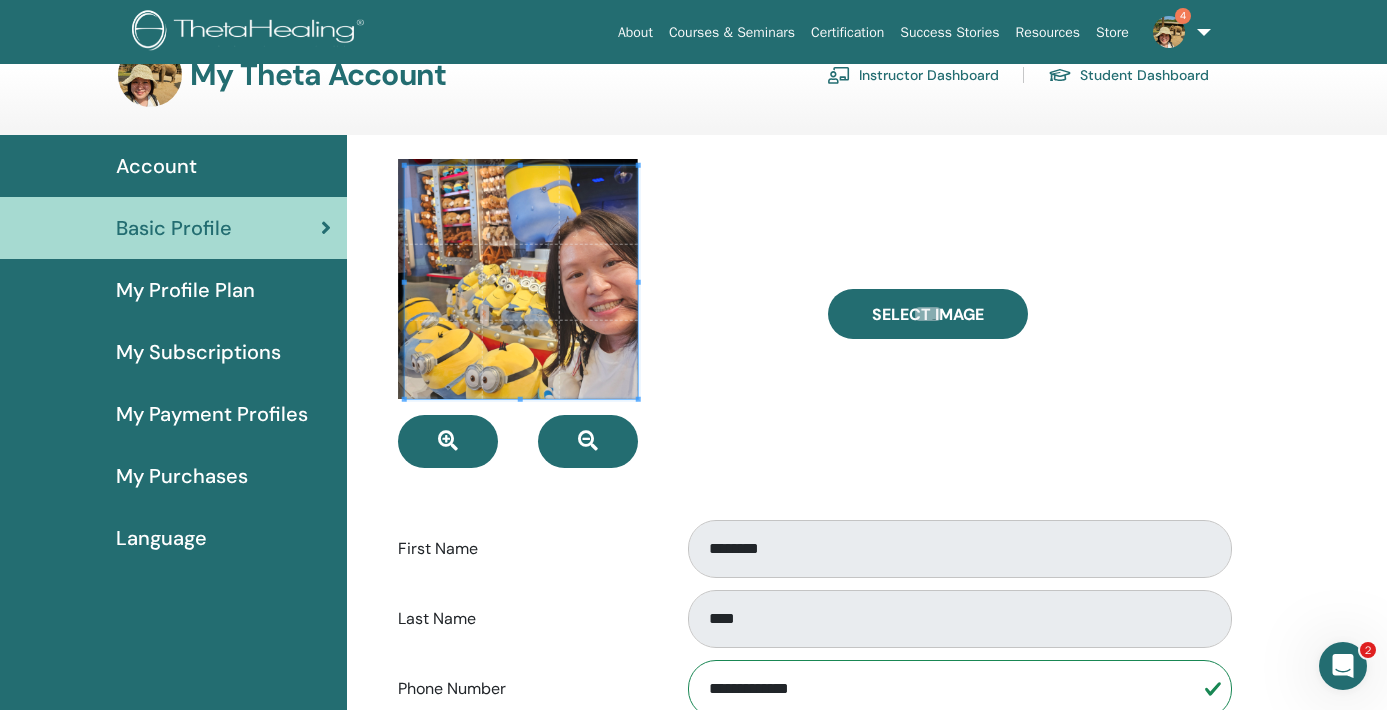 click at bounding box center [598, 313] 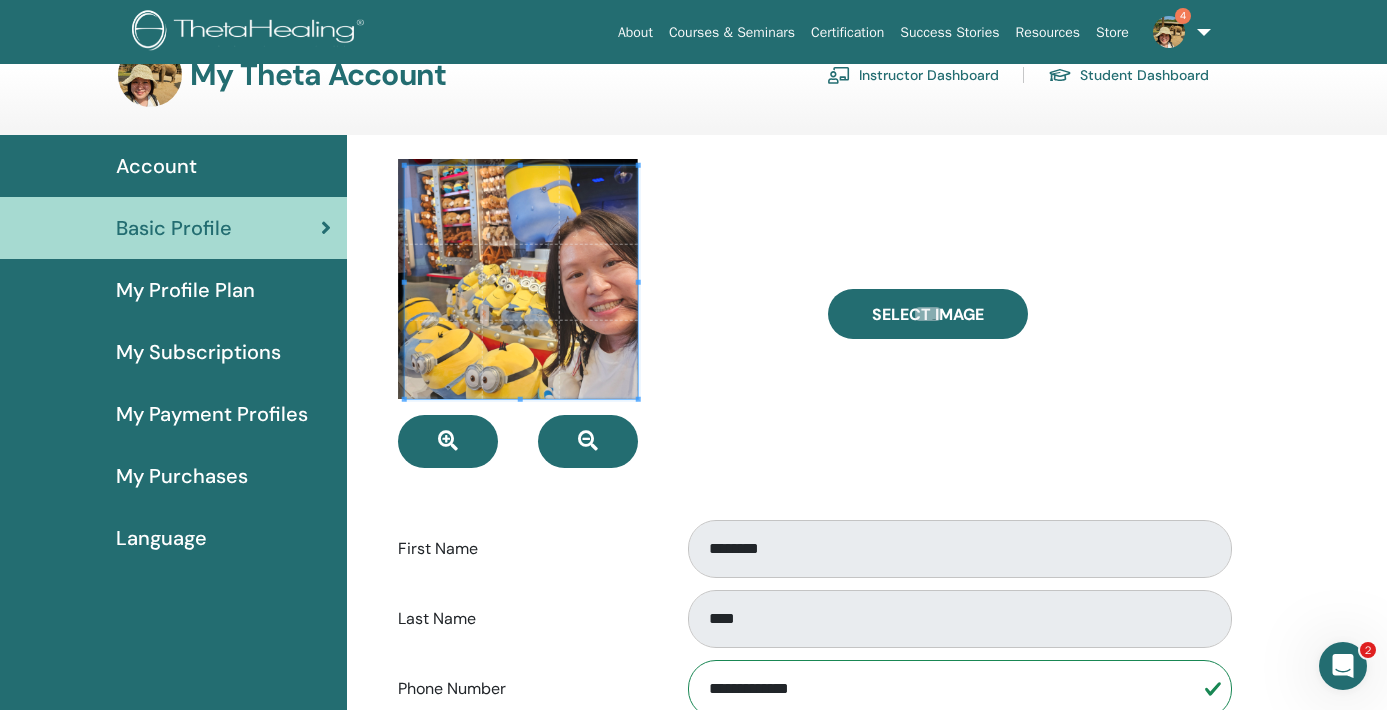 click at bounding box center (520, 282) 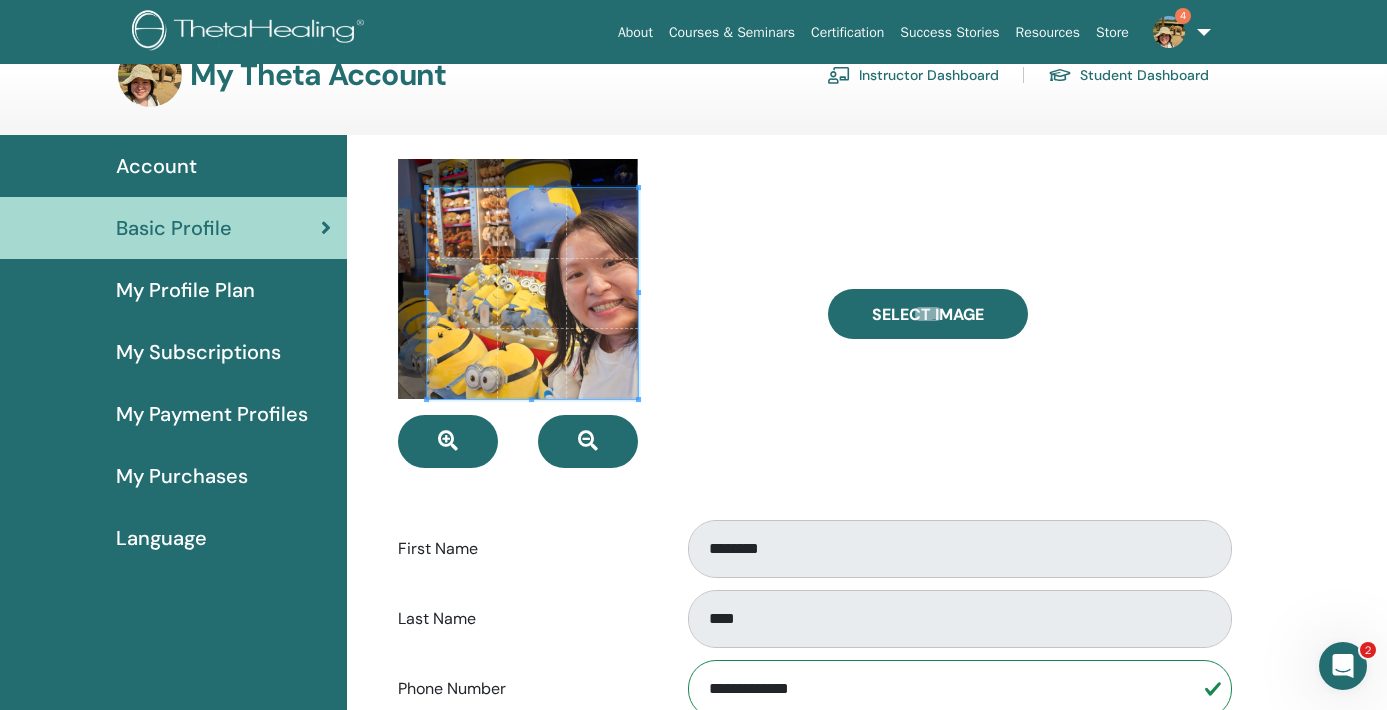 click at bounding box center [426, 187] 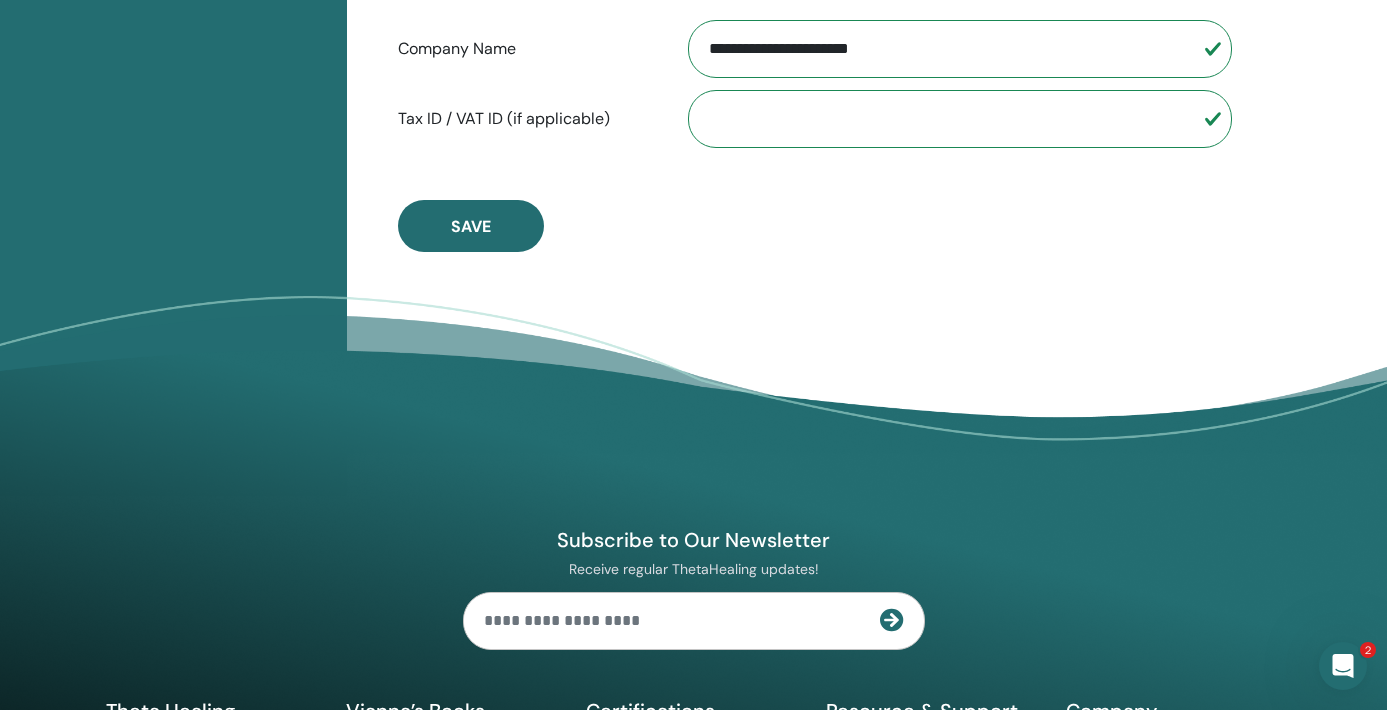 scroll, scrollTop: 1027, scrollLeft: 0, axis: vertical 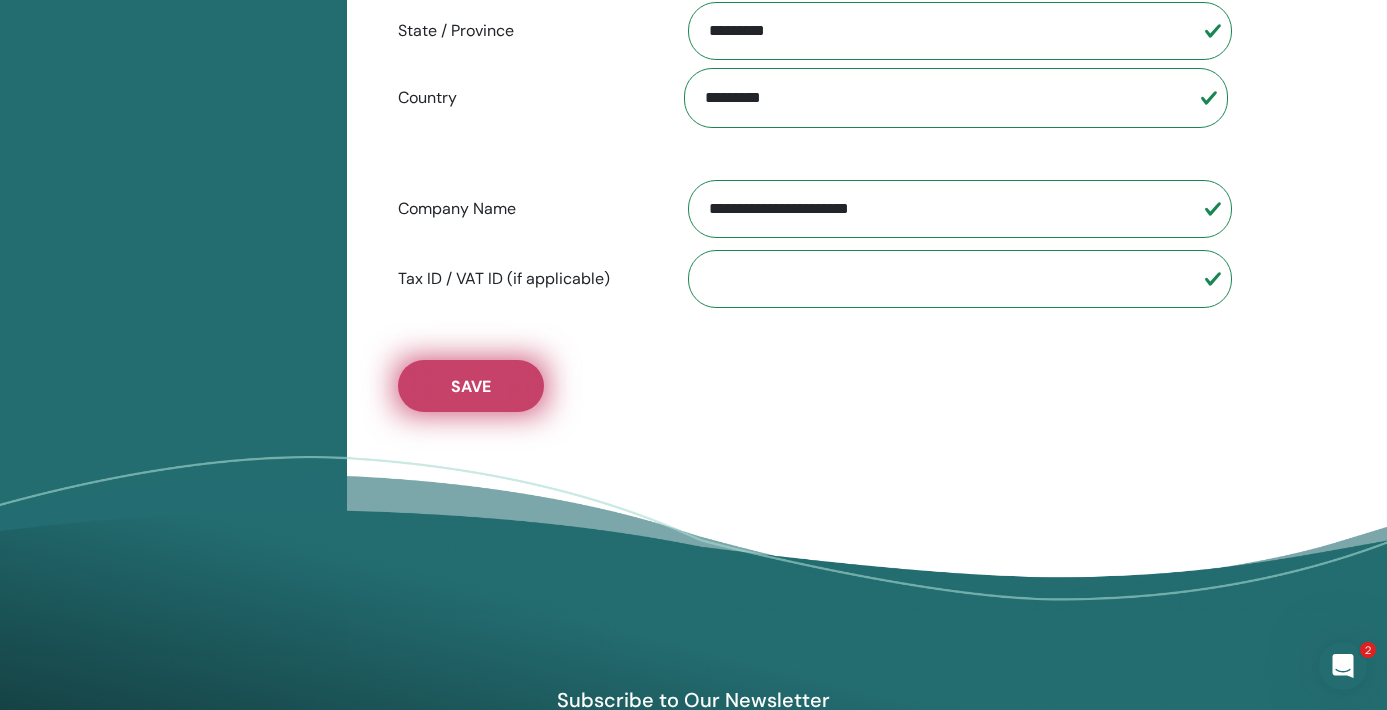 click on "Save" at bounding box center [471, 386] 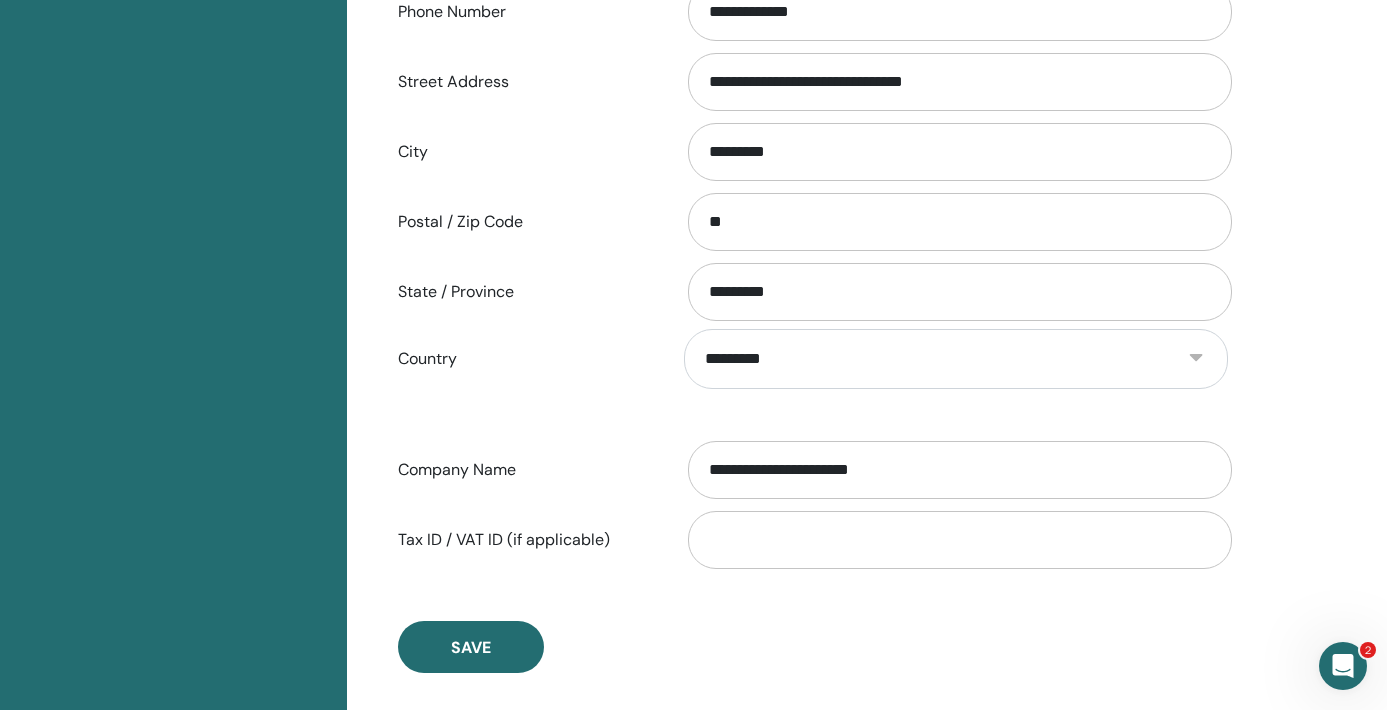 scroll, scrollTop: 832, scrollLeft: 0, axis: vertical 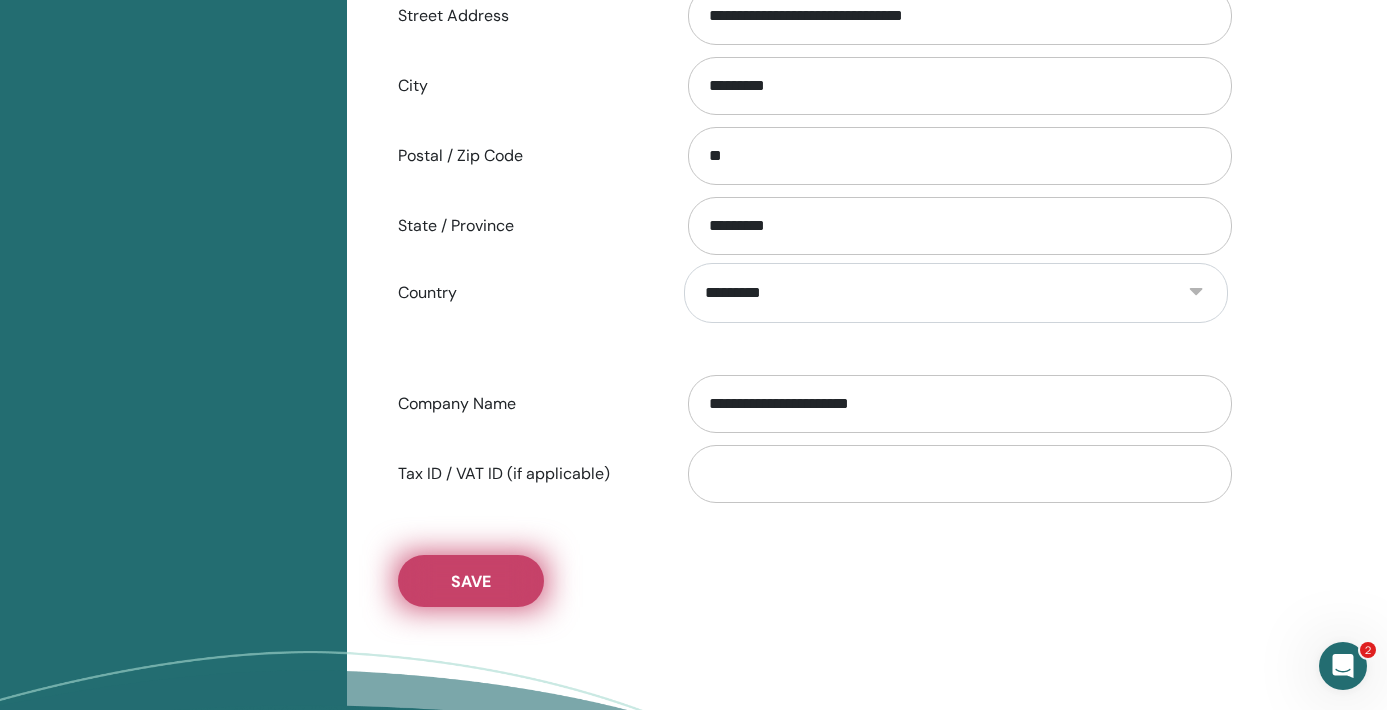 click on "Save" at bounding box center [471, 581] 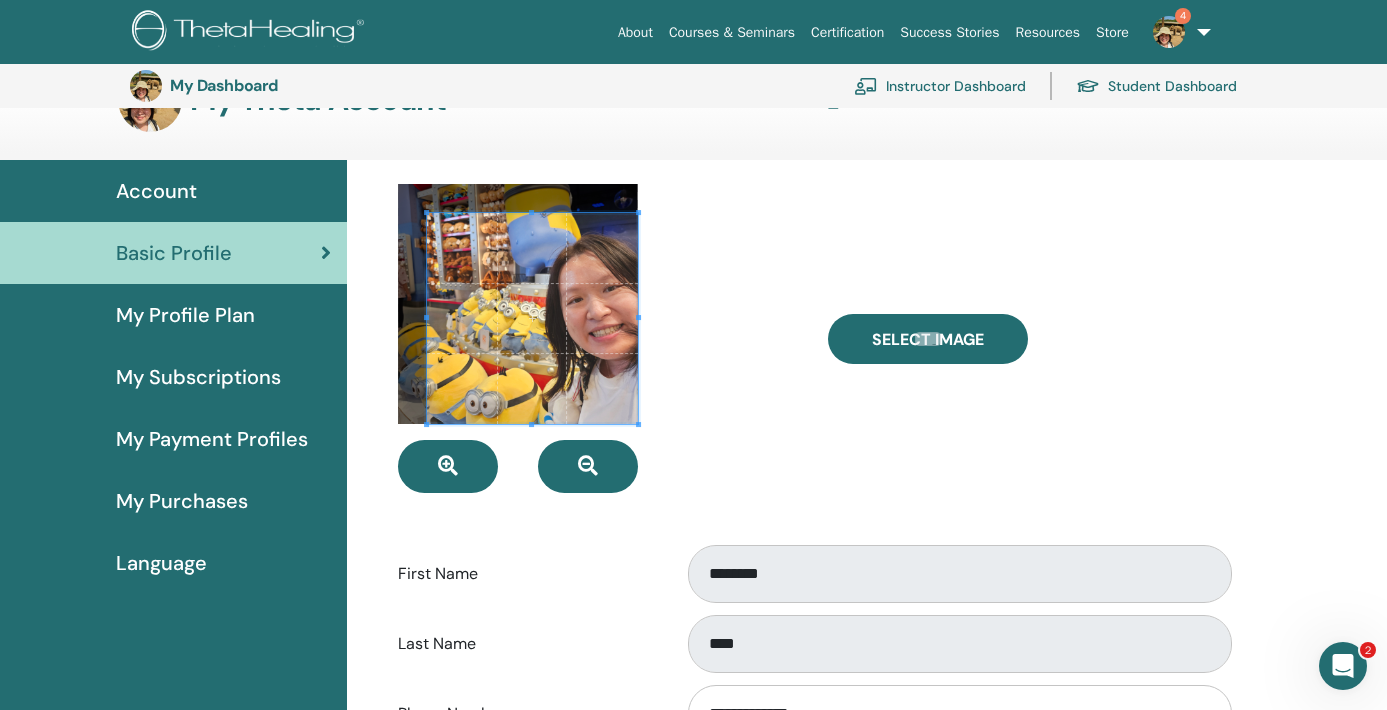 scroll, scrollTop: 0, scrollLeft: 0, axis: both 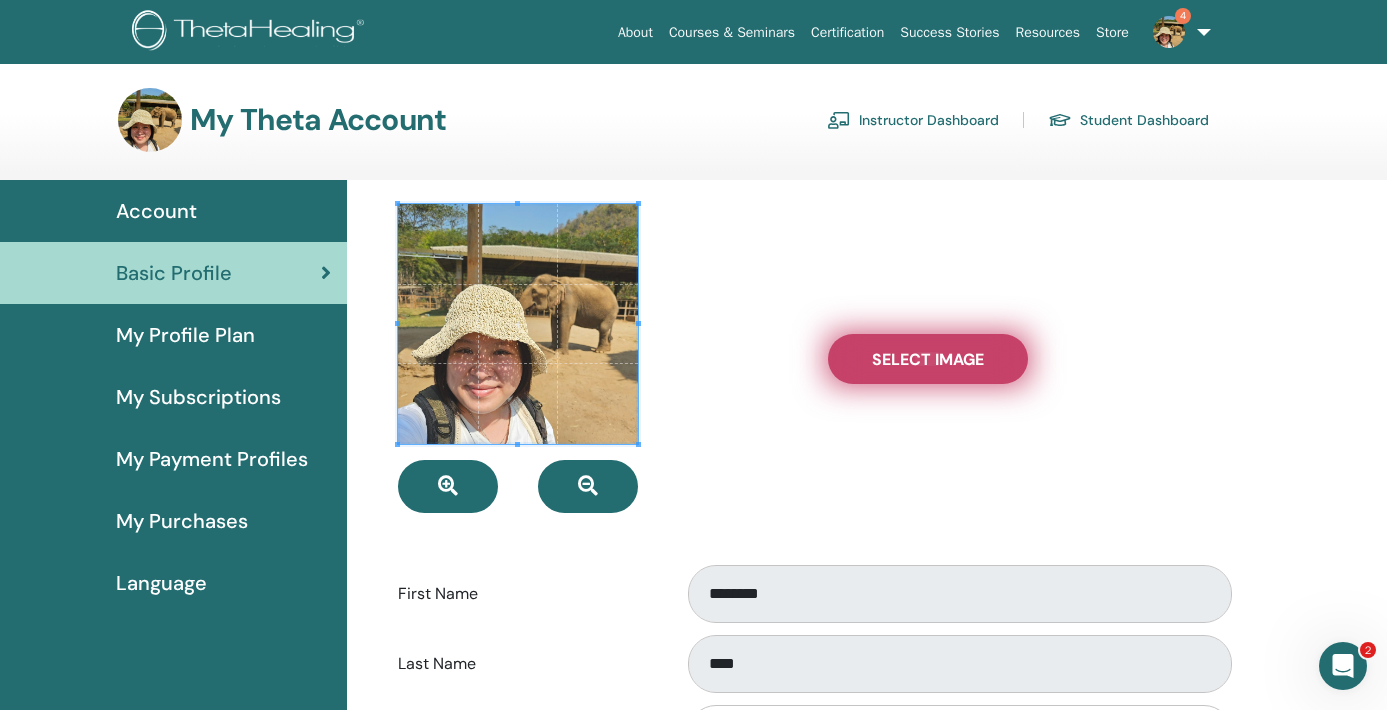 click on "Select Image" at bounding box center [928, 359] 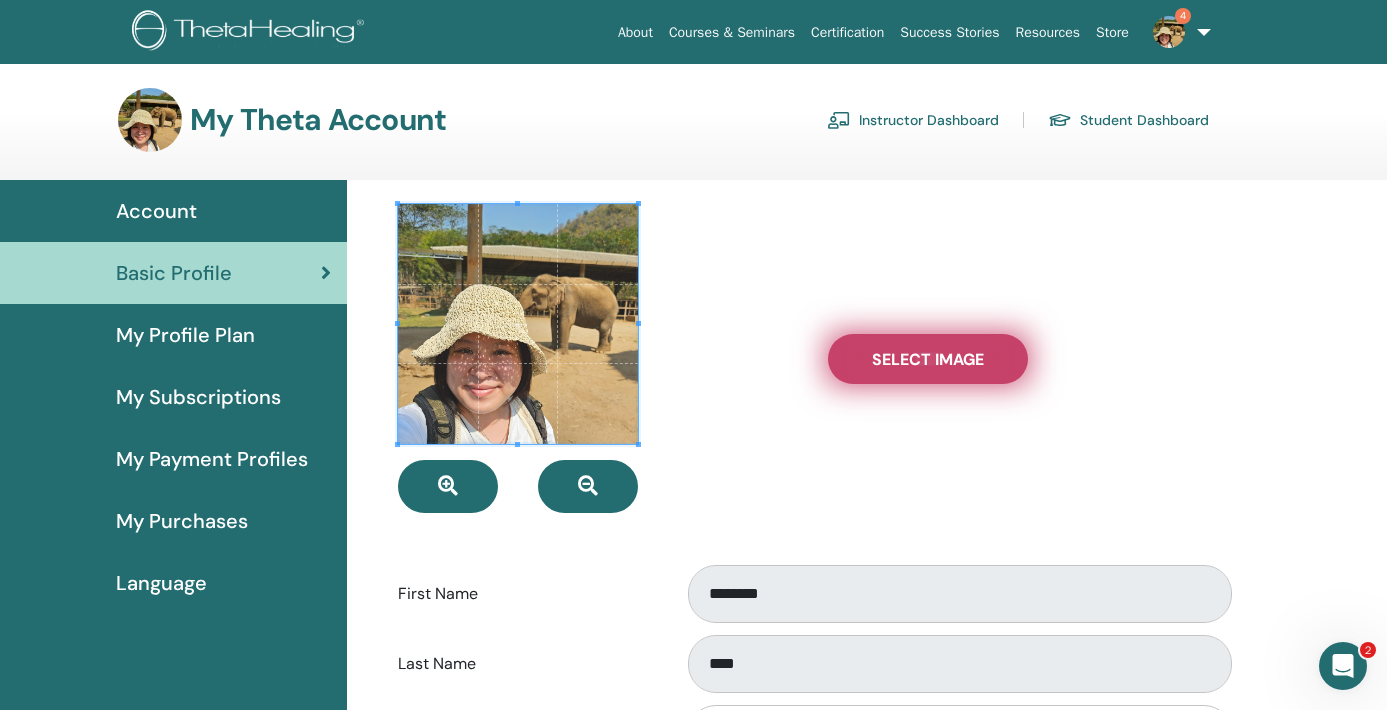 click on "Select Image" at bounding box center [928, 359] 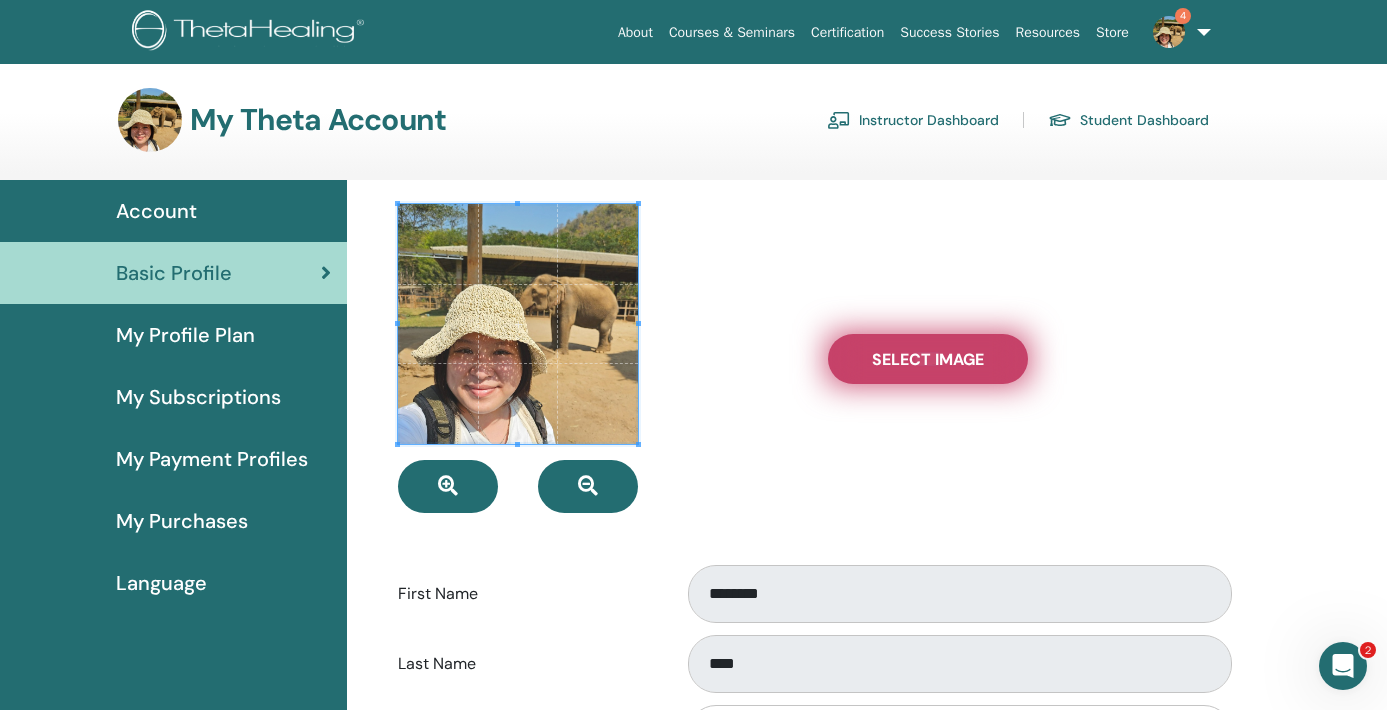 type on "**********" 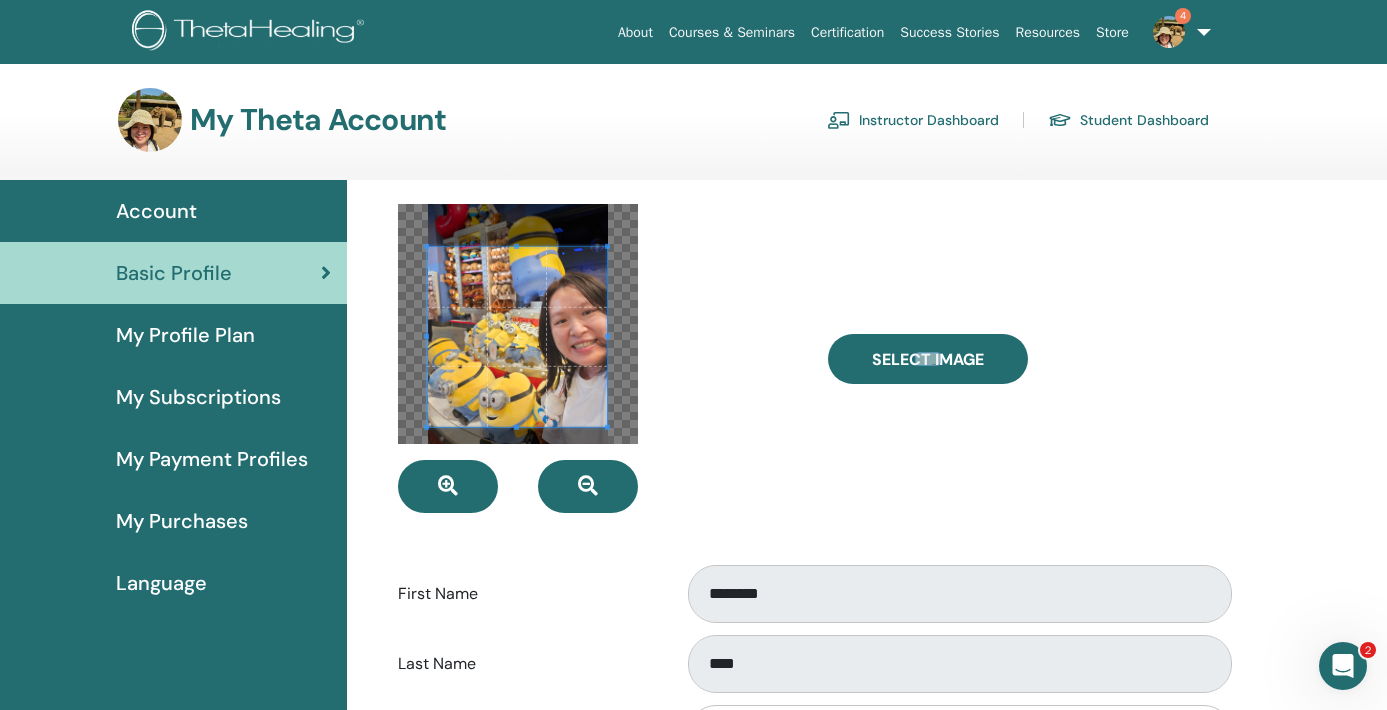 click at bounding box center (517, 337) 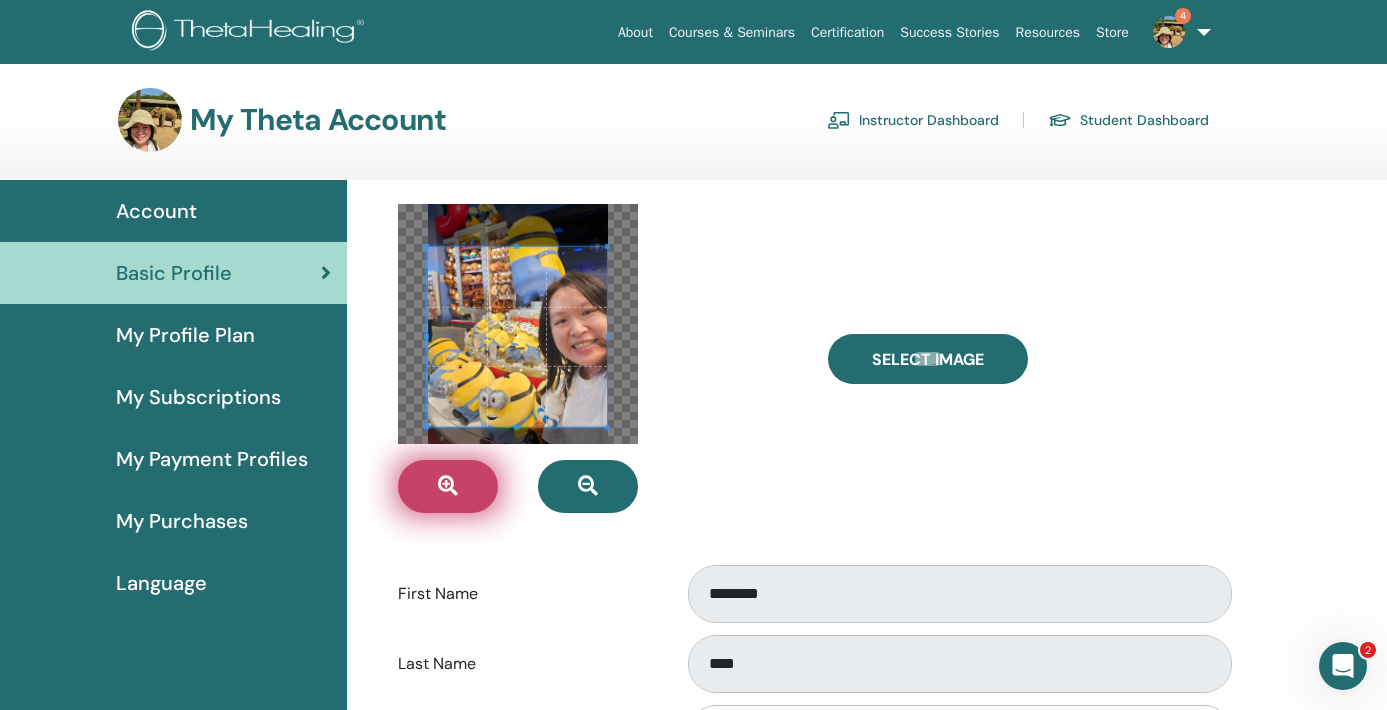 click at bounding box center (448, 486) 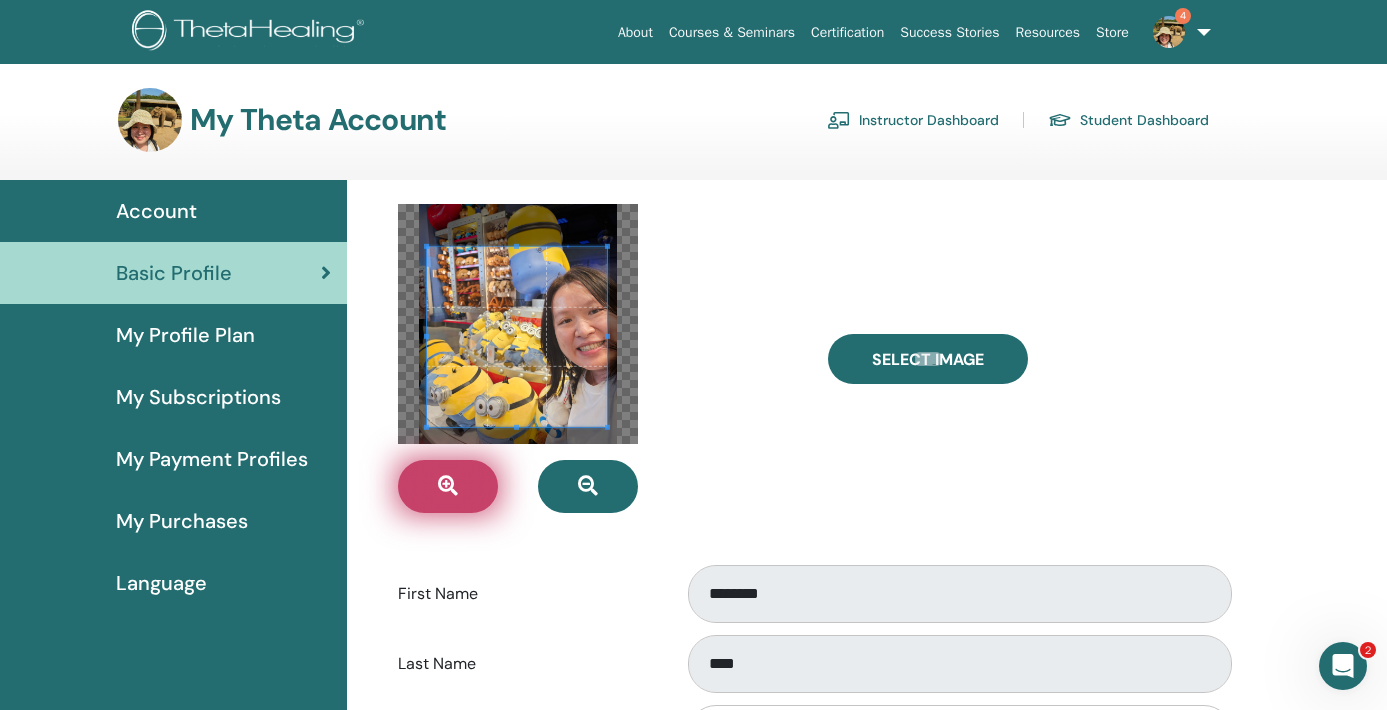 click at bounding box center [448, 486] 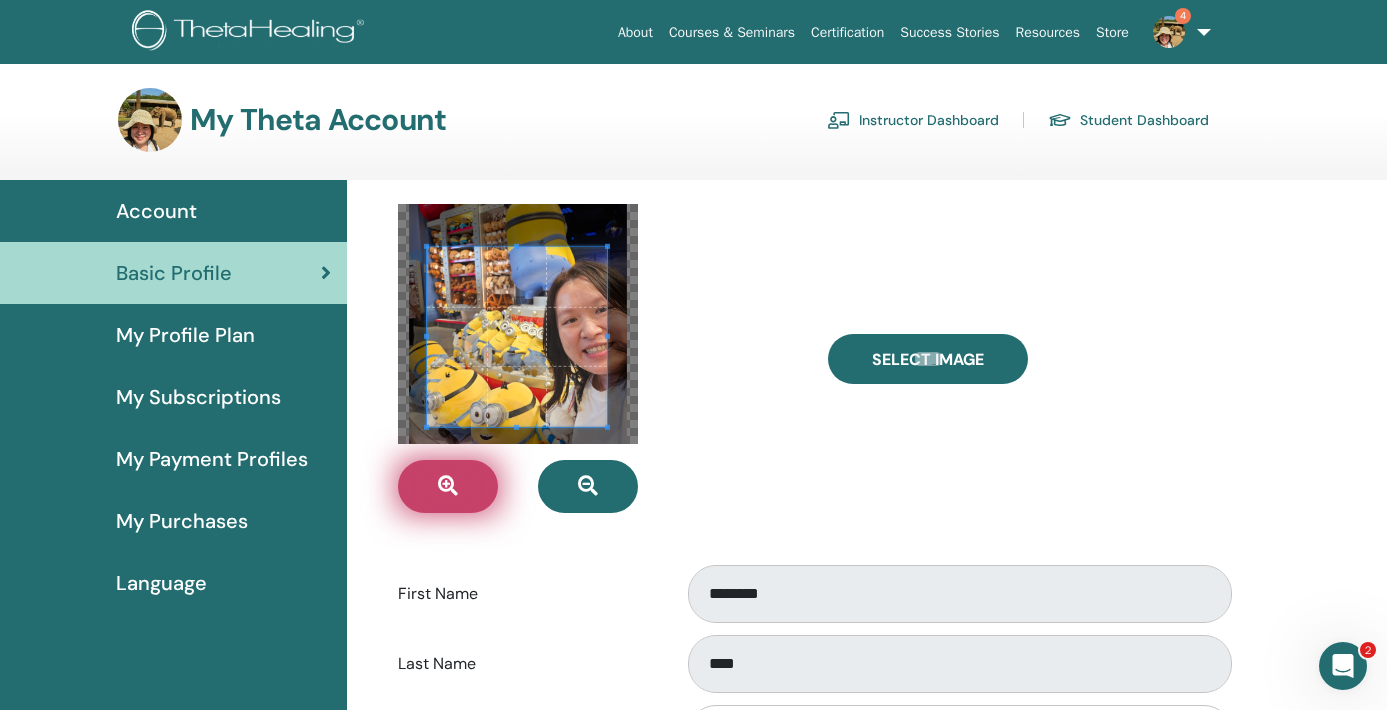 click at bounding box center [448, 486] 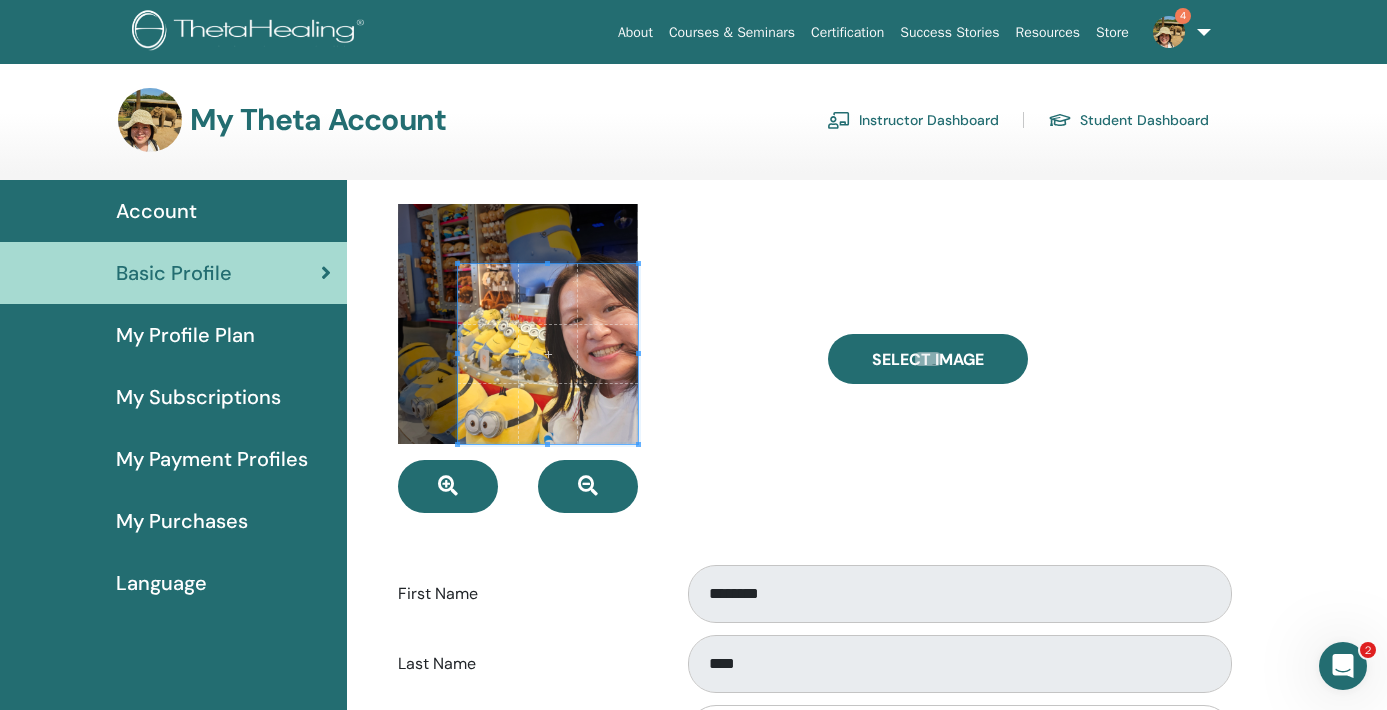 click at bounding box center [548, 354] 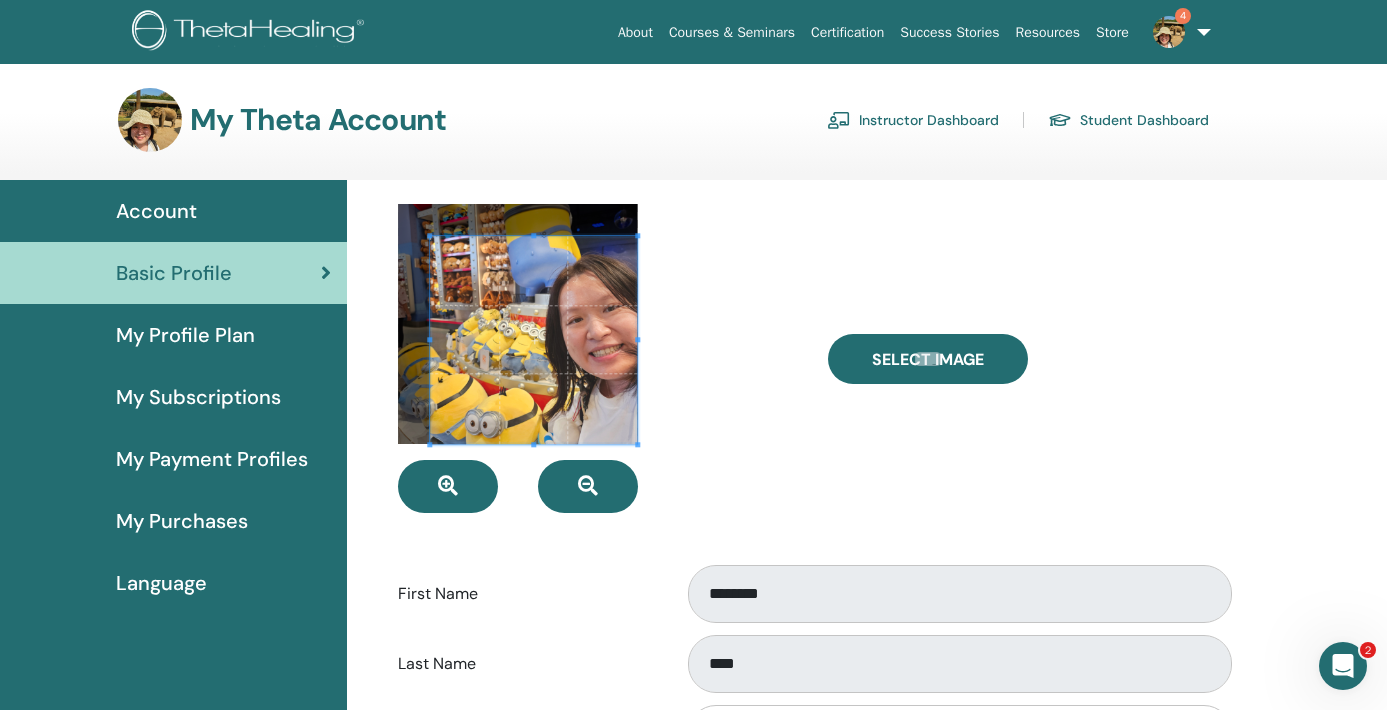 click at bounding box center (598, 358) 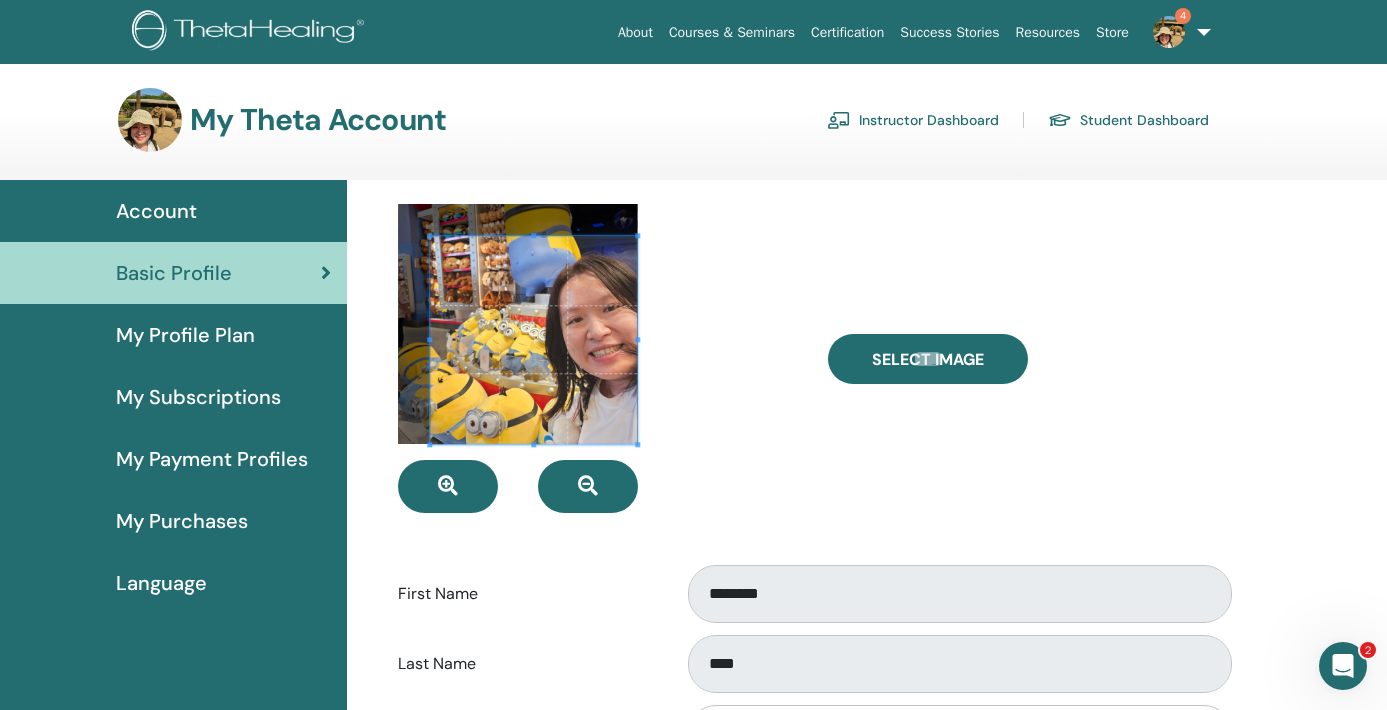 click on "Select Image" at bounding box center [1028, 358] 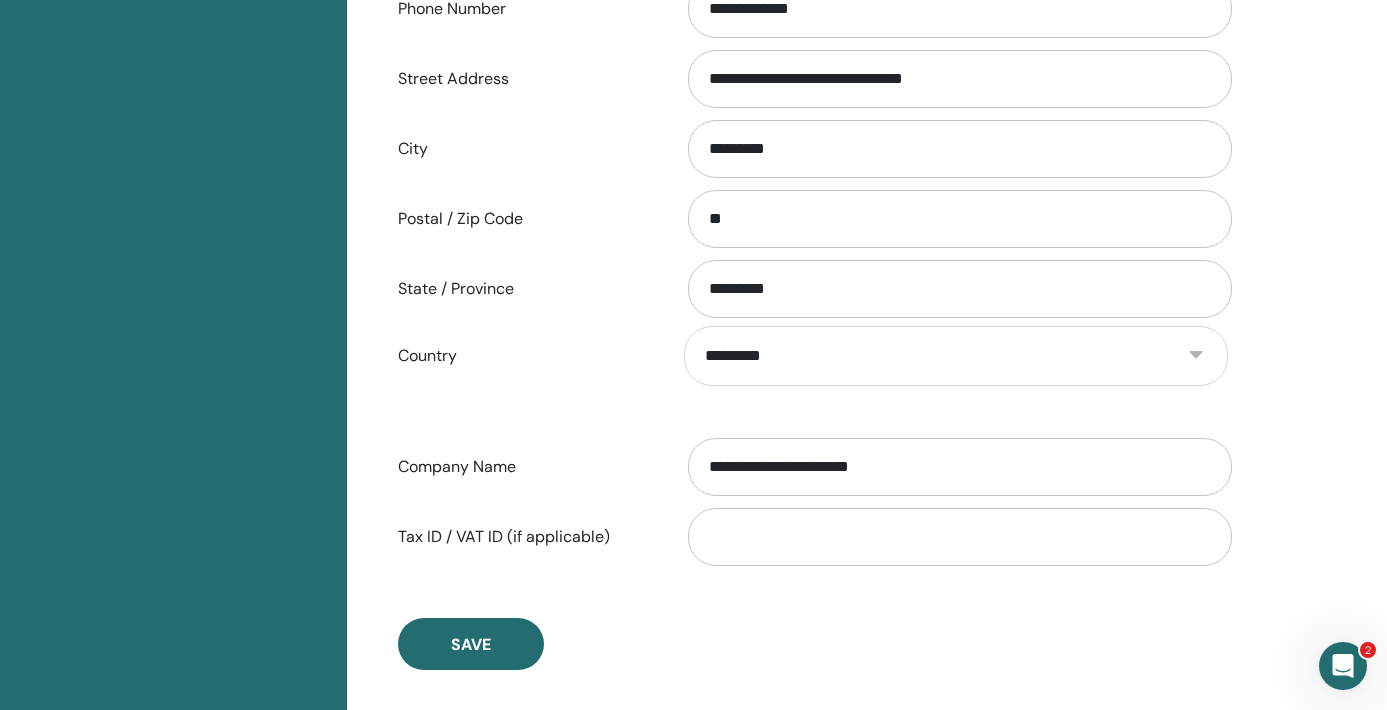 scroll, scrollTop: 1175, scrollLeft: 0, axis: vertical 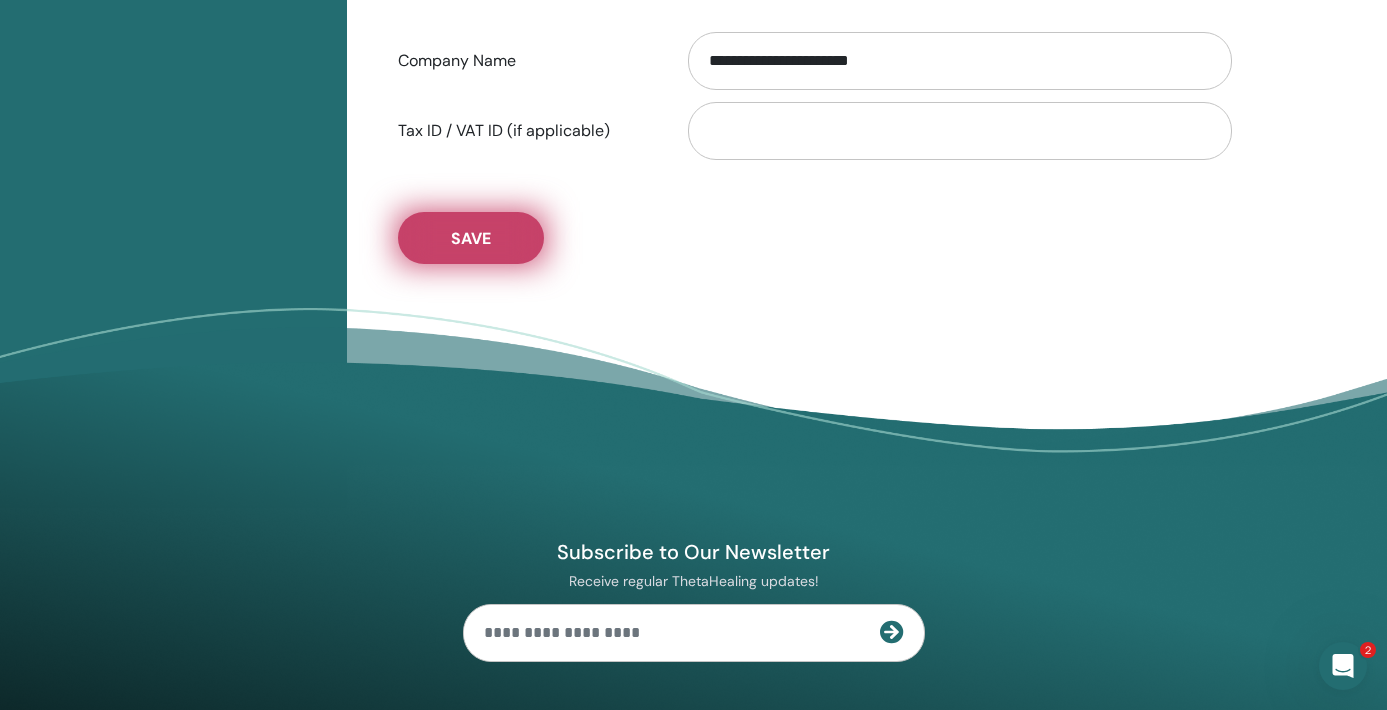 click on "Save" at bounding box center [471, 238] 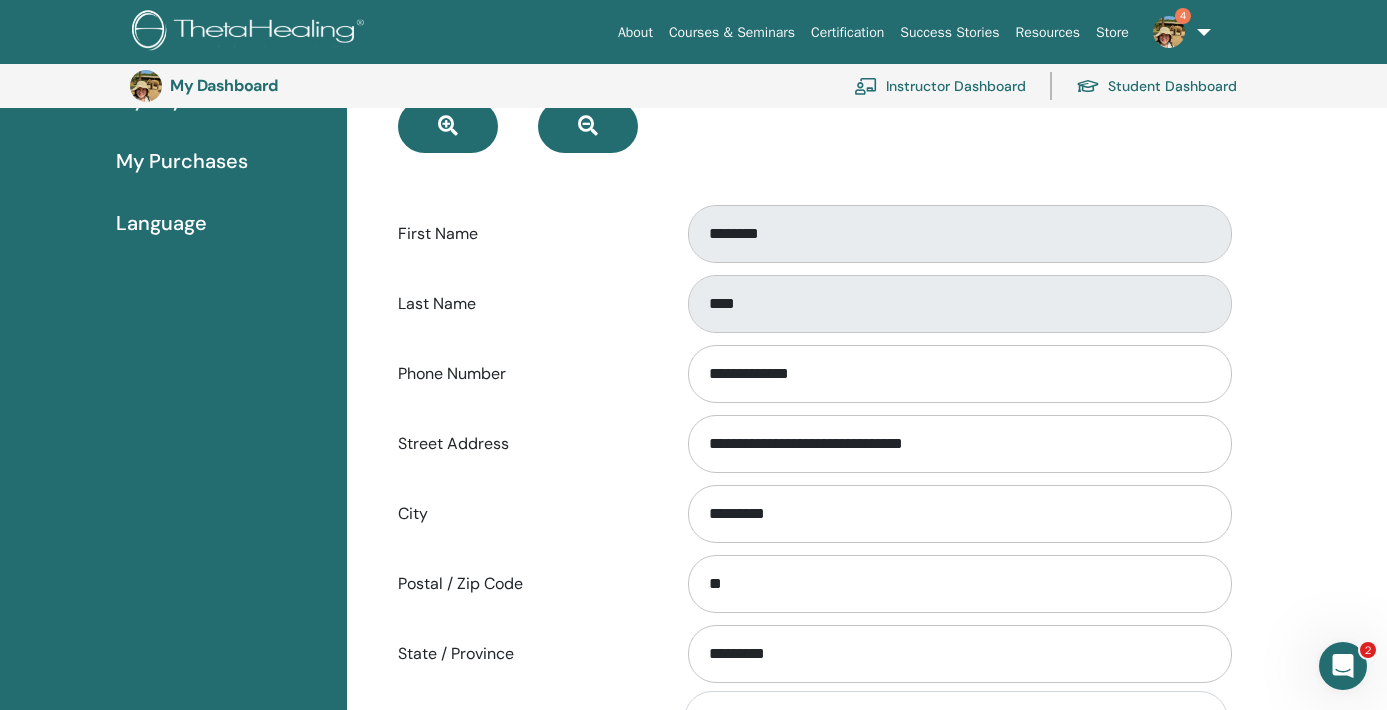 scroll, scrollTop: 0, scrollLeft: 0, axis: both 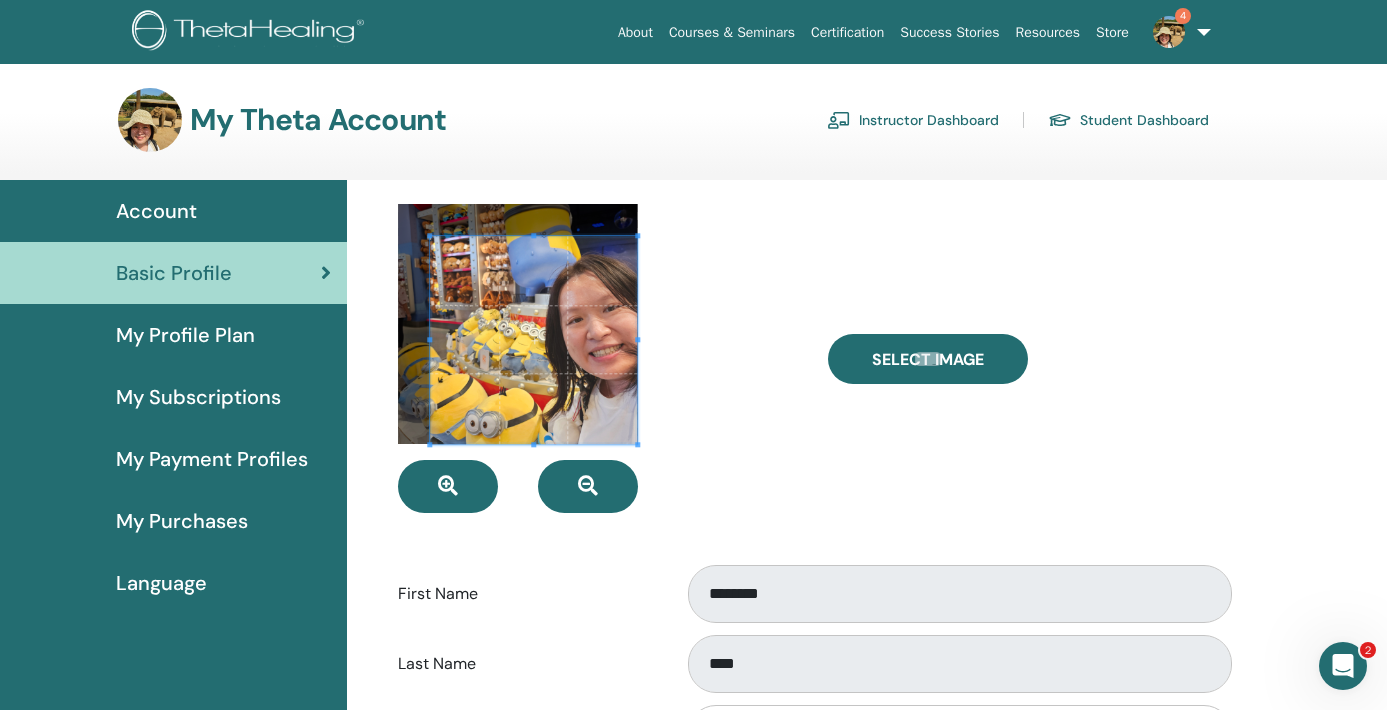 click at bounding box center (598, 358) 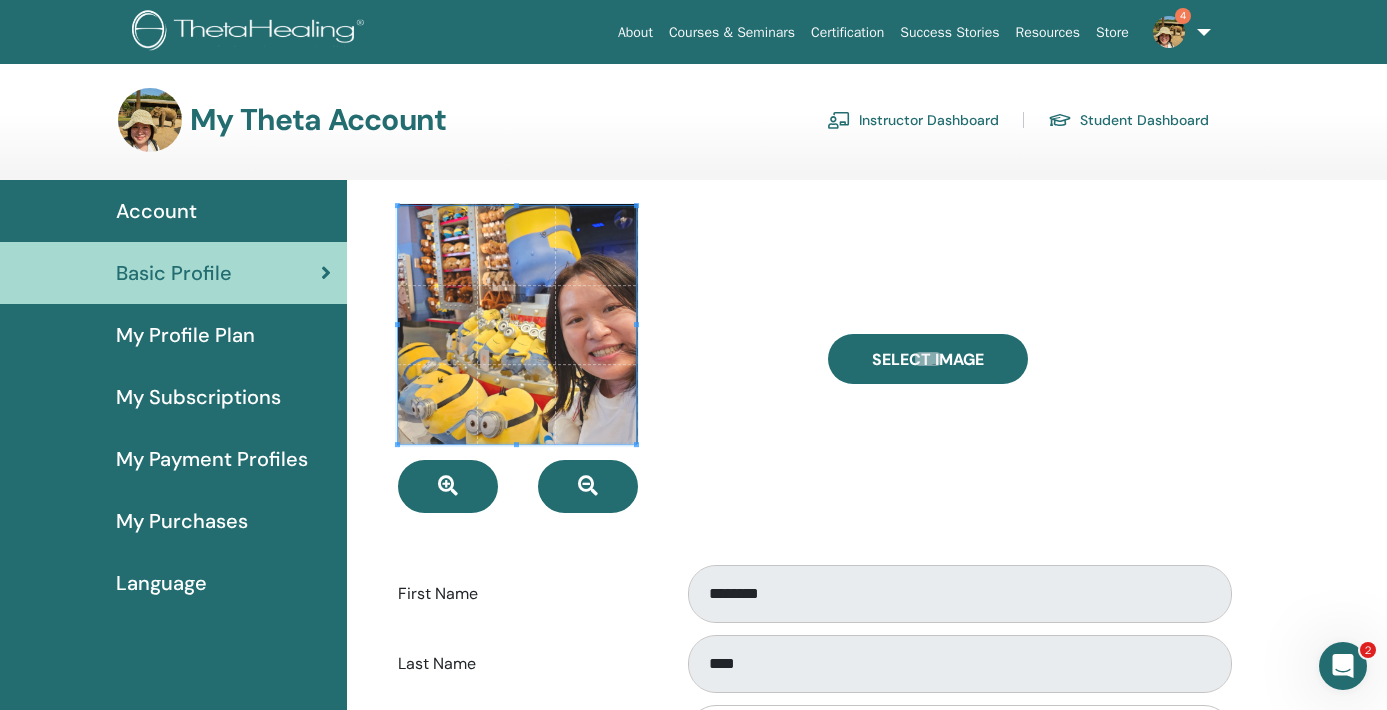 click at bounding box center [598, 358] 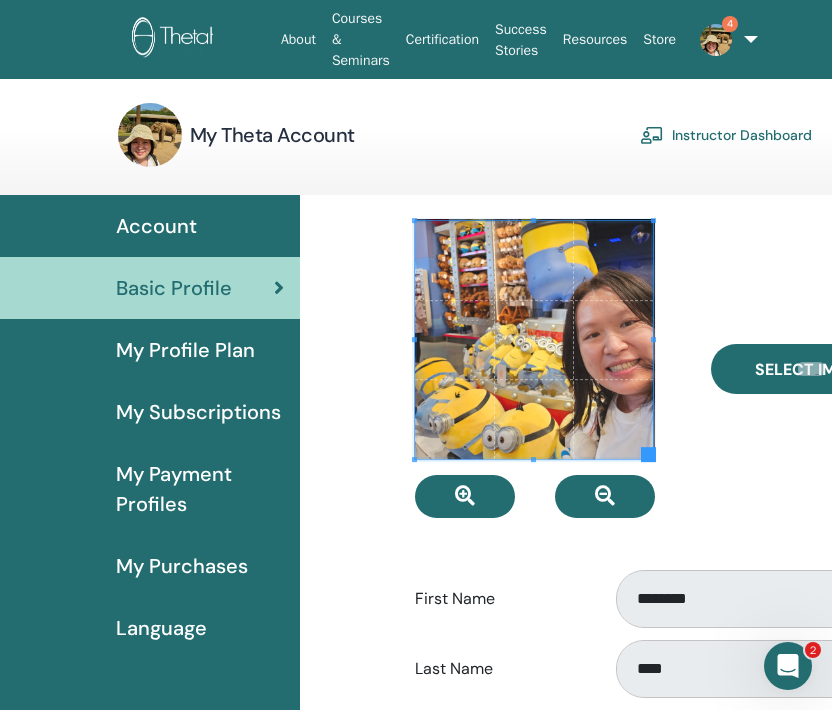 click at bounding box center (534, 340) 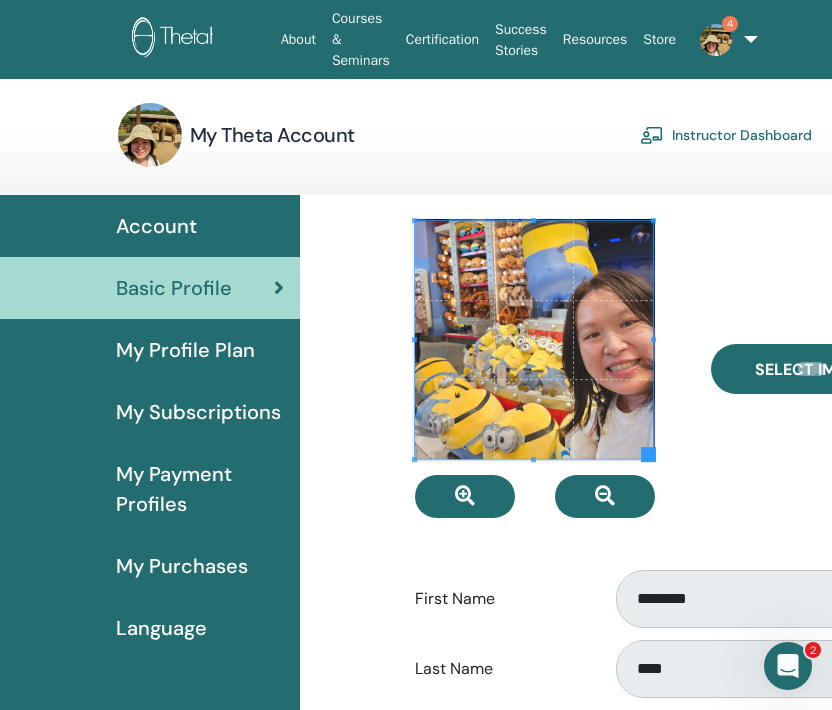 click on "Select Image" at bounding box center (844, 368) 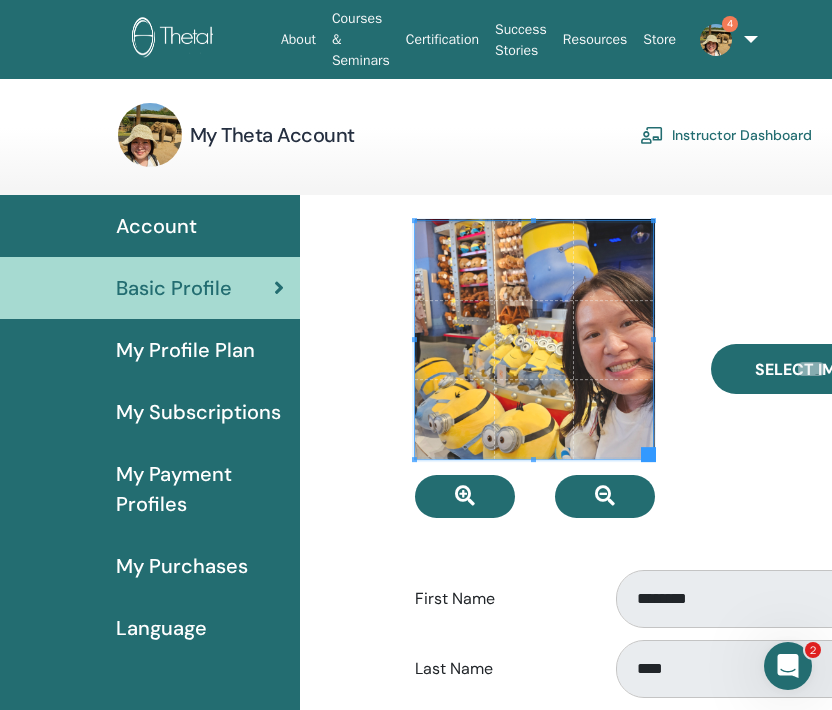 click at bounding box center (648, 454) 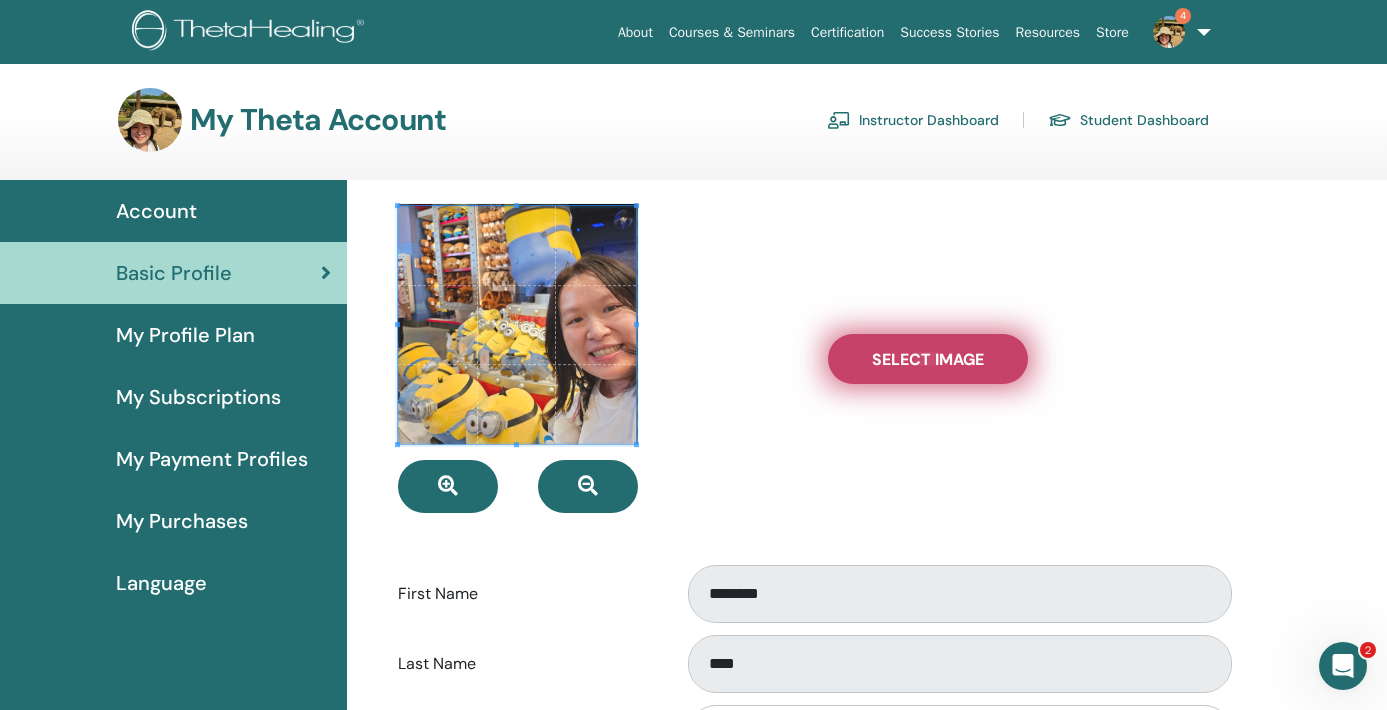 click on "Select Image" at bounding box center (928, 359) 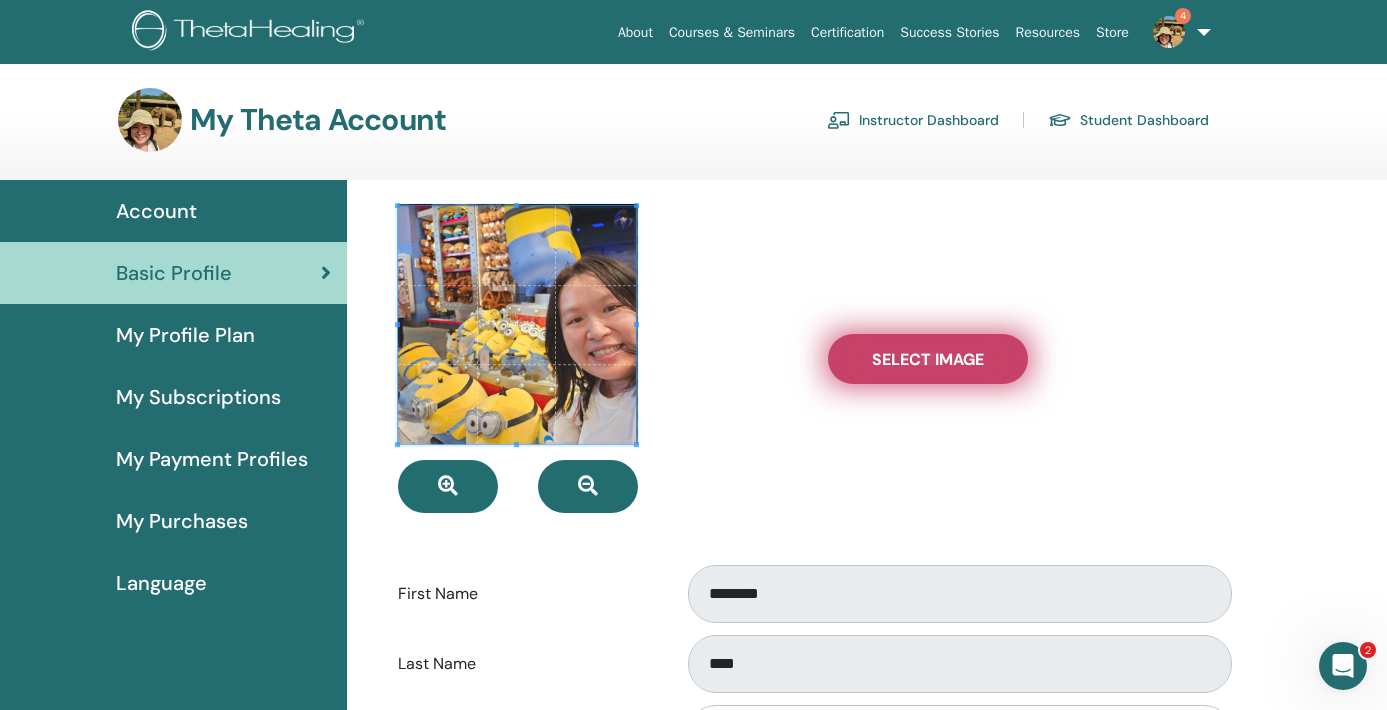 click on "Select Image" at bounding box center [928, 359] 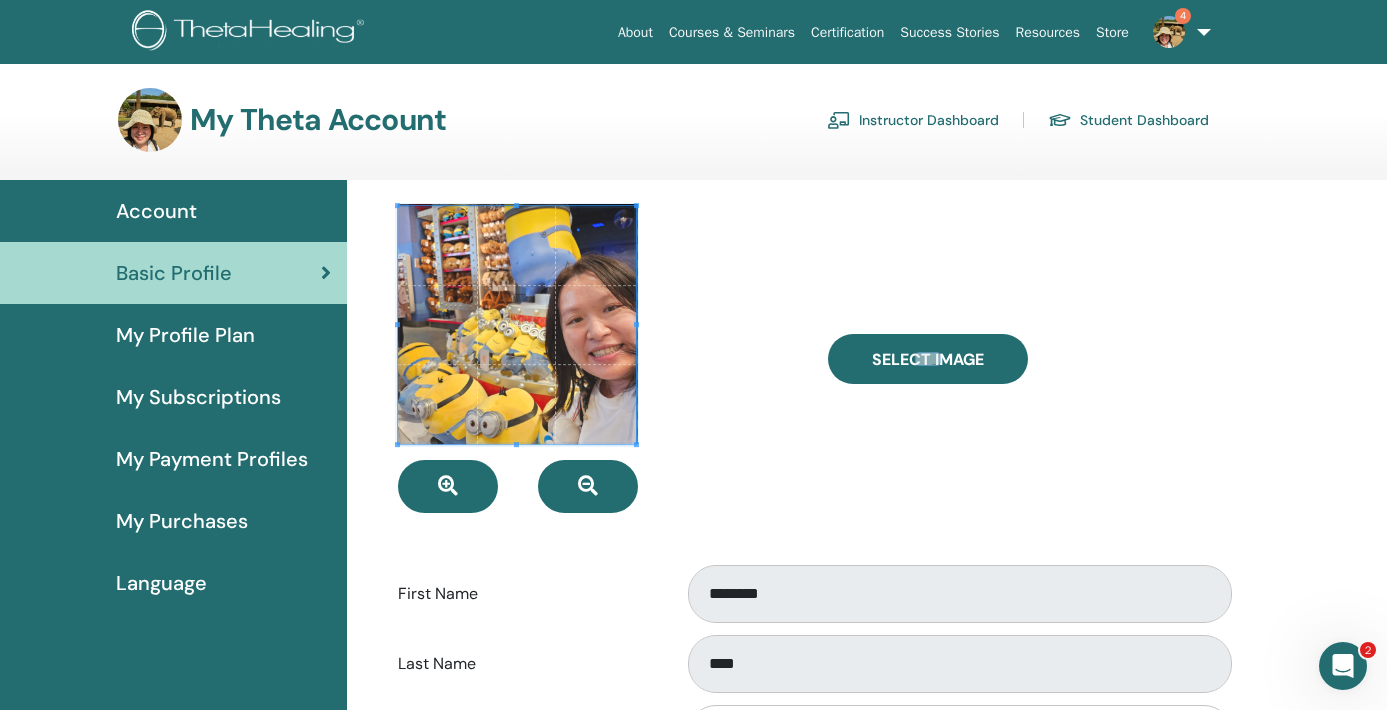 type on "**********" 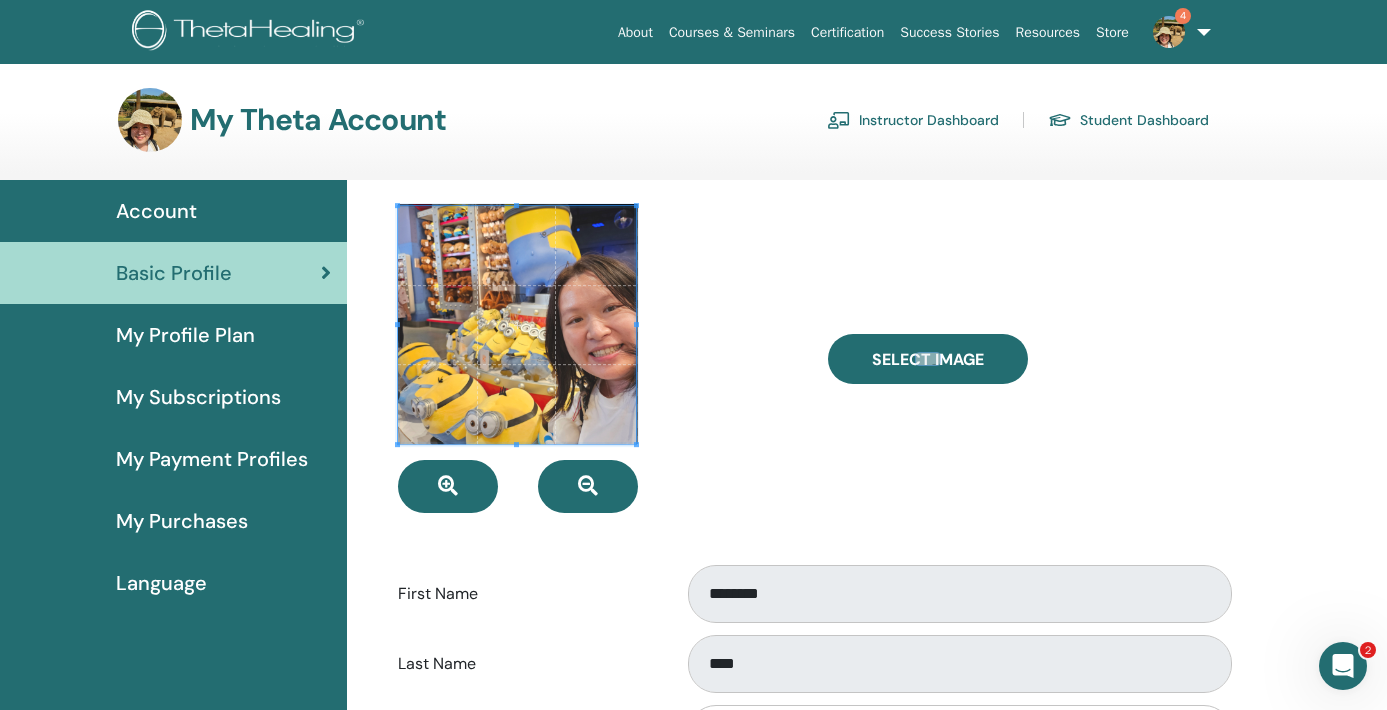 type 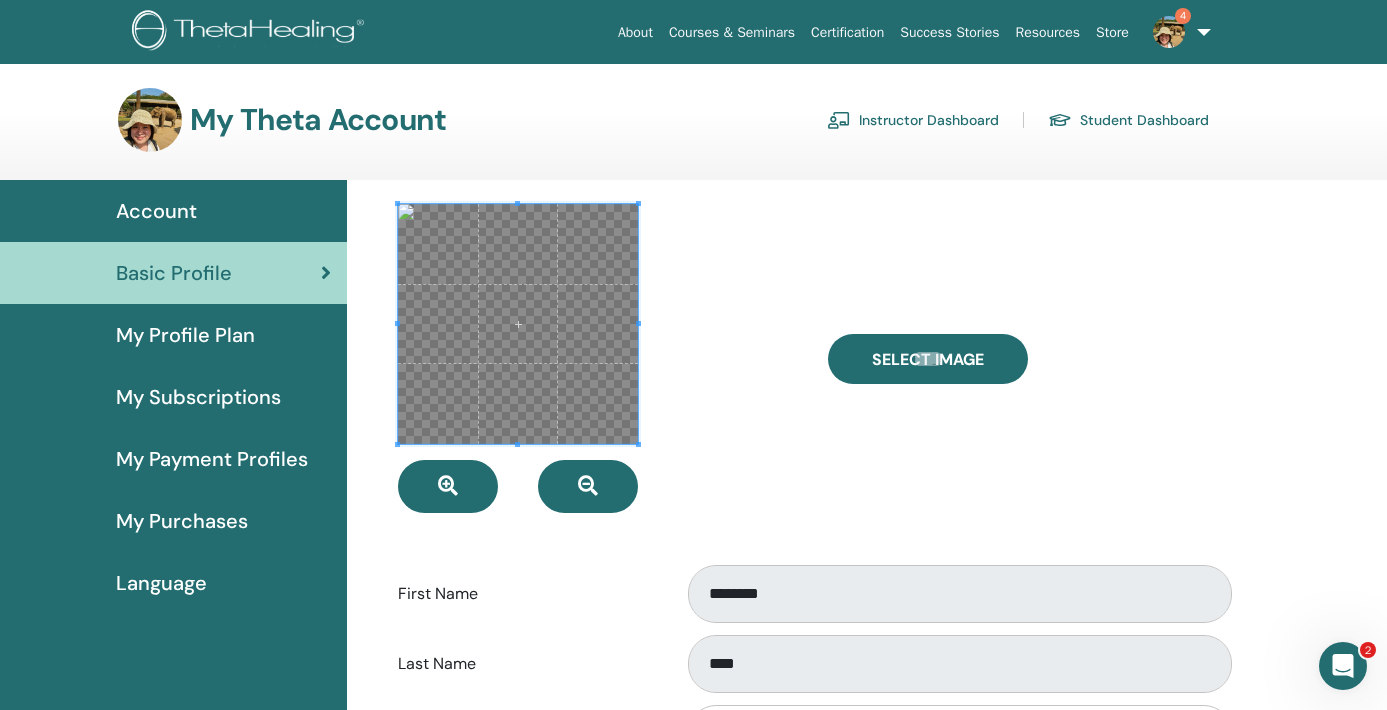 click at bounding box center [598, 358] 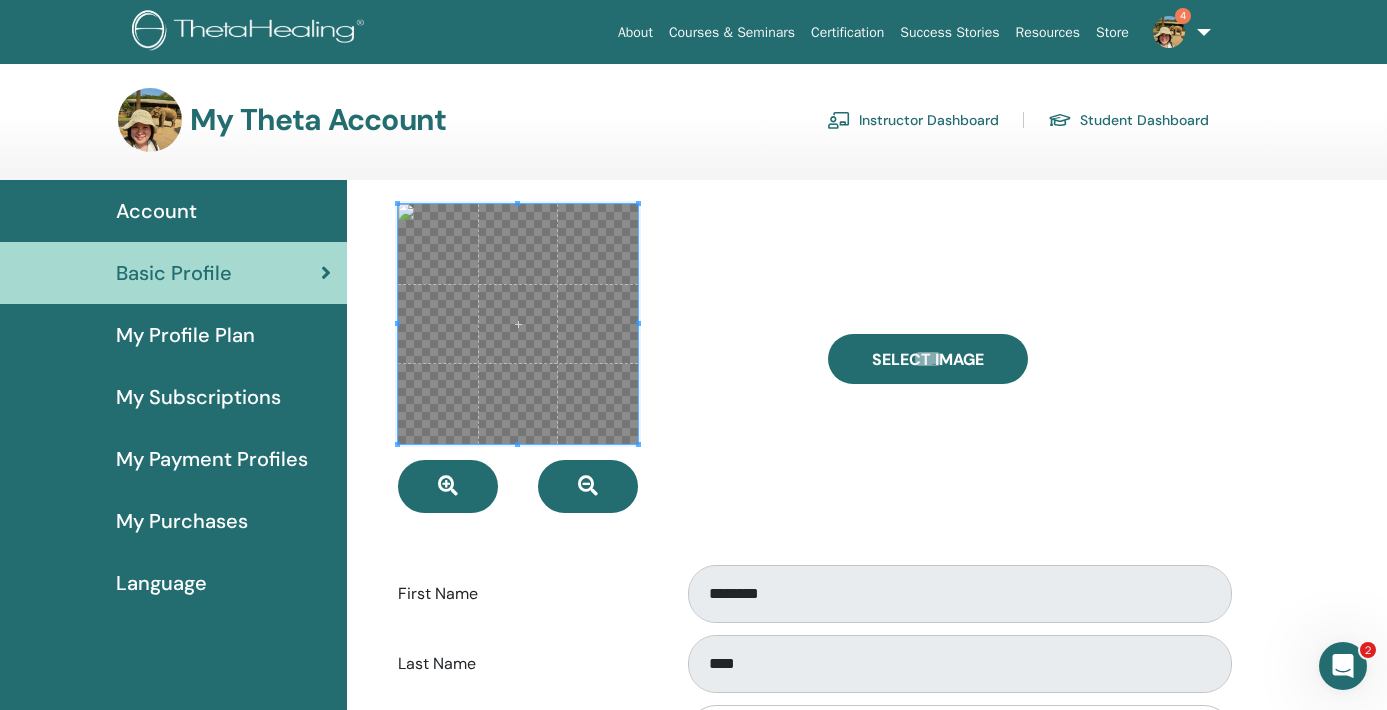 click on "Select Image" at bounding box center (1028, 358) 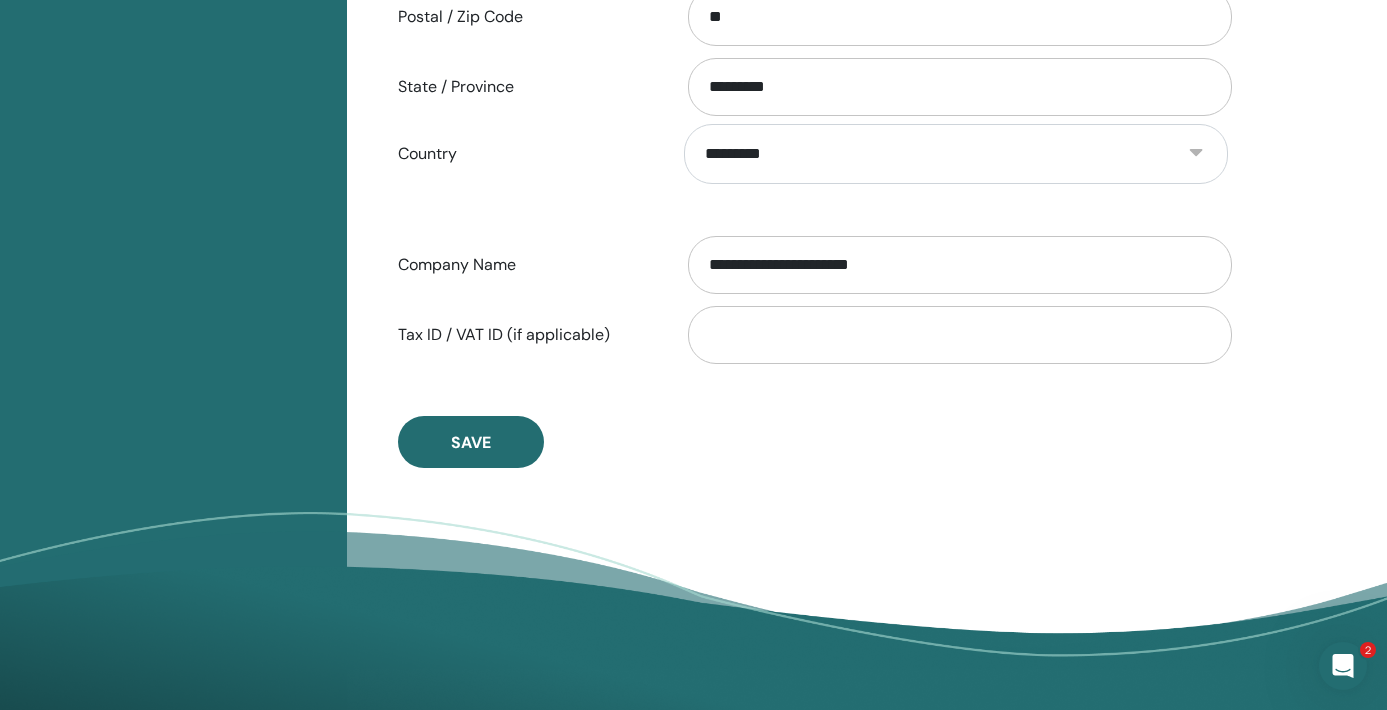 scroll, scrollTop: 1324, scrollLeft: 0, axis: vertical 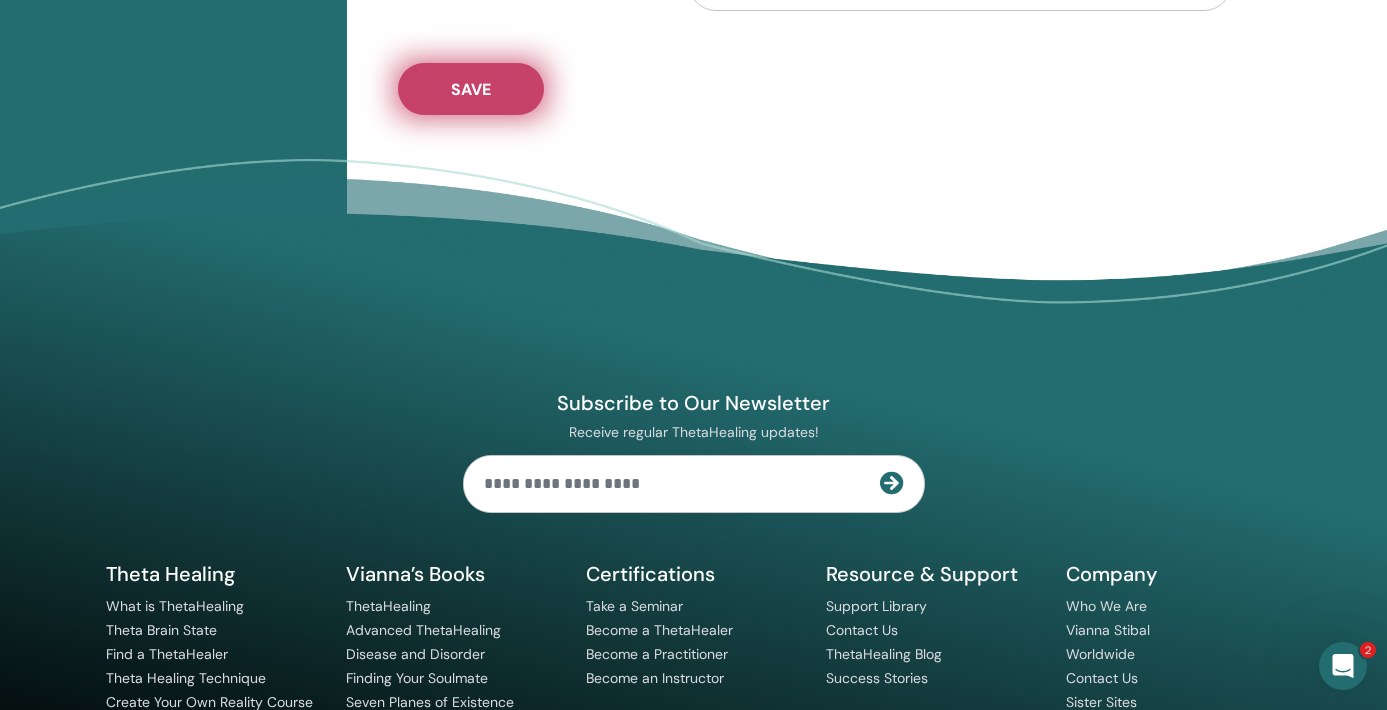 click on "Save" at bounding box center [471, 89] 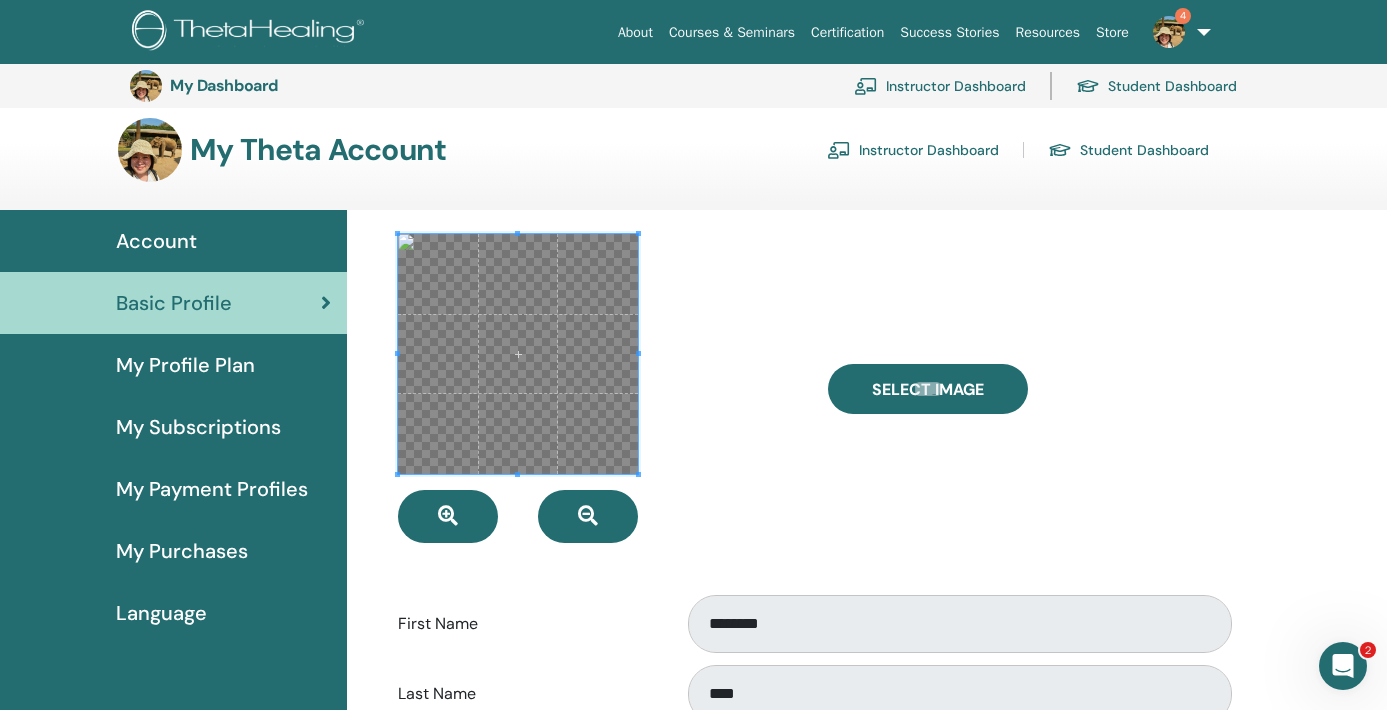 scroll, scrollTop: 0, scrollLeft: 0, axis: both 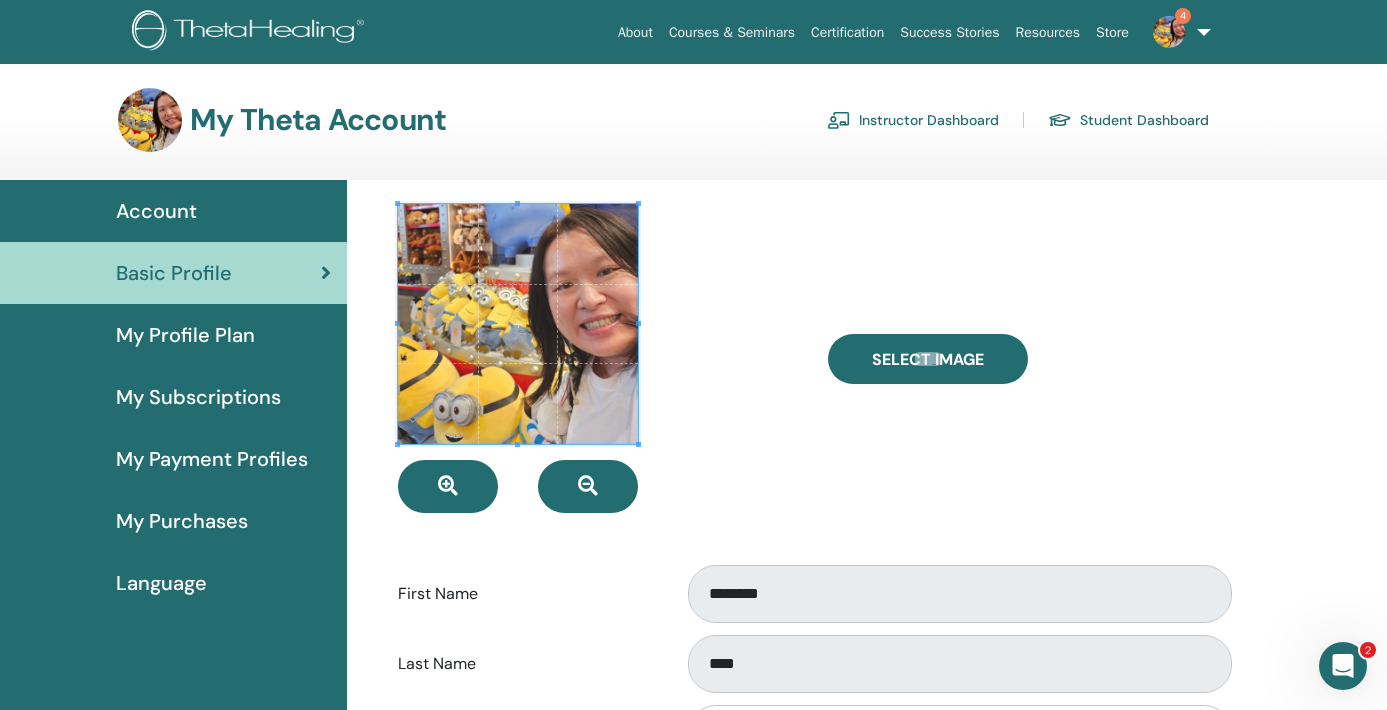 click at bounding box center [598, 358] 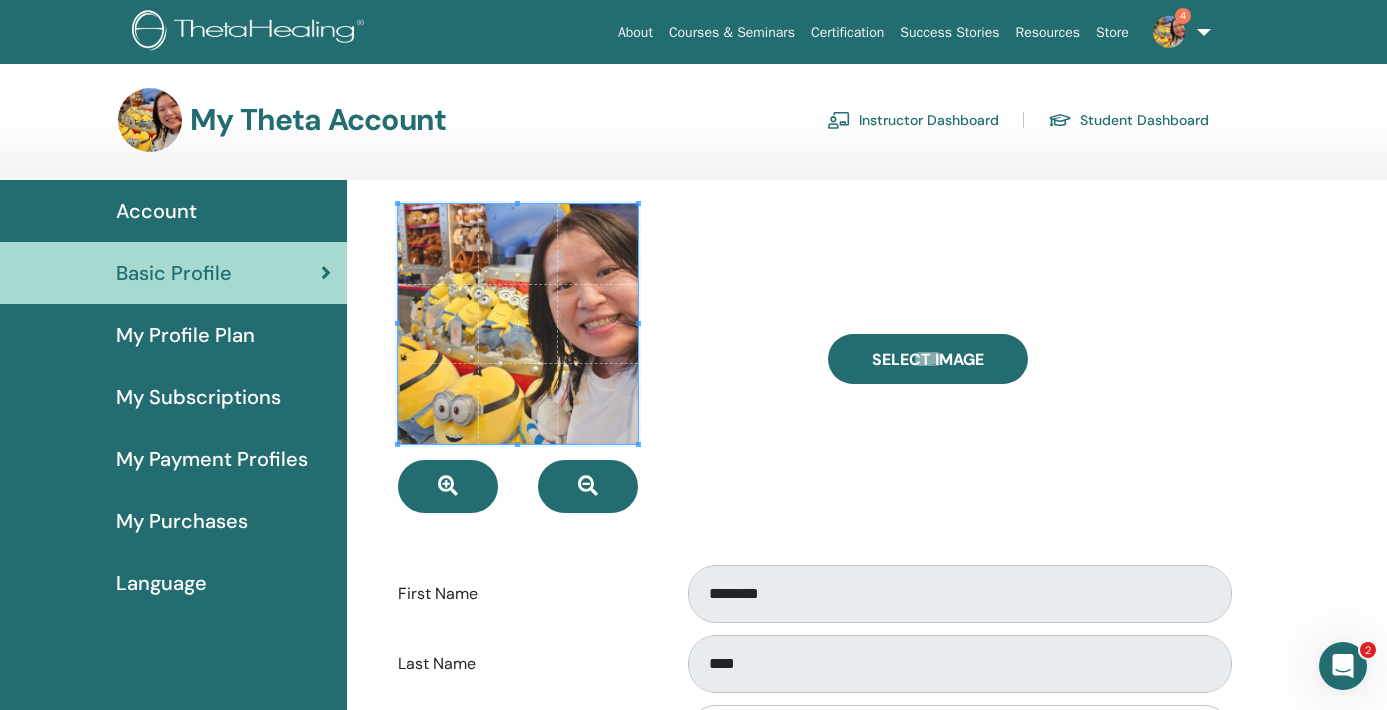 click at bounding box center (397, 203) 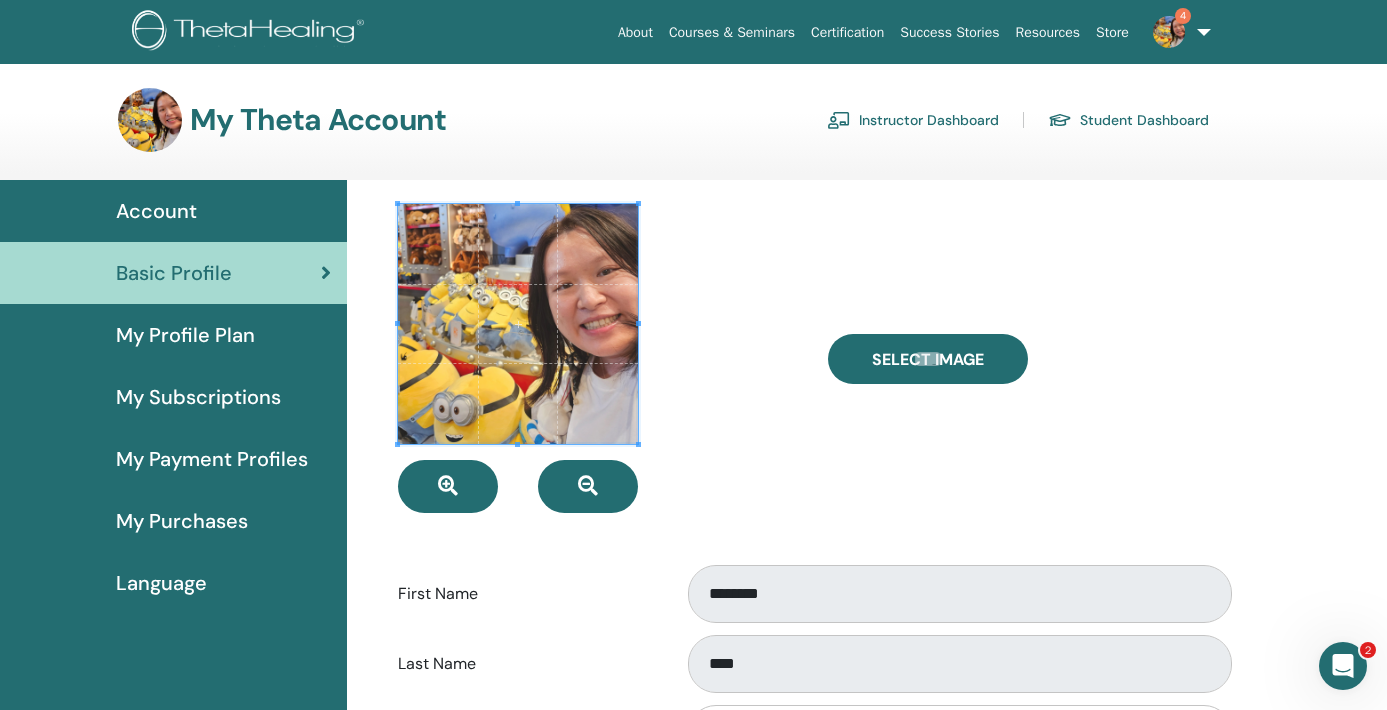 click at bounding box center (598, 358) 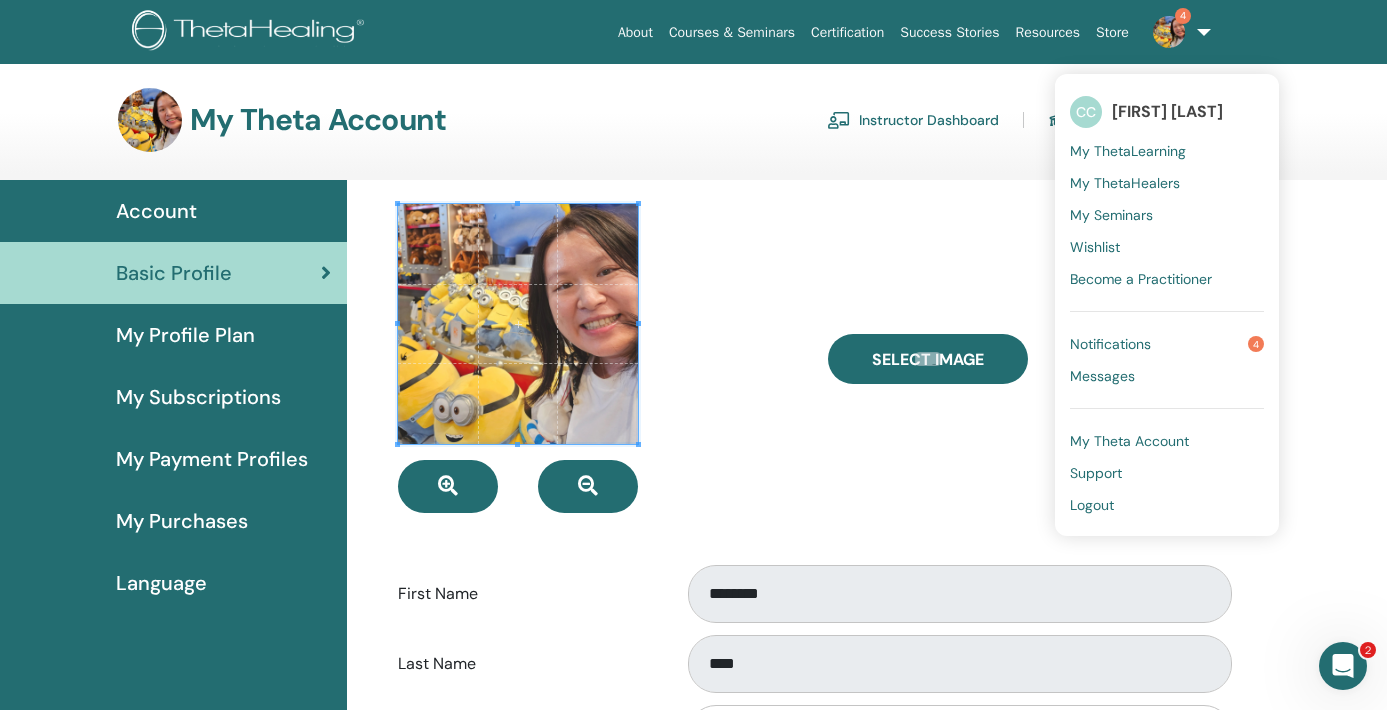 click on "Notifications 4" at bounding box center [1167, 344] 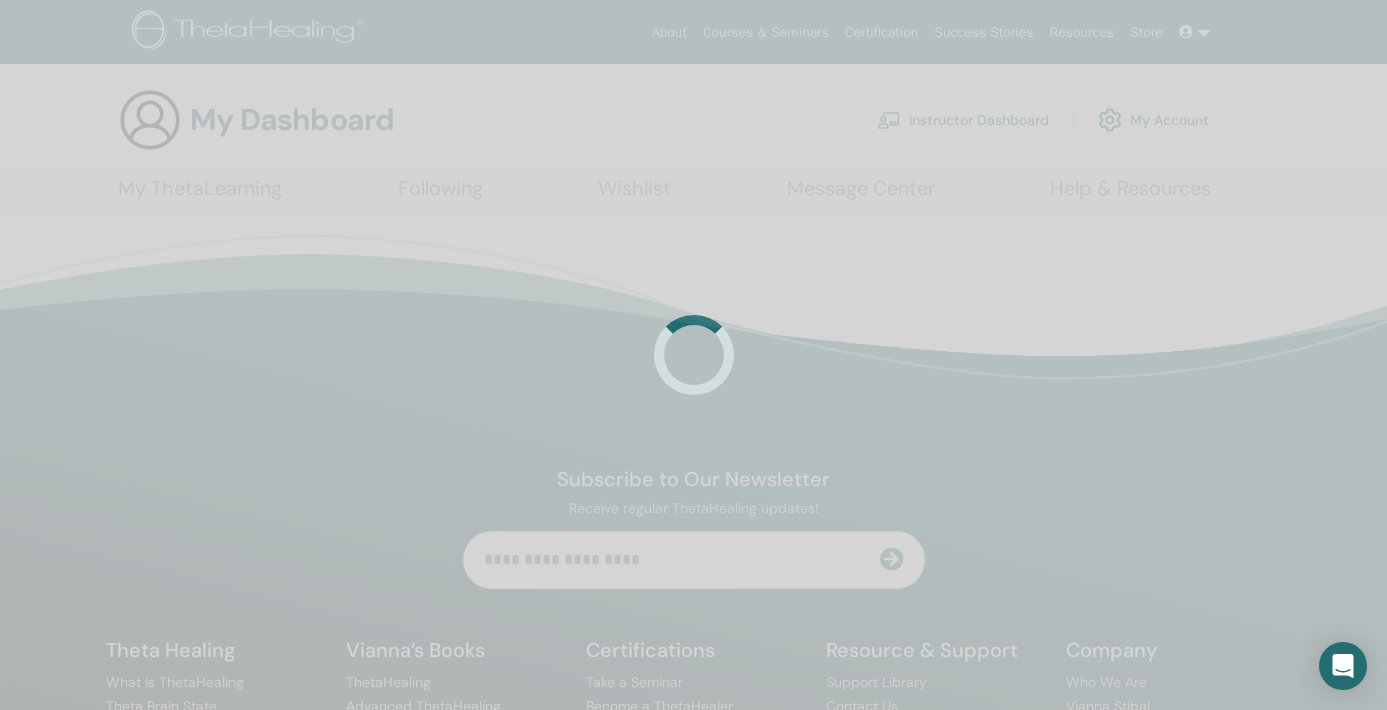 scroll, scrollTop: 0, scrollLeft: 0, axis: both 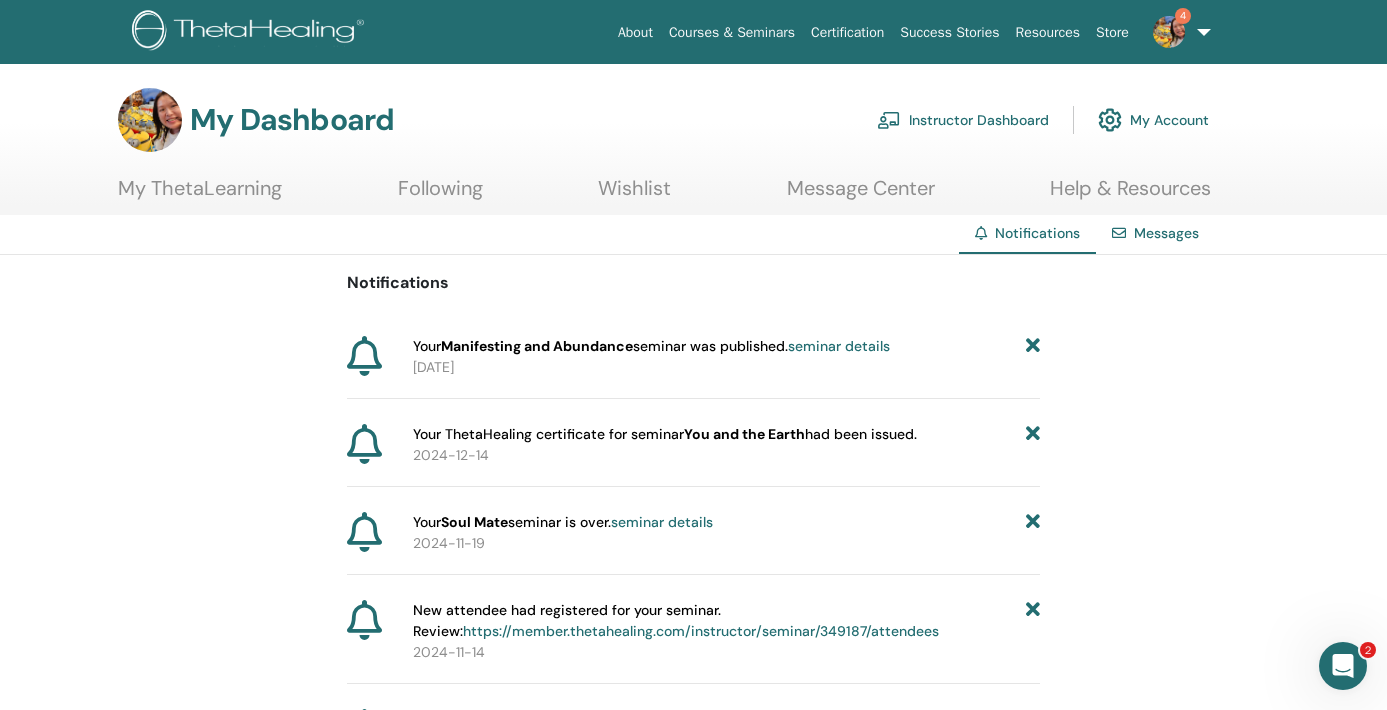 click on "My ThetaLearning" at bounding box center (200, 195) 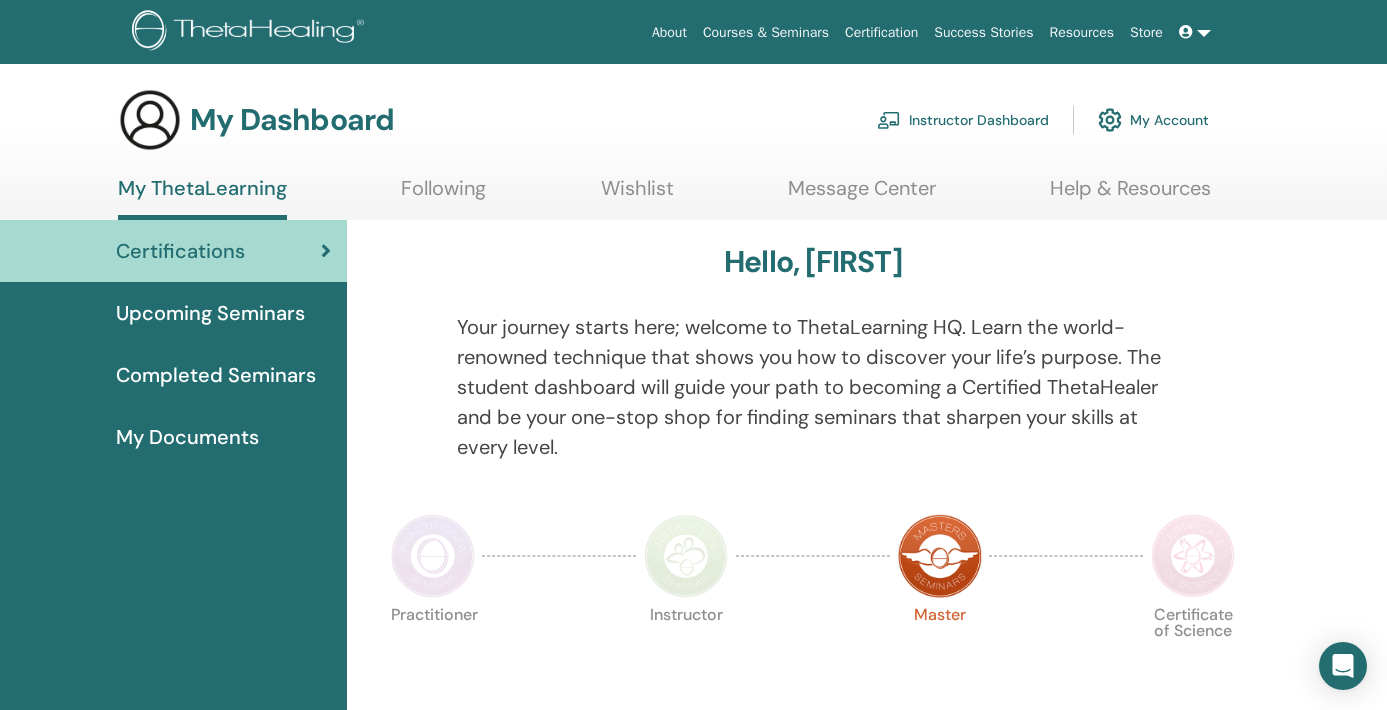 scroll, scrollTop: 0, scrollLeft: 0, axis: both 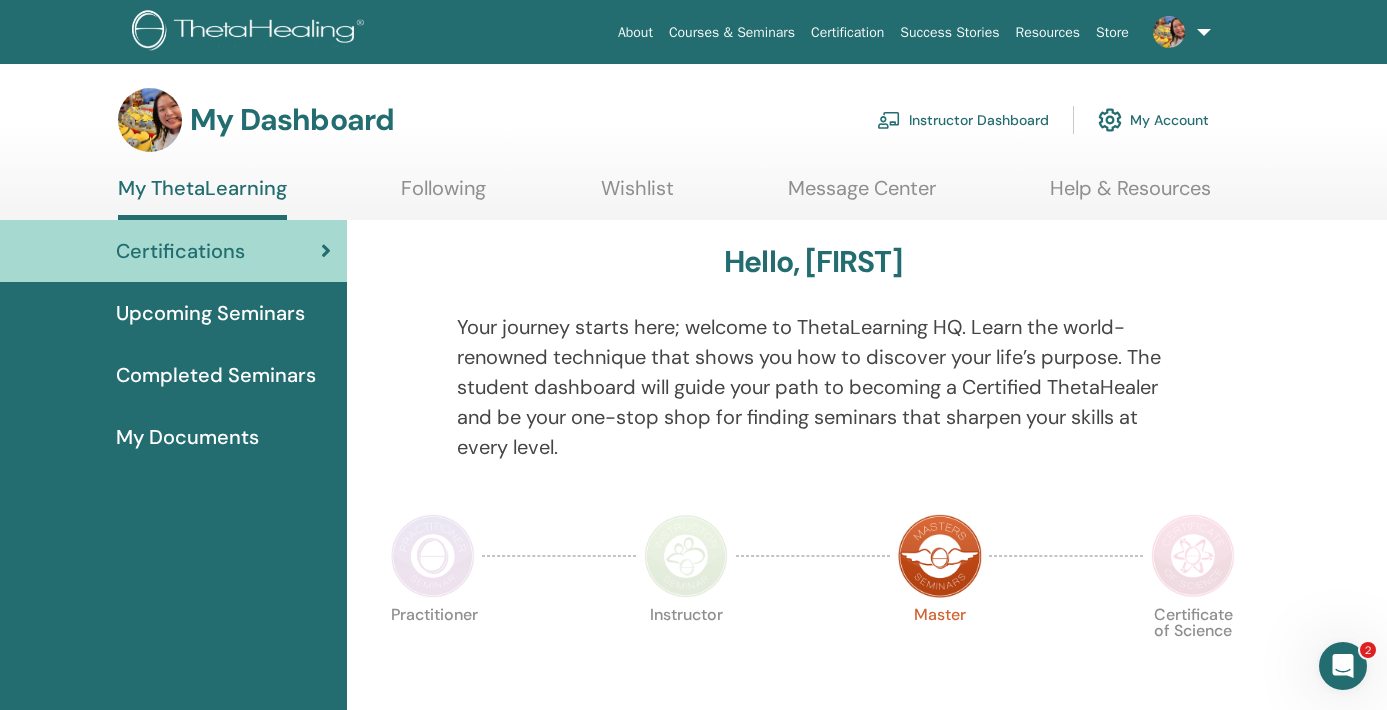click on "Following" at bounding box center [443, 195] 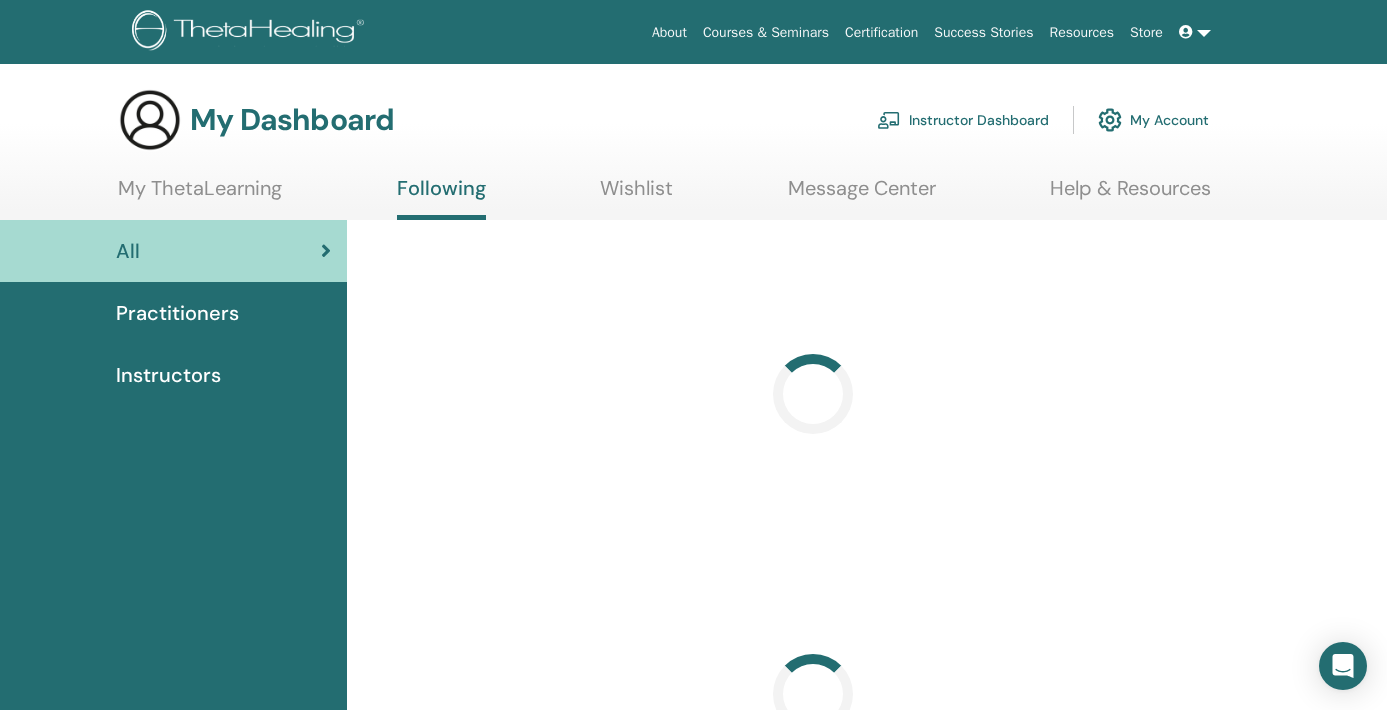 scroll, scrollTop: 0, scrollLeft: 0, axis: both 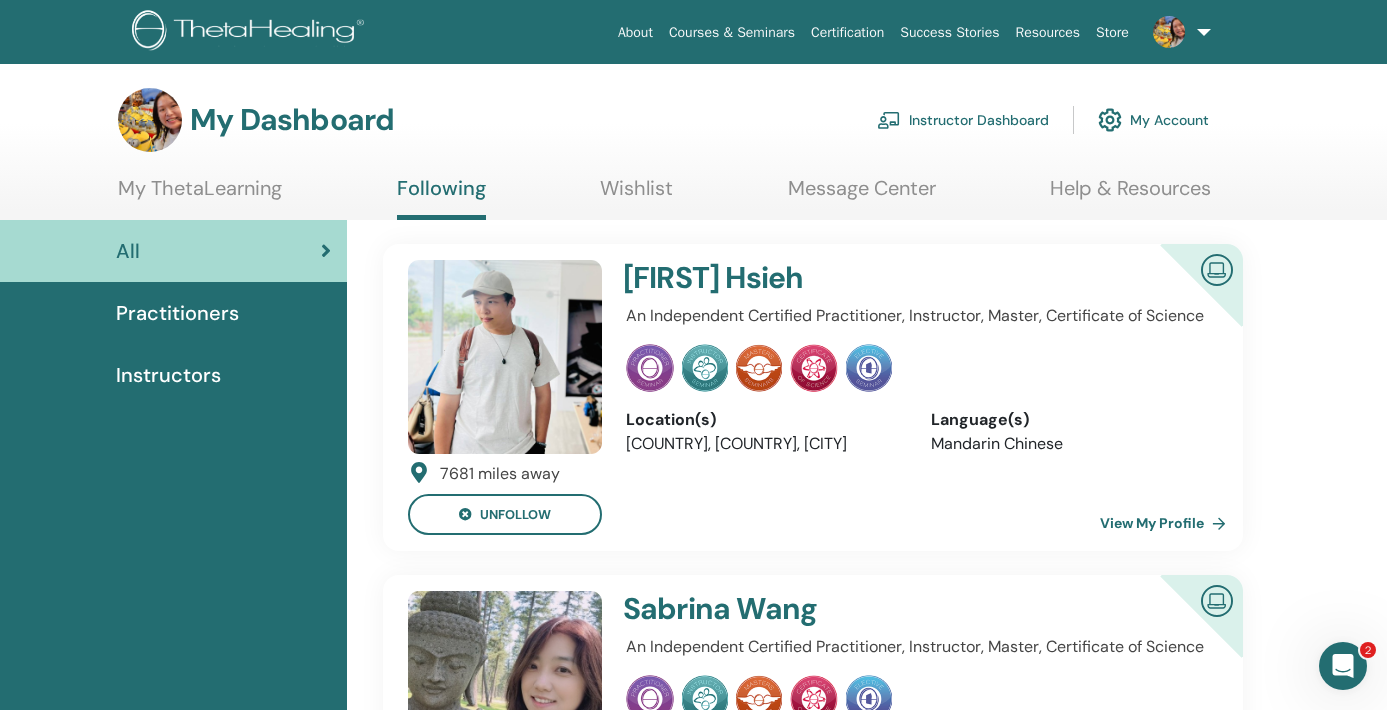 click on "My ThetaLearning" at bounding box center (200, 195) 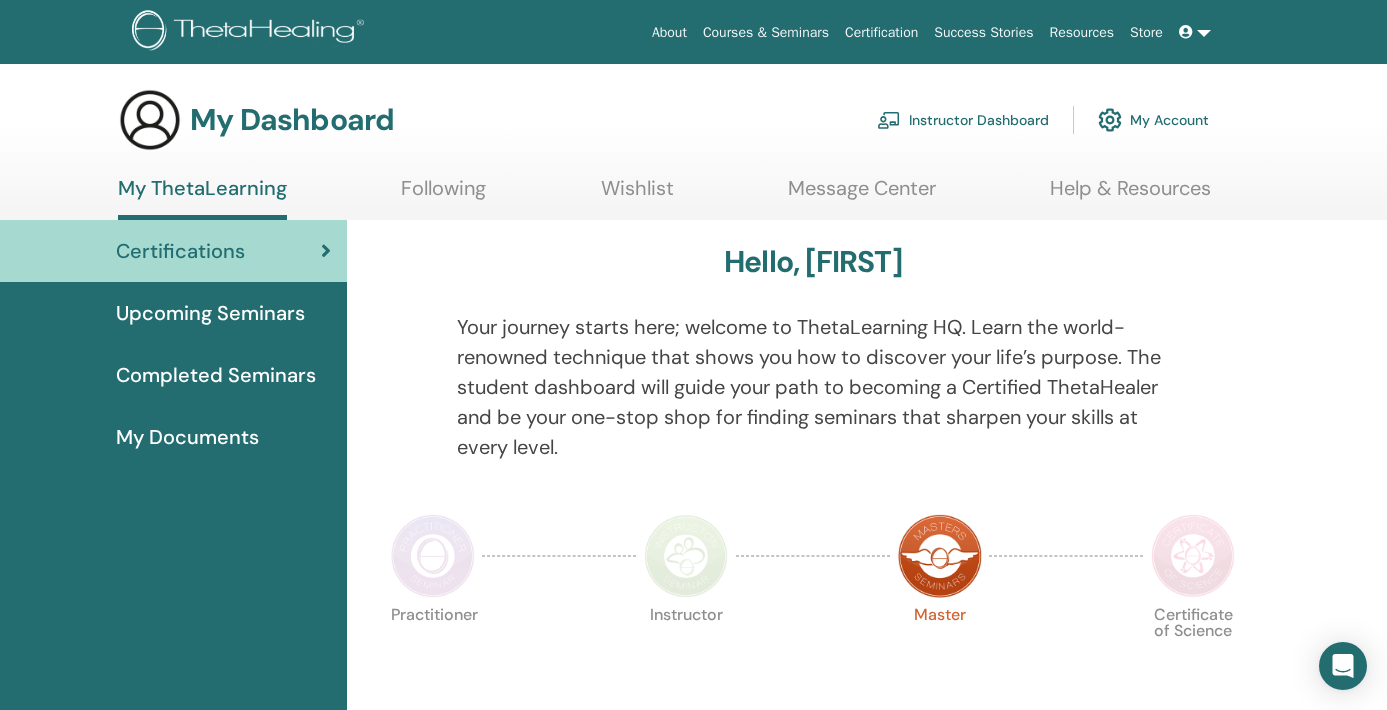 scroll, scrollTop: 0, scrollLeft: 0, axis: both 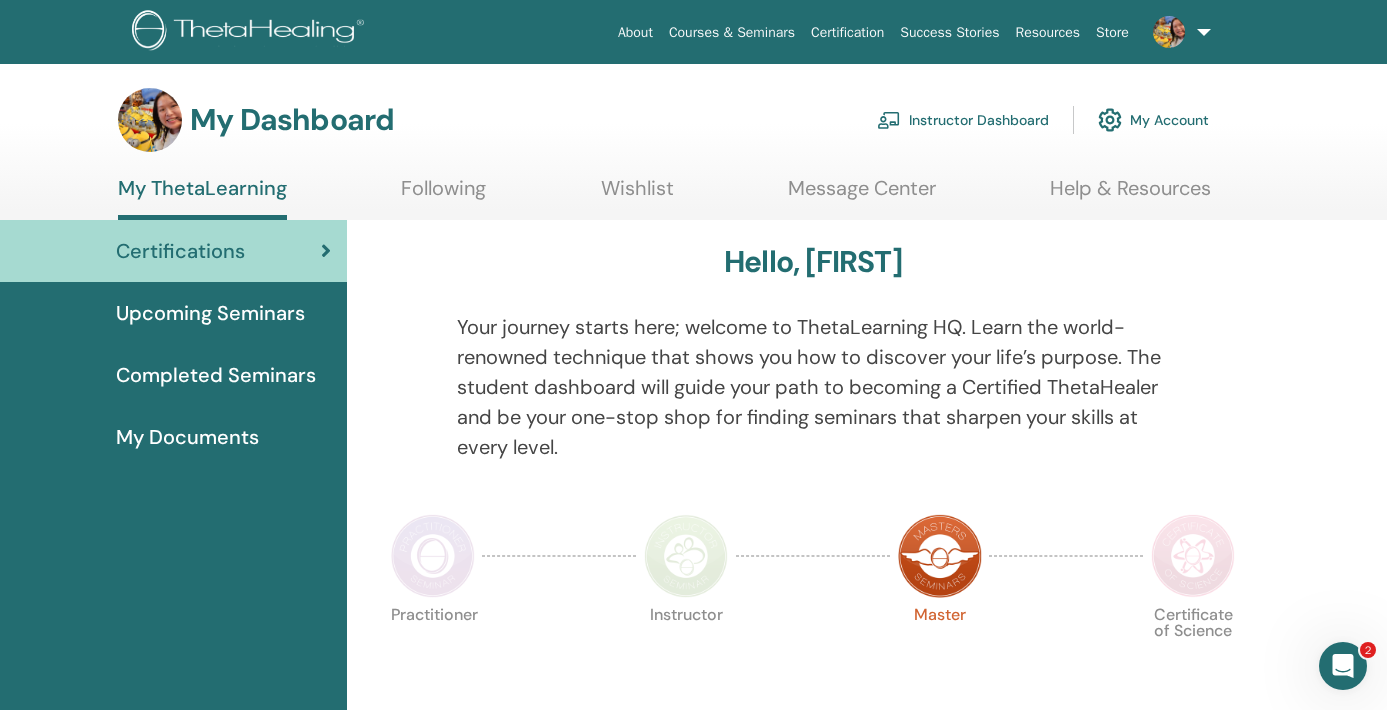 click on "Instructor Dashboard" at bounding box center (963, 120) 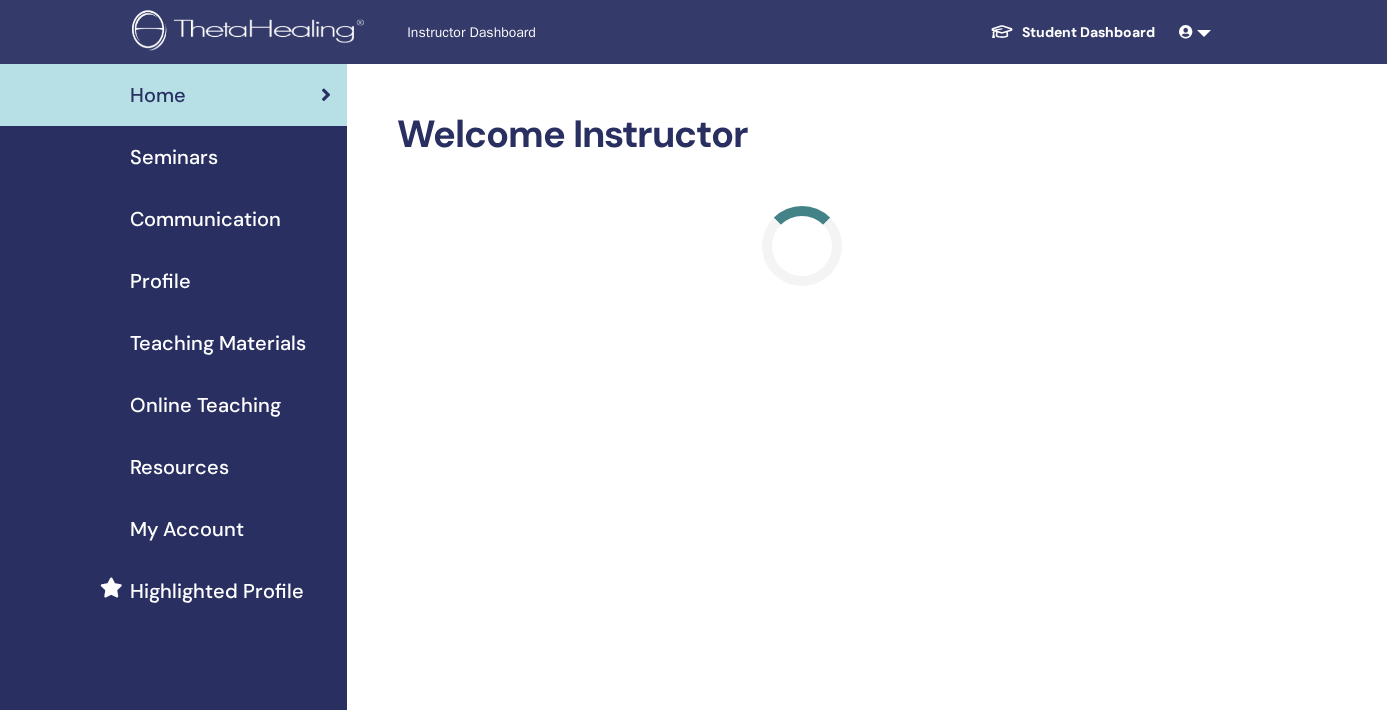 scroll, scrollTop: 0, scrollLeft: 0, axis: both 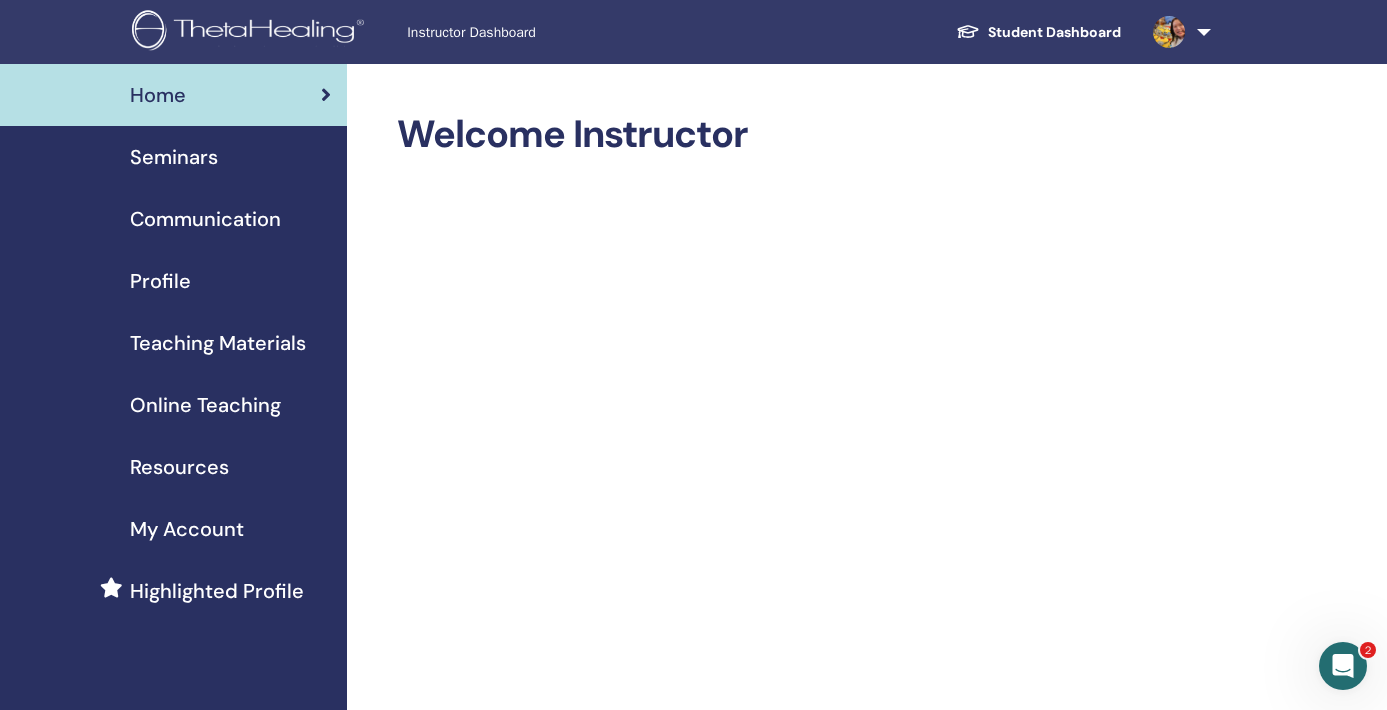 click on "Seminars" at bounding box center [174, 157] 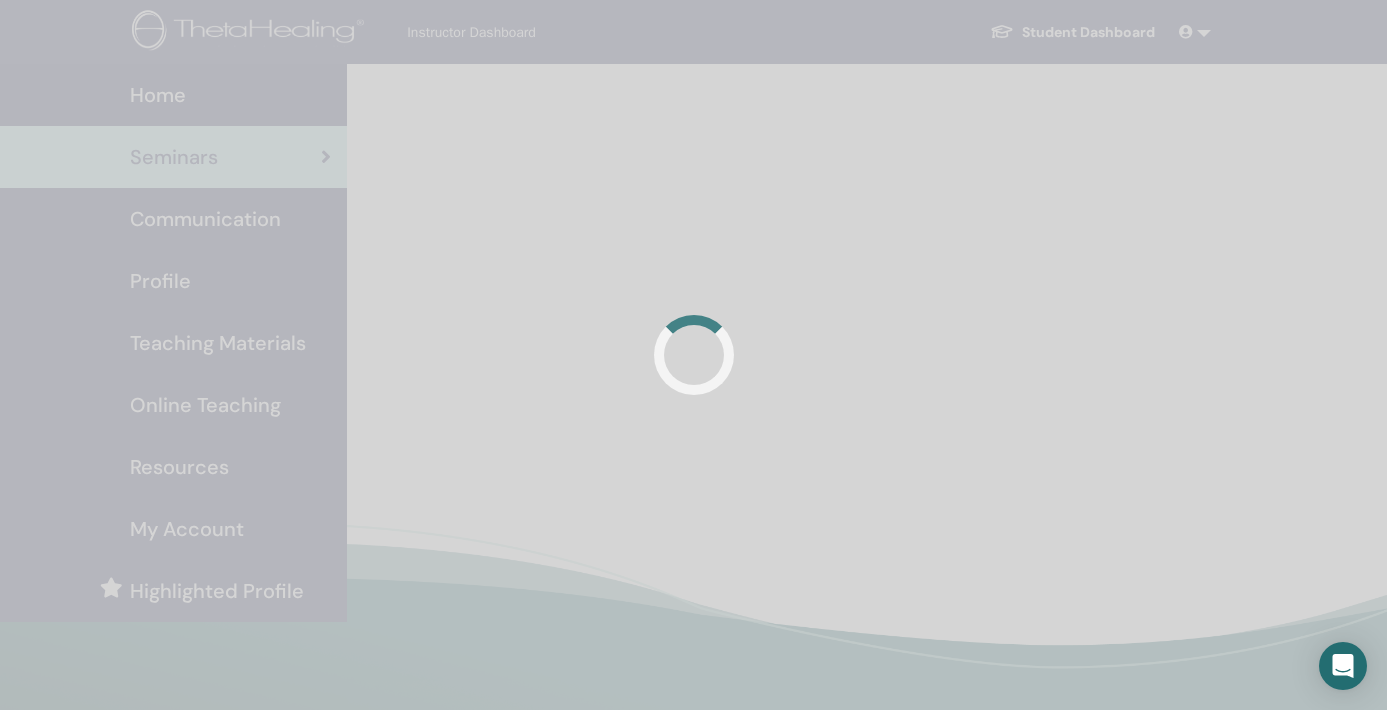 scroll, scrollTop: 0, scrollLeft: 0, axis: both 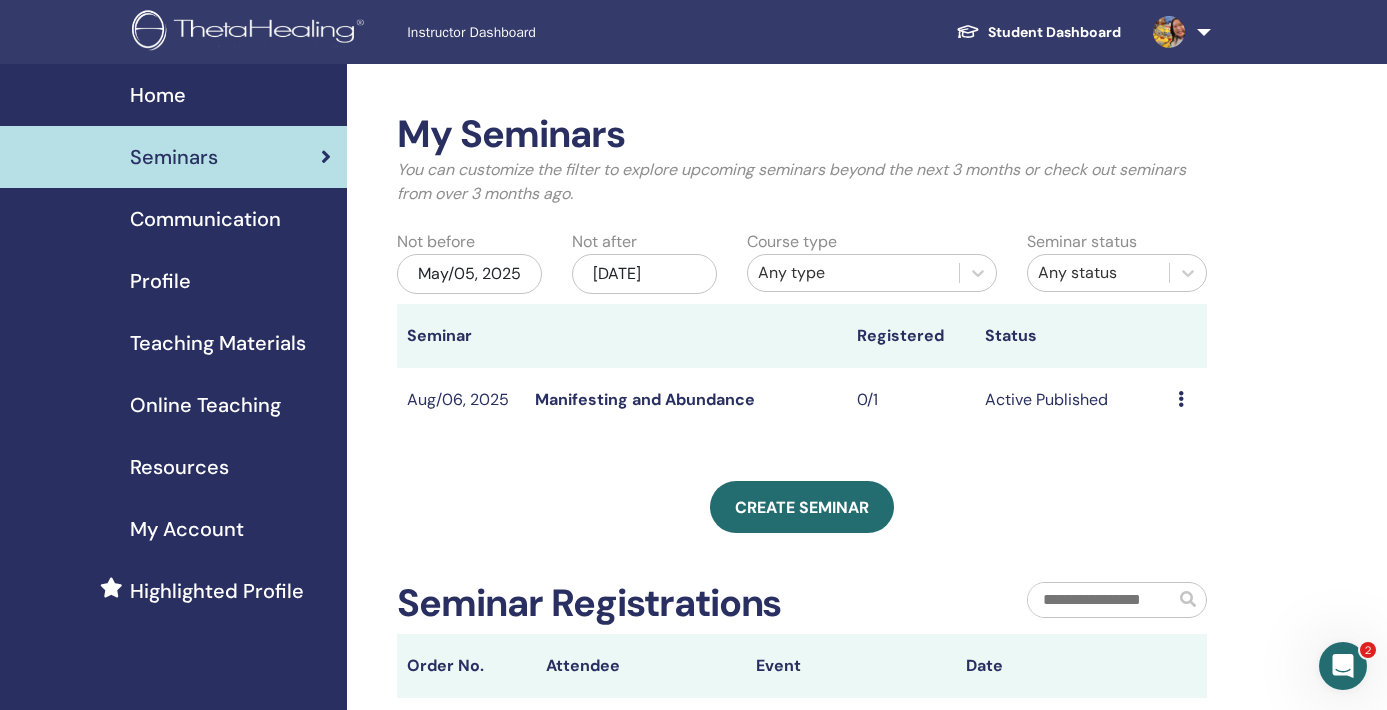 click on "Manifesting and Abundance" at bounding box center (645, 399) 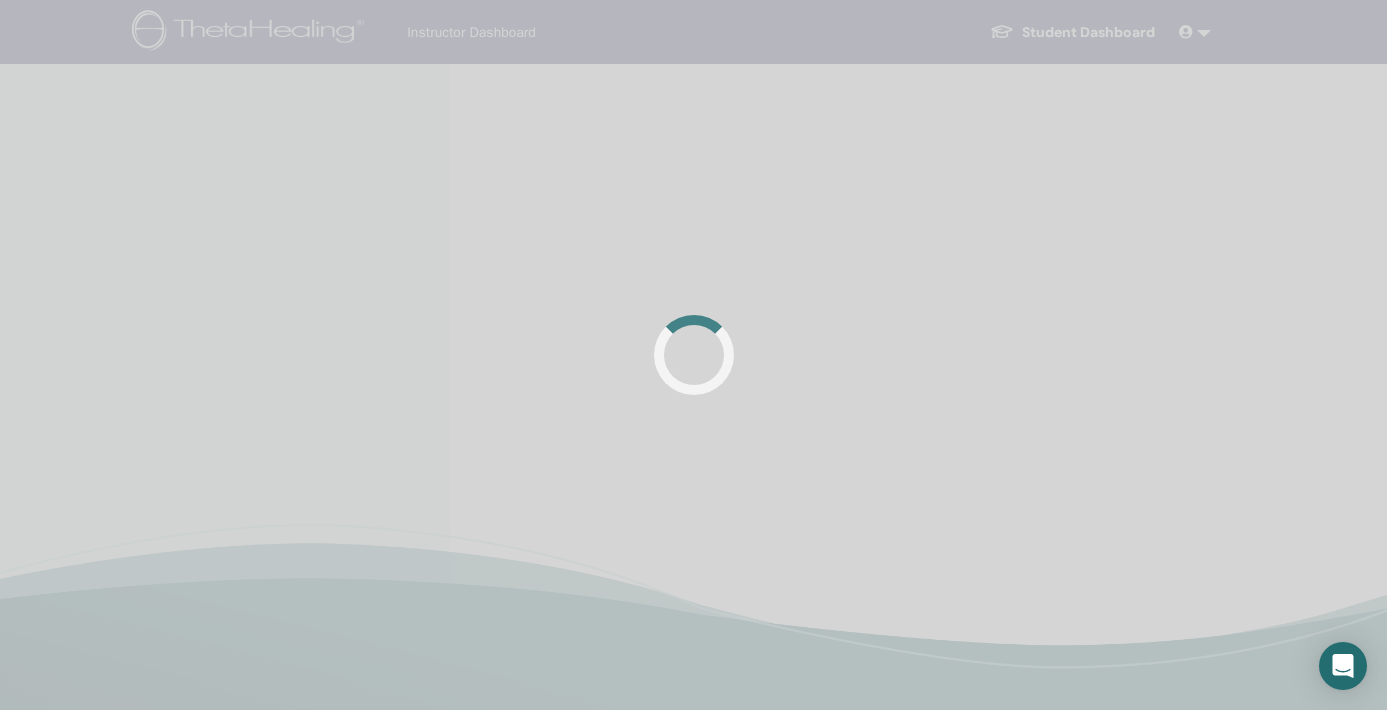 scroll, scrollTop: 0, scrollLeft: 0, axis: both 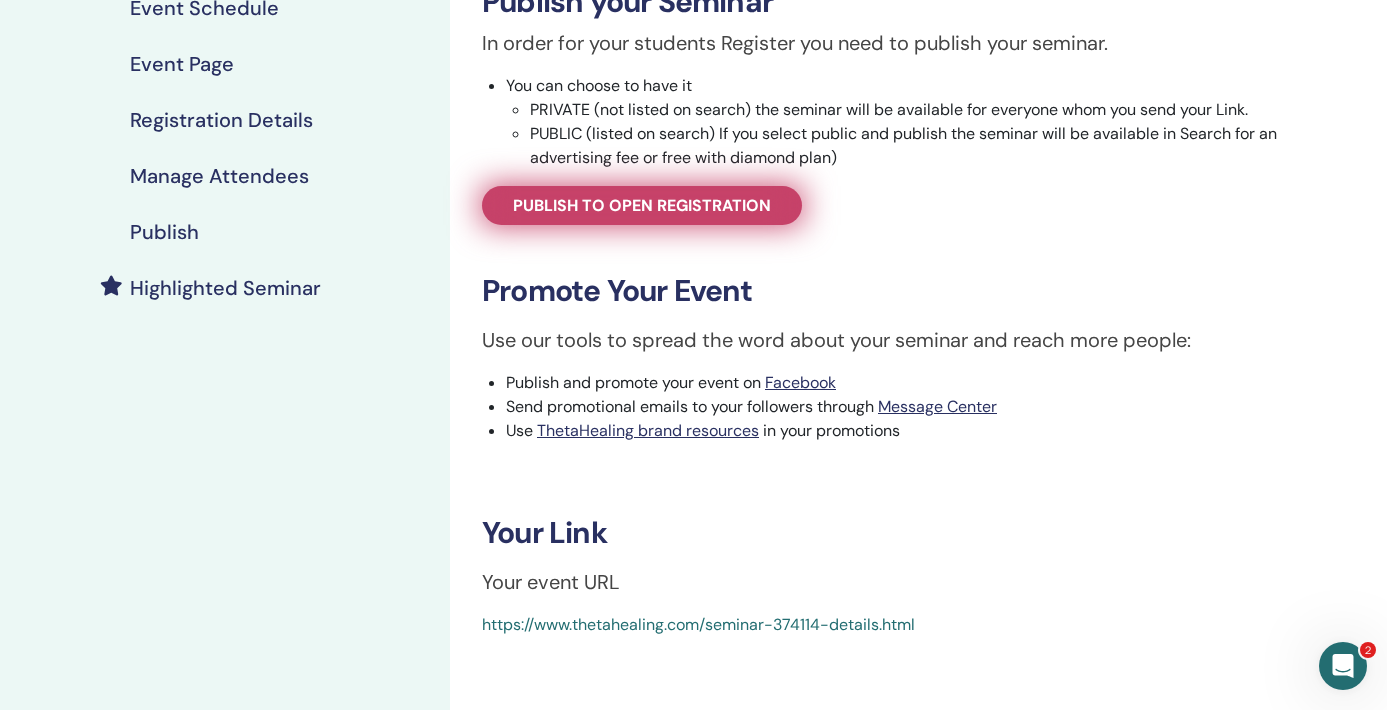 click on "Publish to open registration" at bounding box center [642, 205] 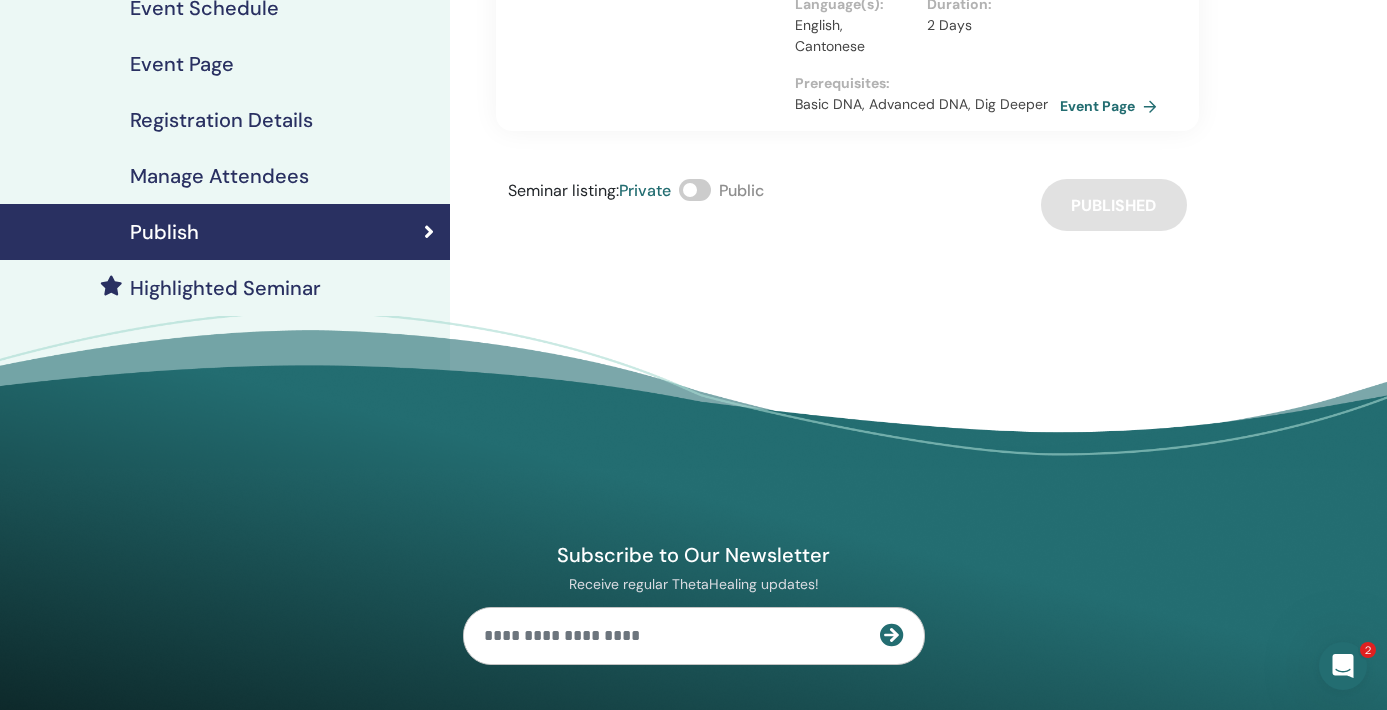 scroll, scrollTop: 0, scrollLeft: 0, axis: both 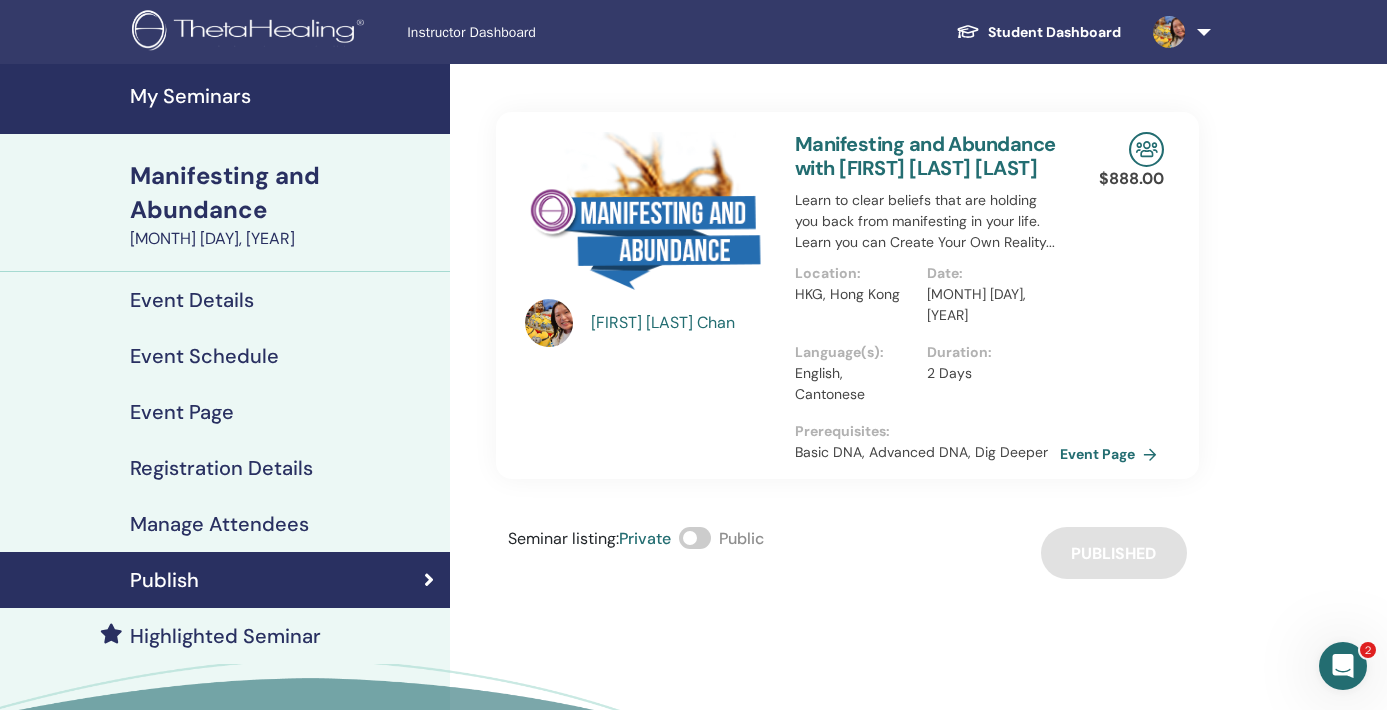 click at bounding box center [549, 323] 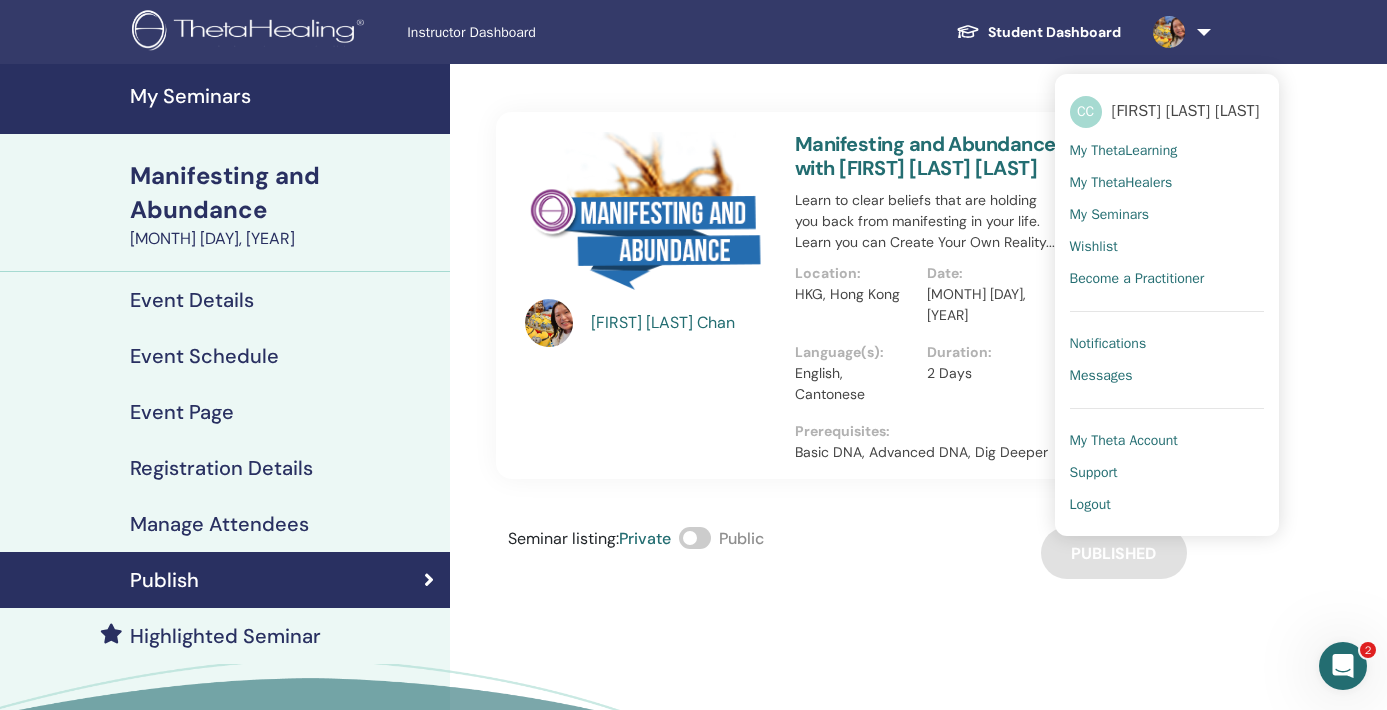 click on "Student Dashboard" at bounding box center [1038, 32] 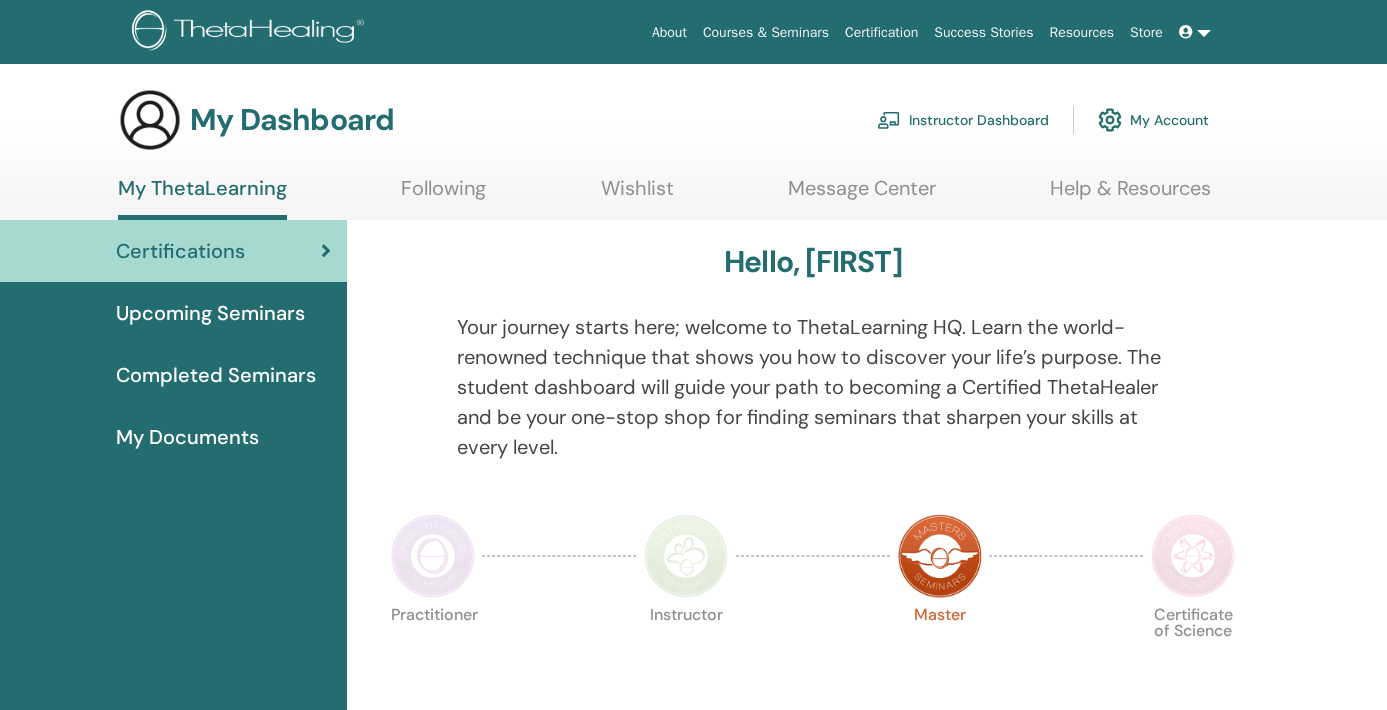 scroll, scrollTop: 0, scrollLeft: 0, axis: both 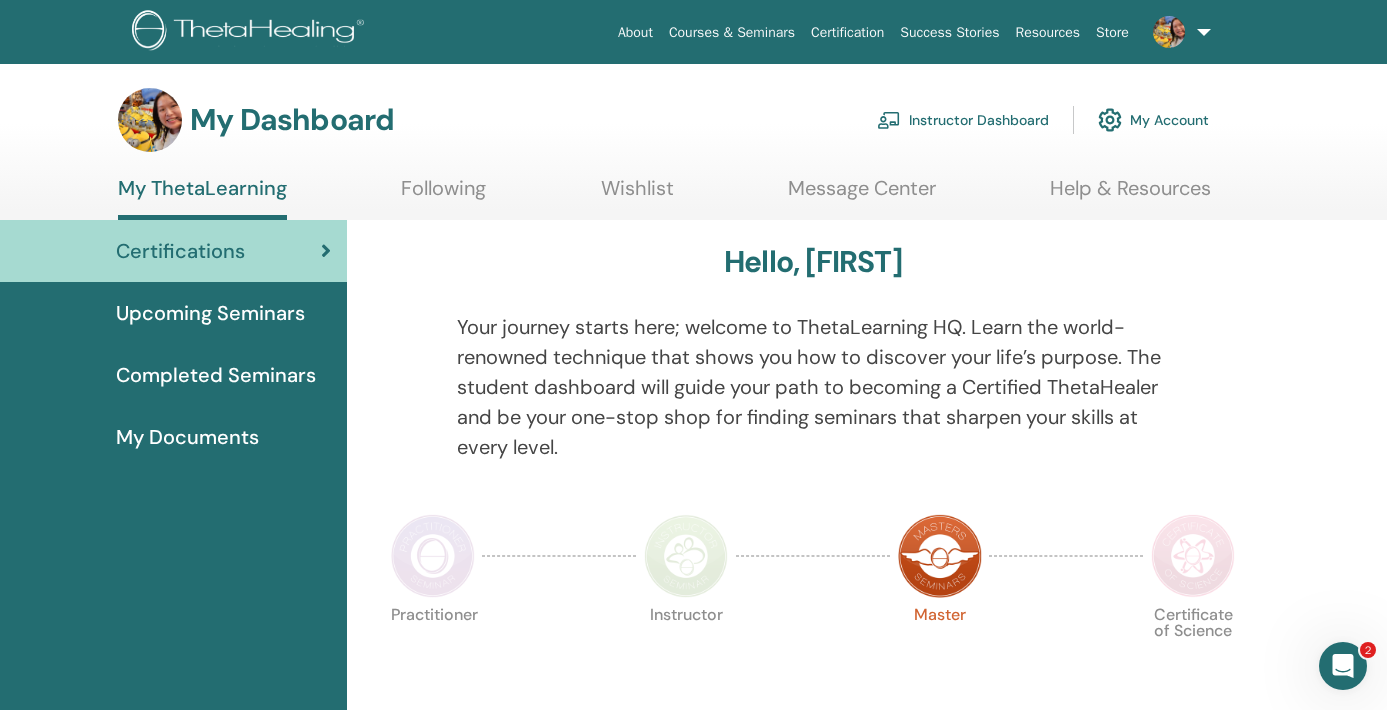 click at bounding box center [1178, 32] 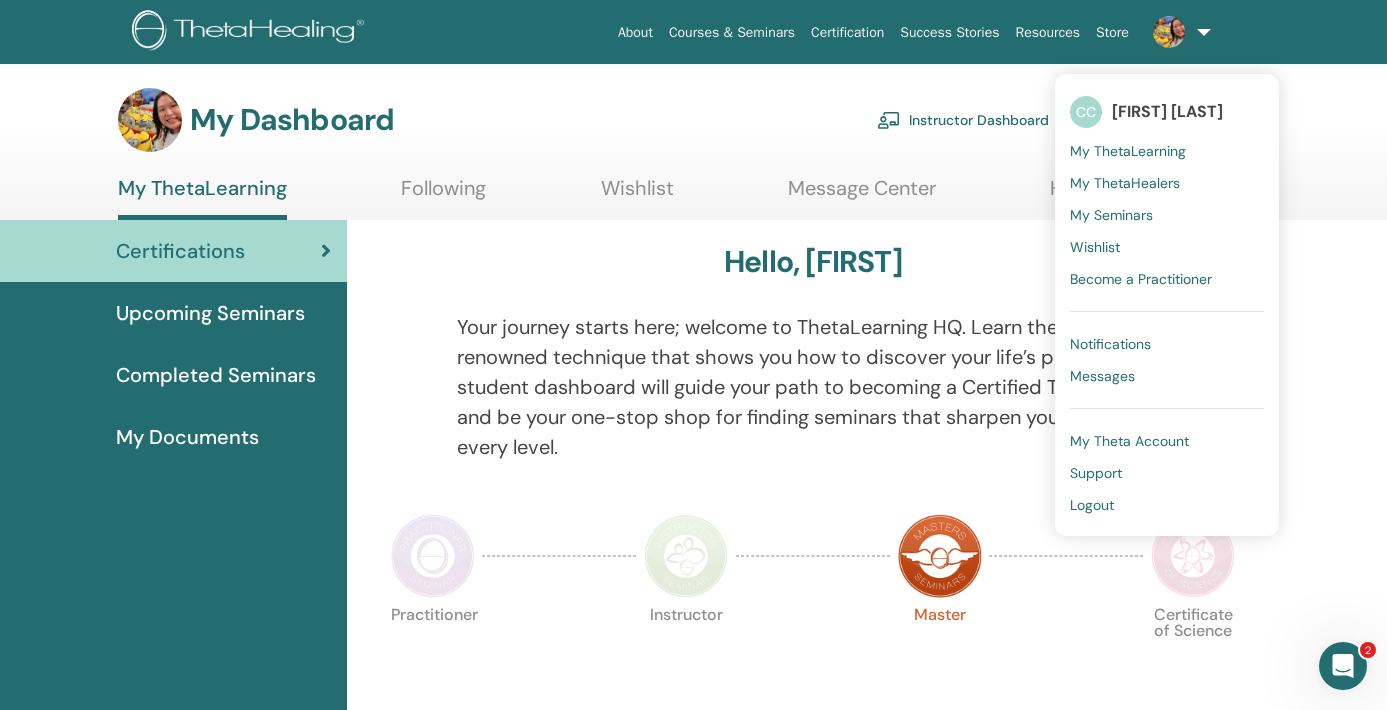 click on "Support" at bounding box center [1167, 473] 